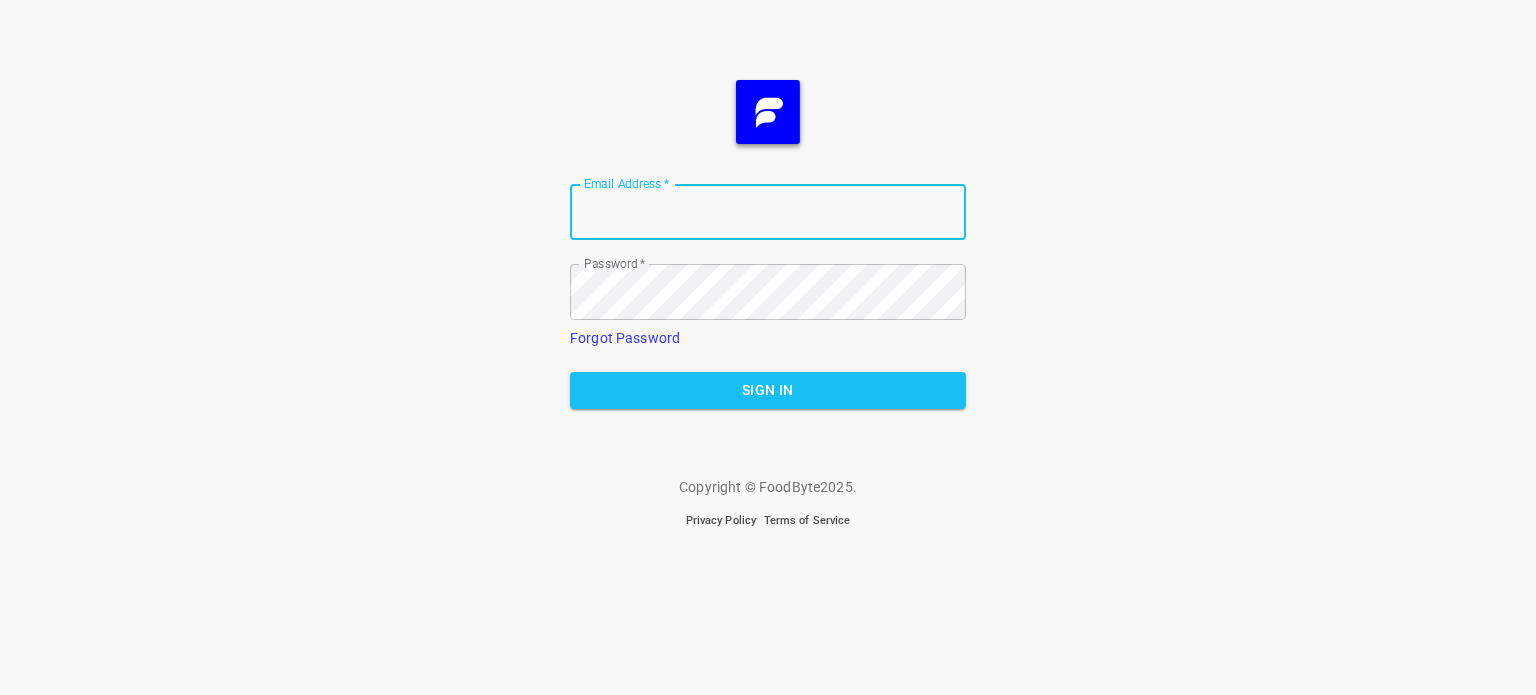 scroll, scrollTop: 0, scrollLeft: 0, axis: both 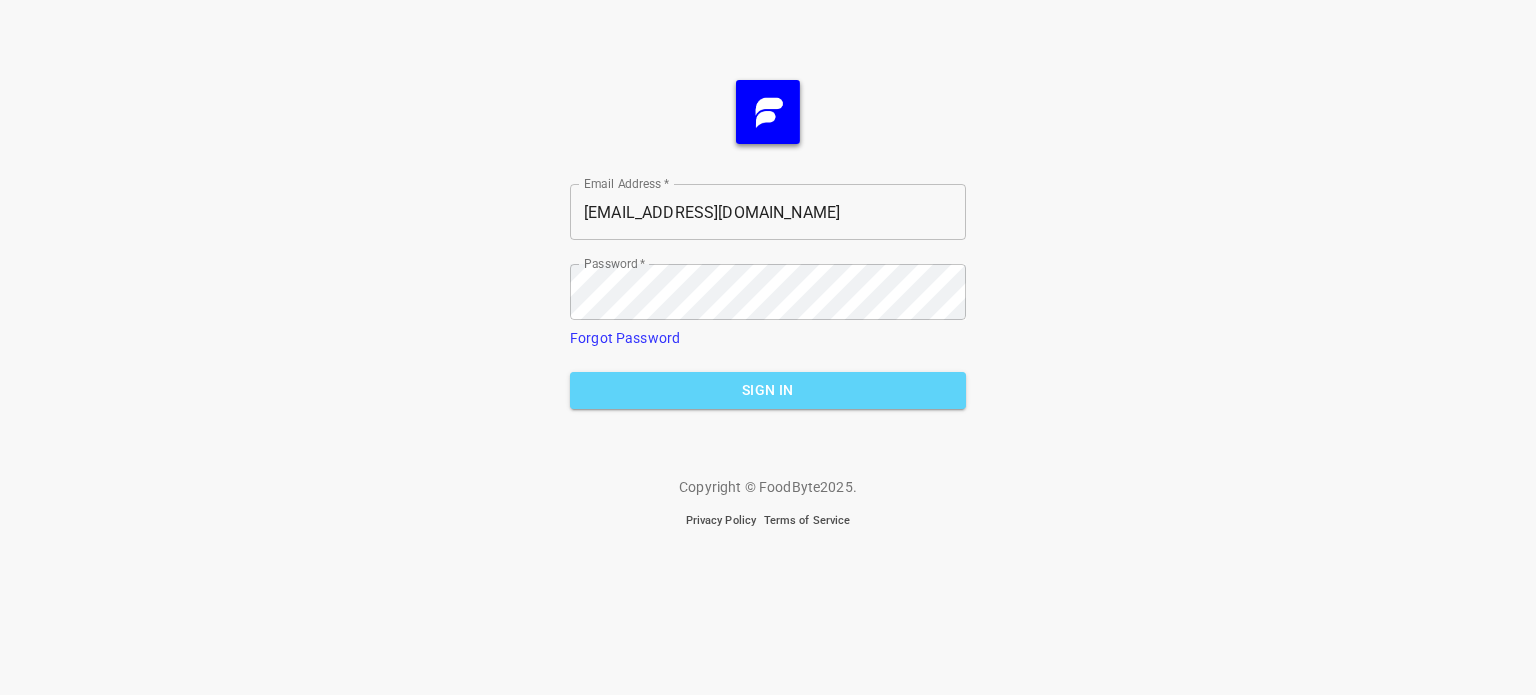 click on "Sign In" at bounding box center [768, 390] 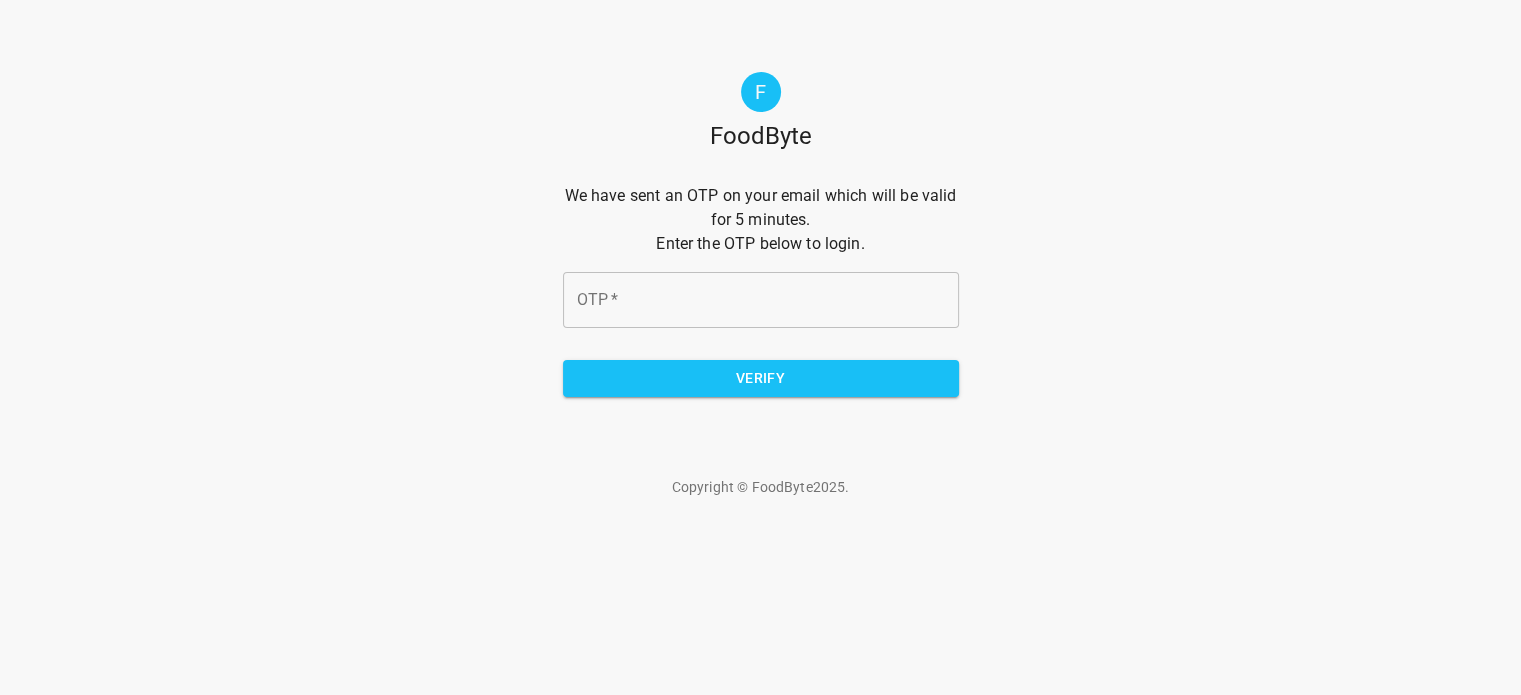 click on "OTP   *" at bounding box center [761, 300] 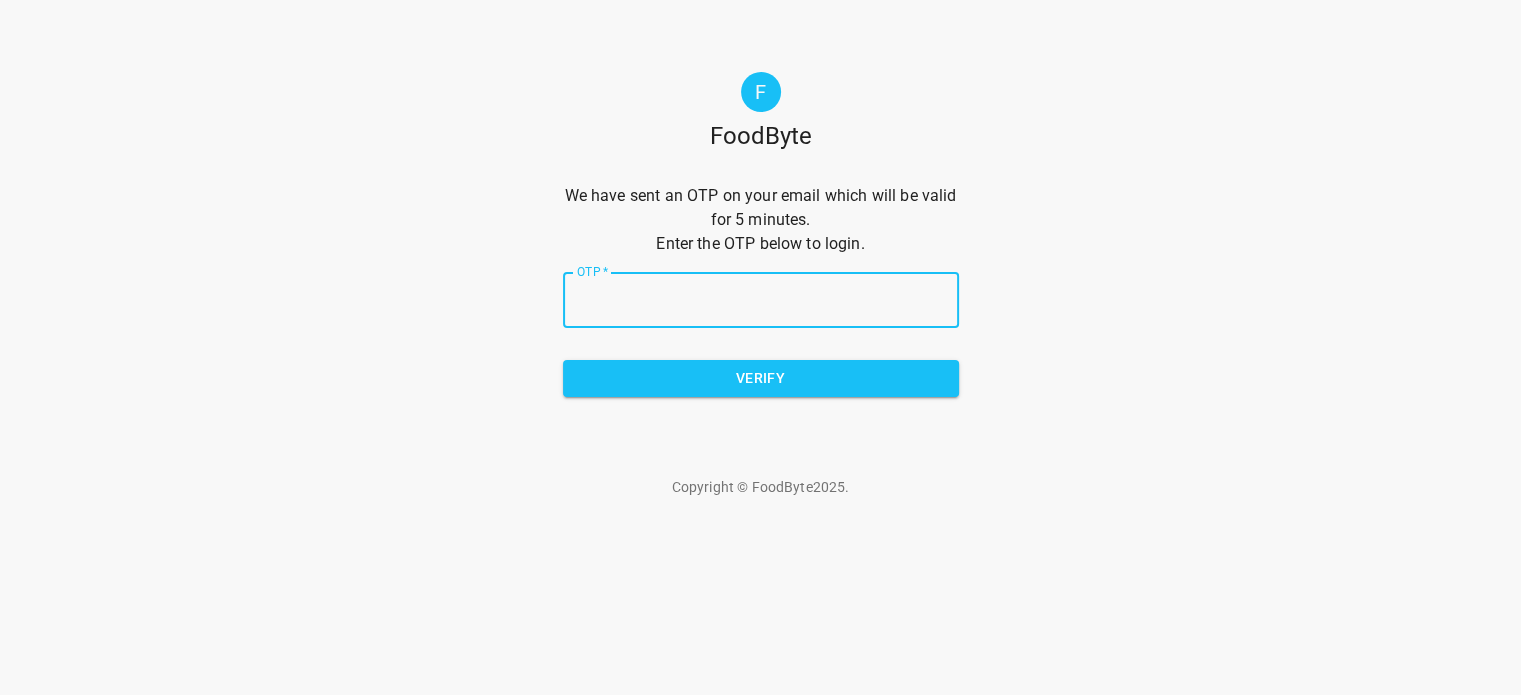 type on "8" 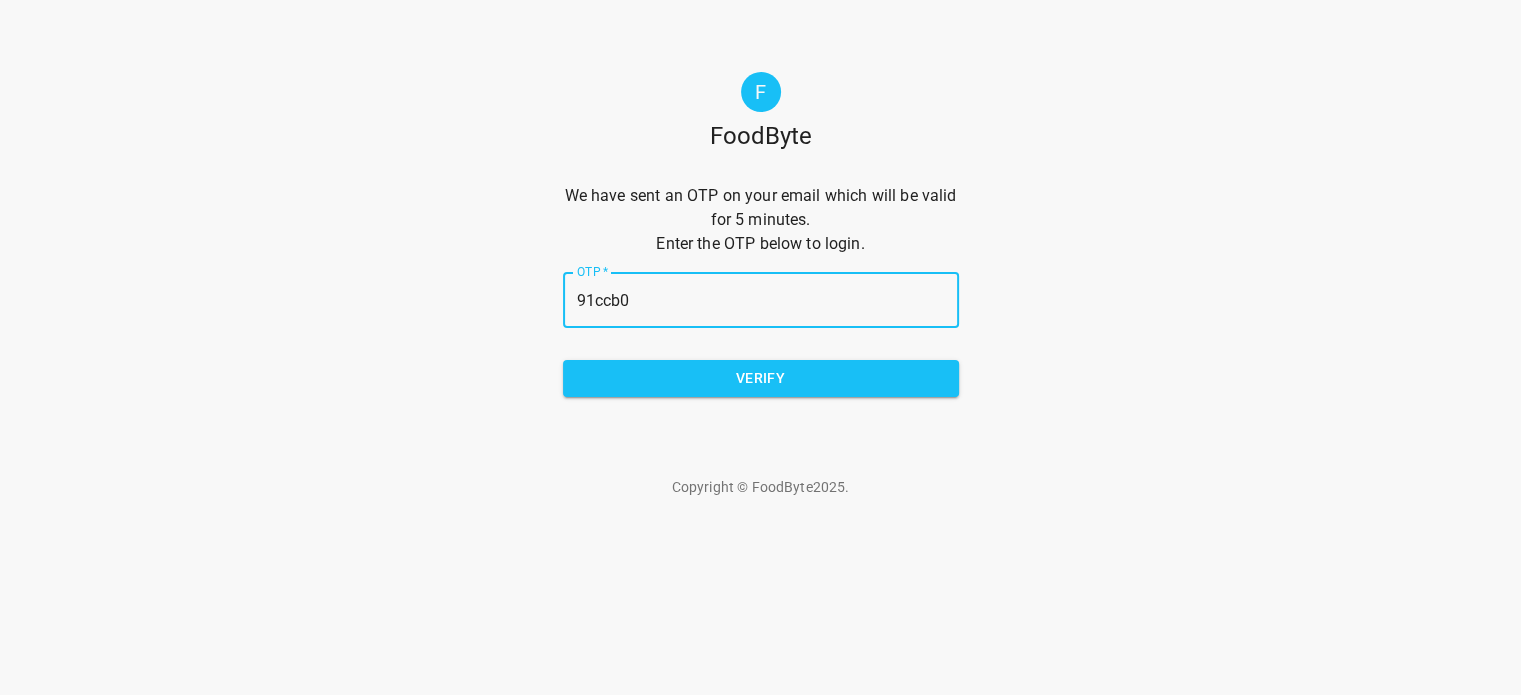 type on "91ccb0" 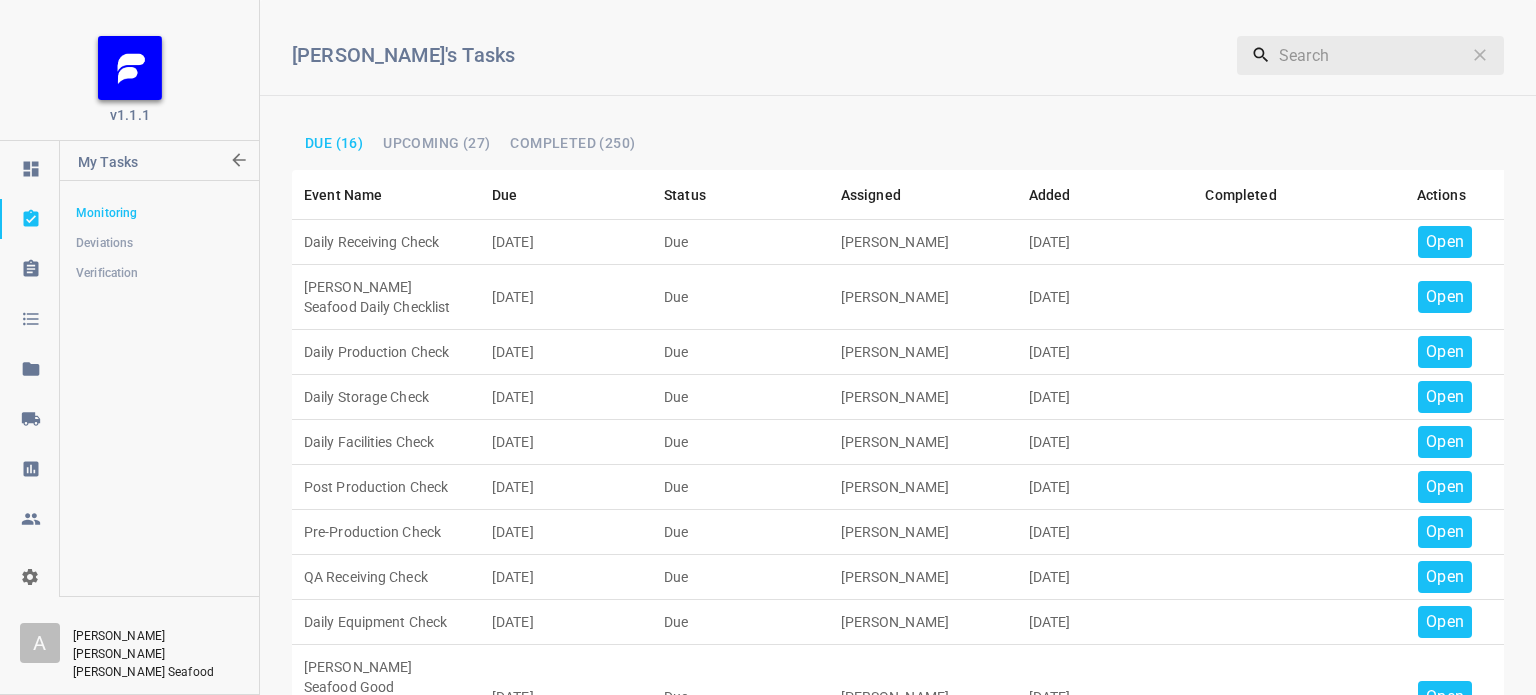 click on "Open" at bounding box center (1445, 242) 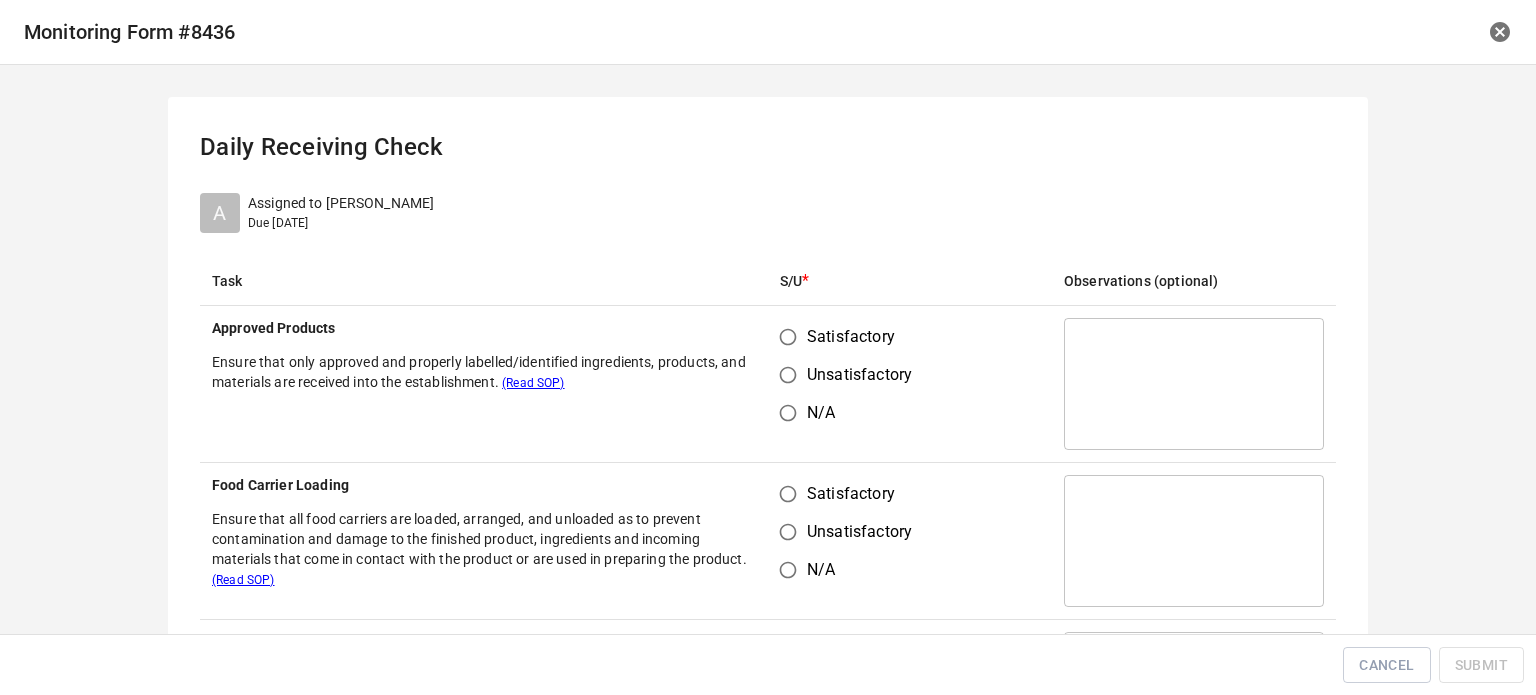 click on "Satisfactory" at bounding box center [788, 337] 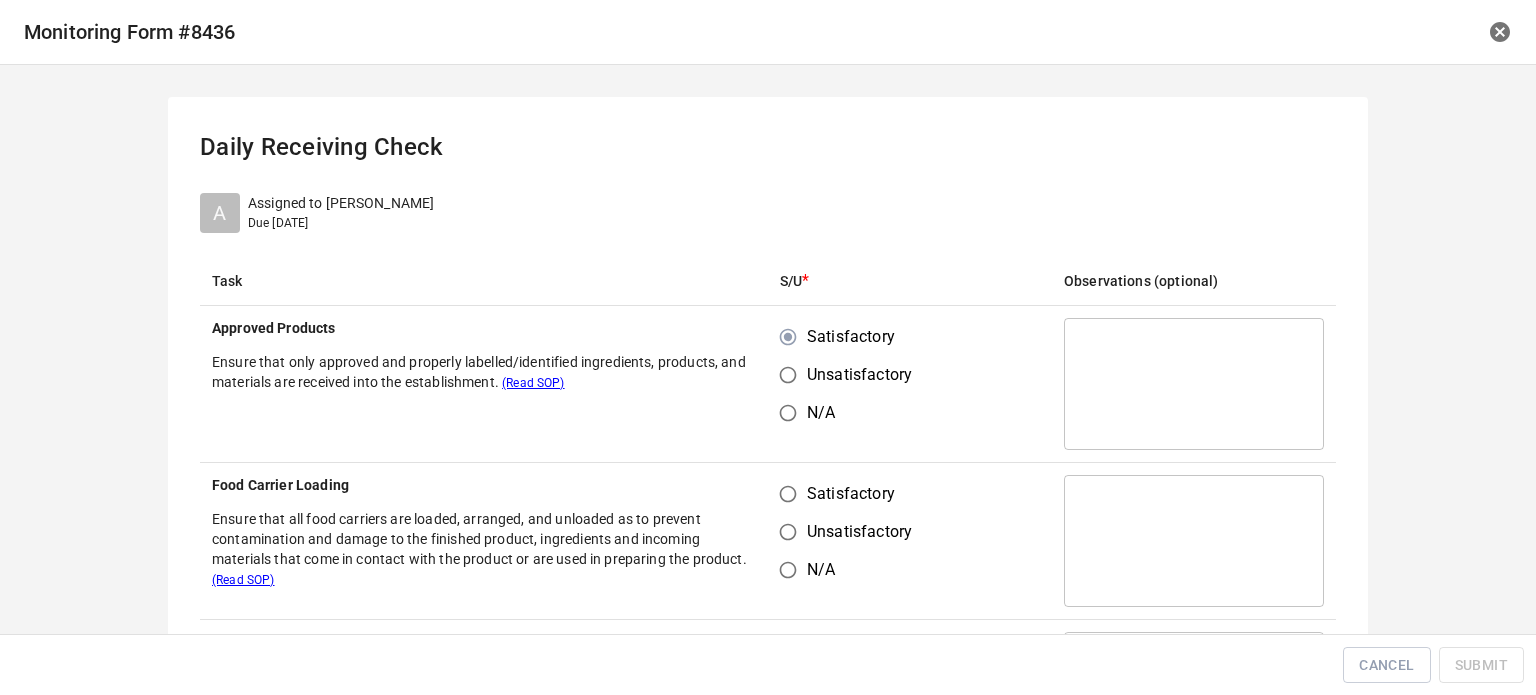 click on "Satisfactory" at bounding box center (788, 494) 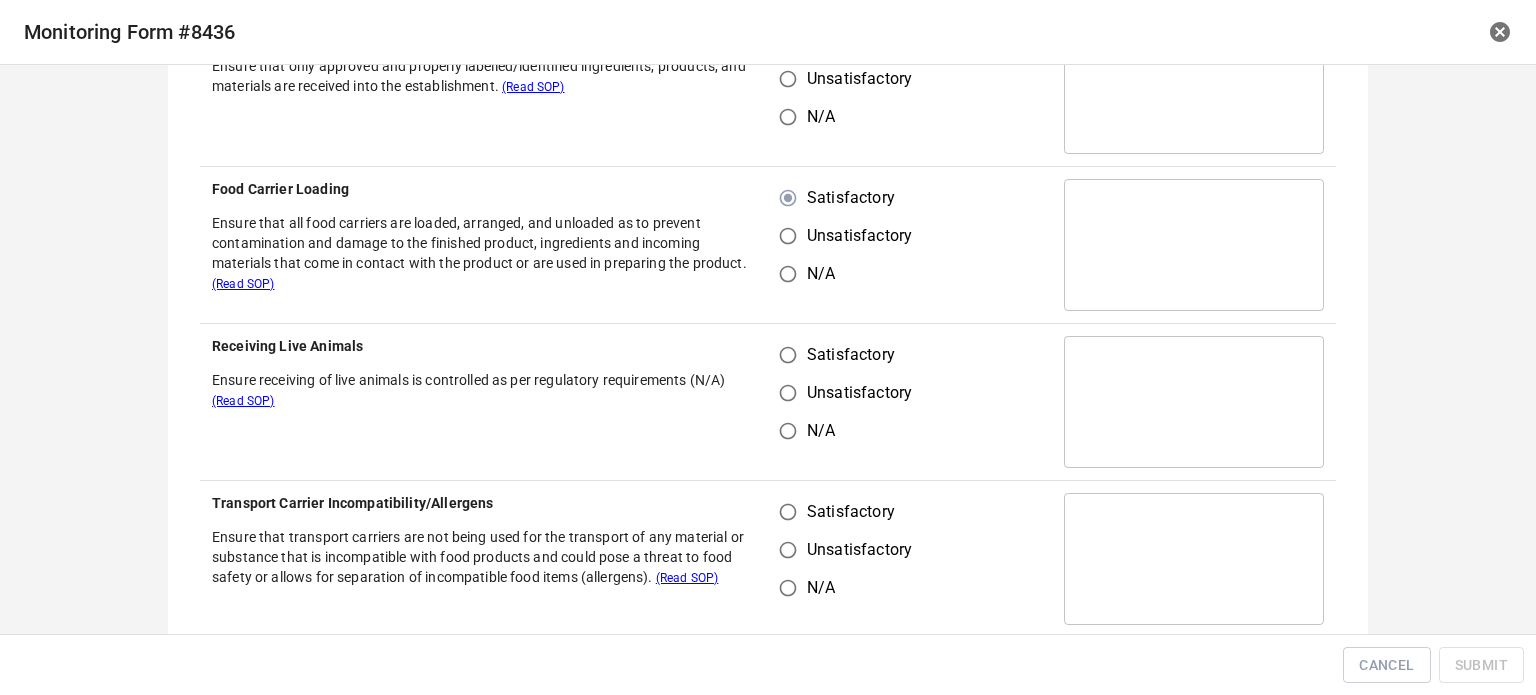 scroll, scrollTop: 300, scrollLeft: 0, axis: vertical 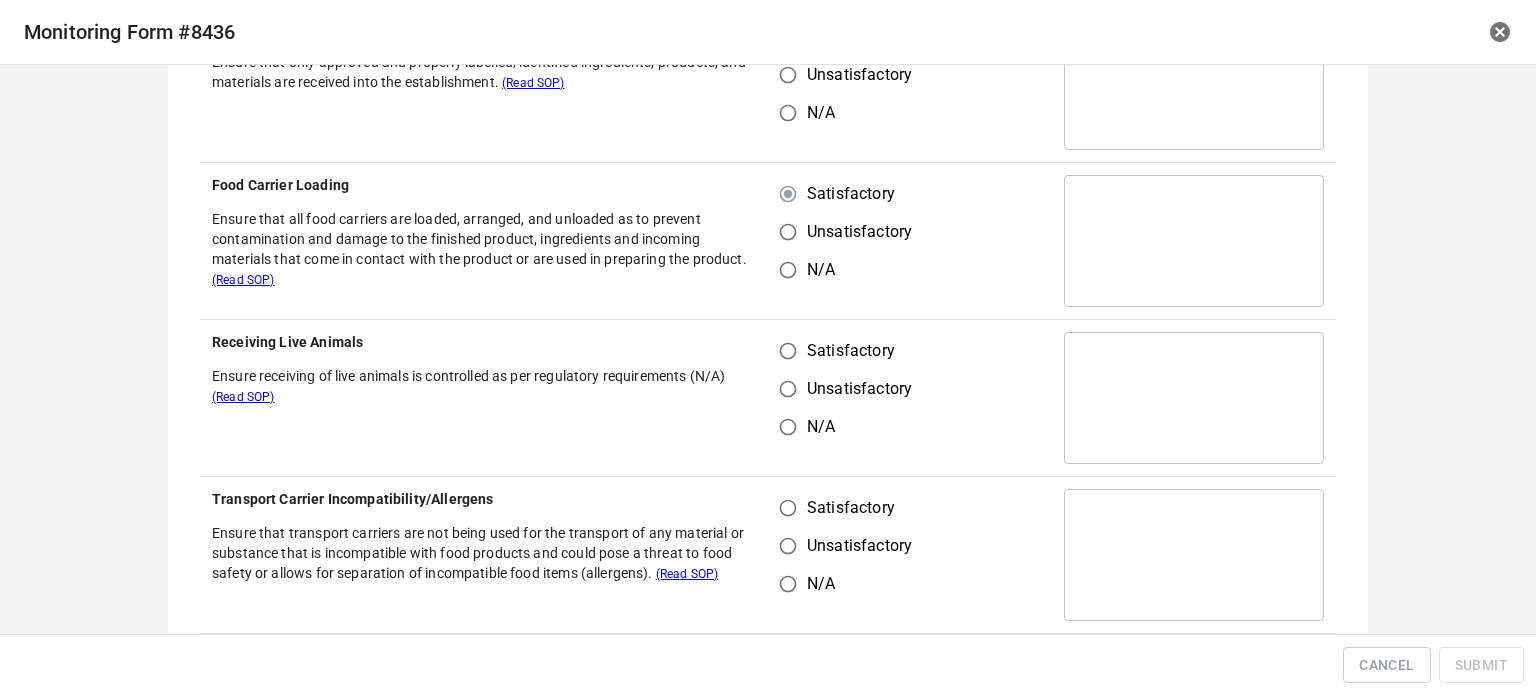 drag, startPoint x: 784, startPoint y: 353, endPoint x: 778, endPoint y: 424, distance: 71.25307 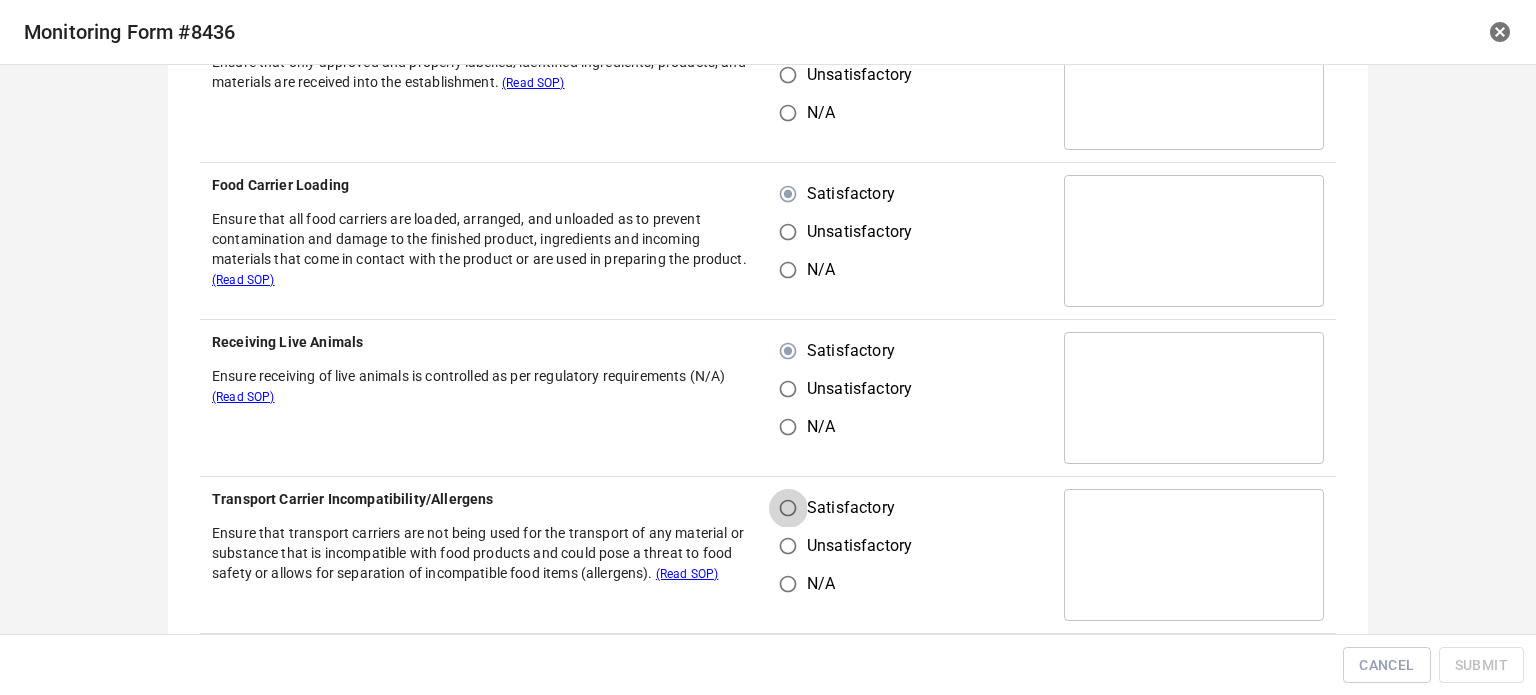 drag, startPoint x: 782, startPoint y: 499, endPoint x: 813, endPoint y: 497, distance: 31.06445 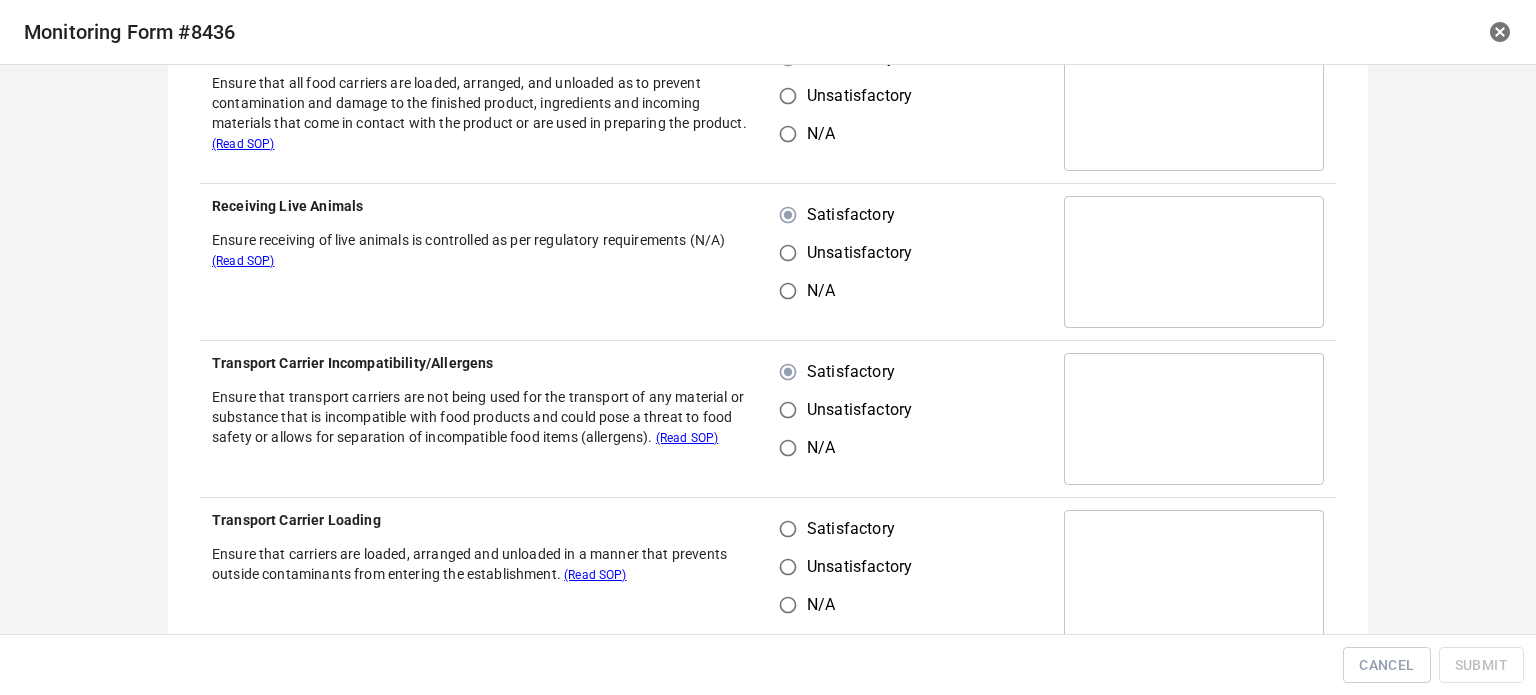 scroll, scrollTop: 600, scrollLeft: 0, axis: vertical 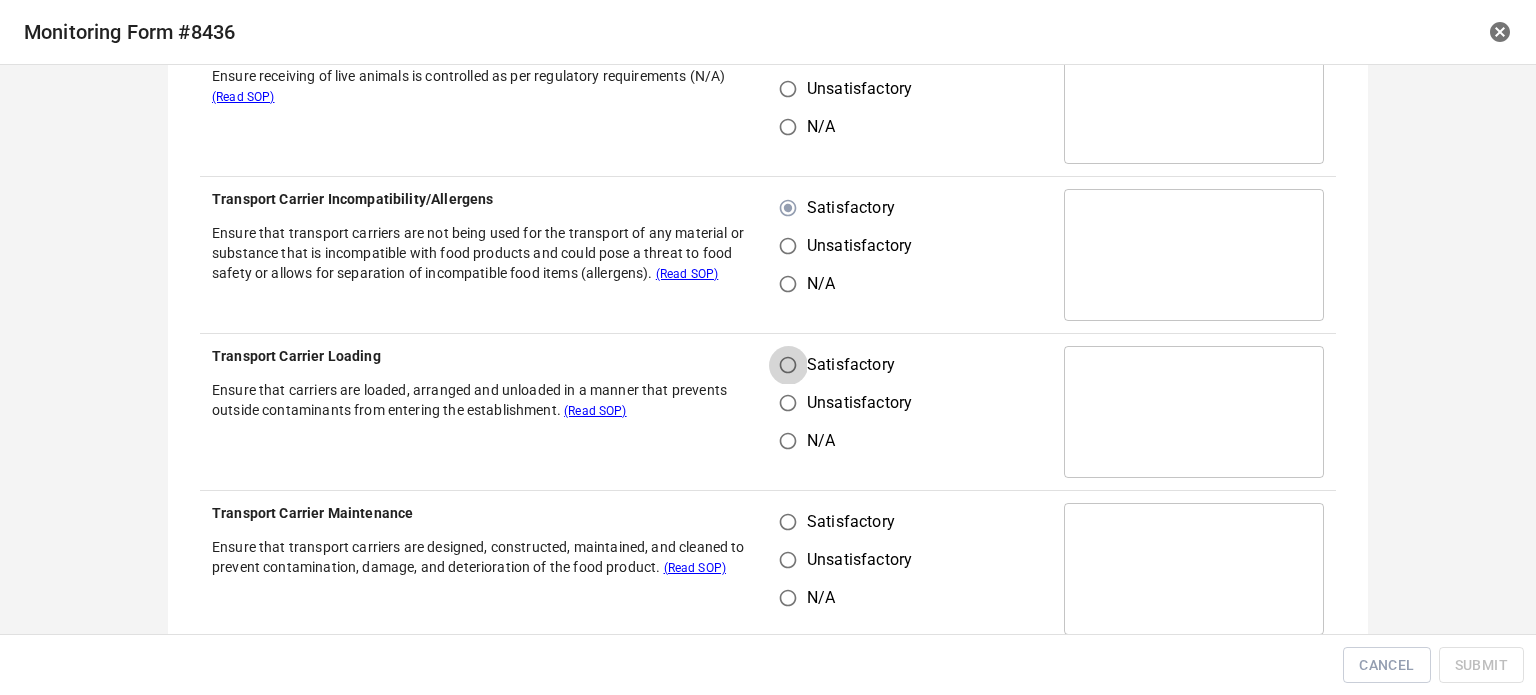 click on "Satisfactory" at bounding box center (788, 365) 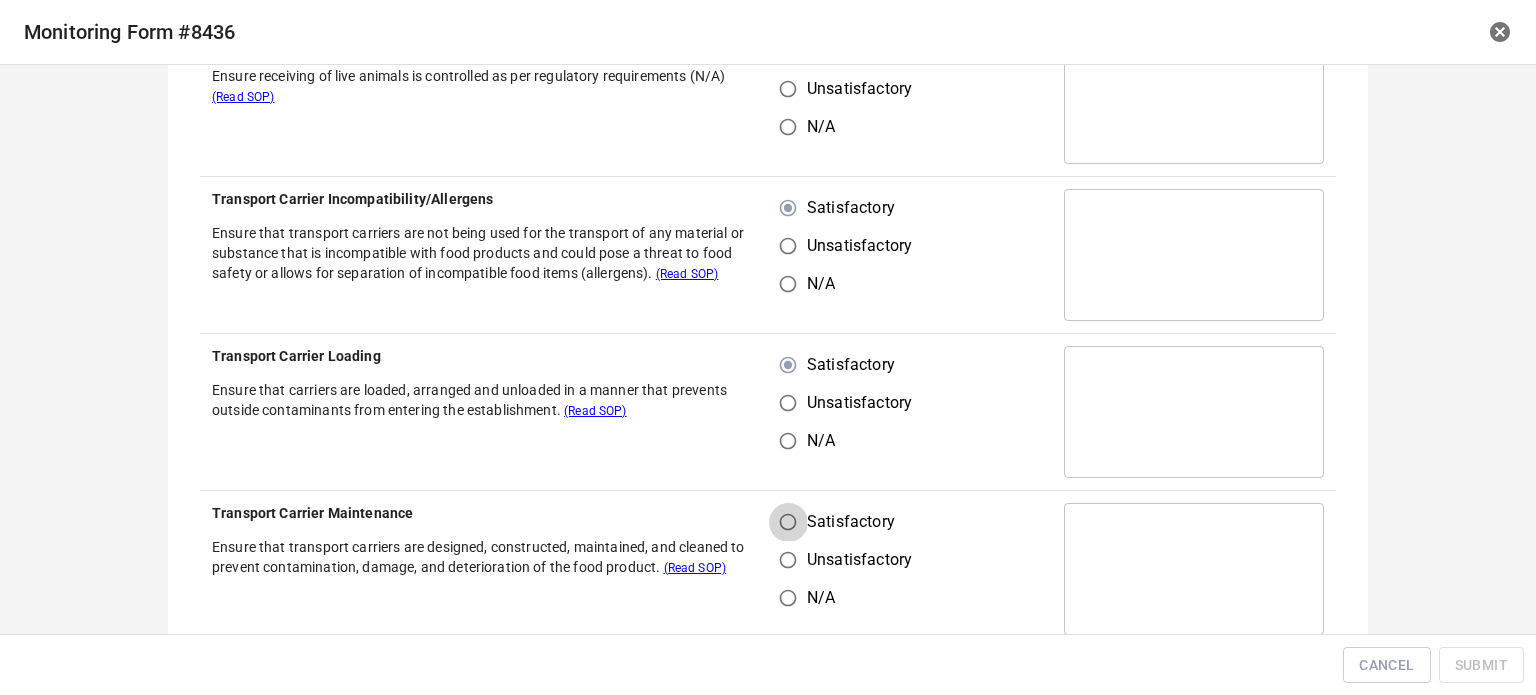 click on "Satisfactory" at bounding box center (788, 522) 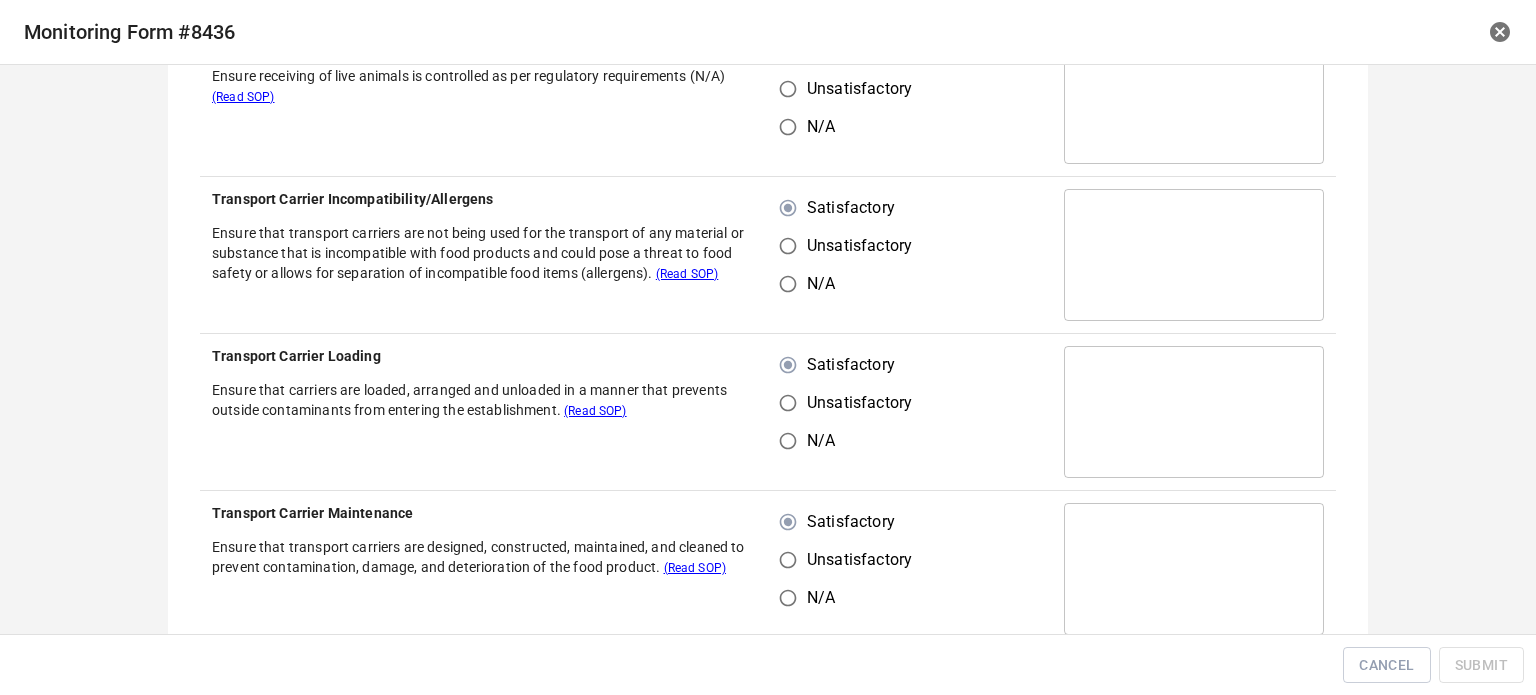scroll, scrollTop: 900, scrollLeft: 0, axis: vertical 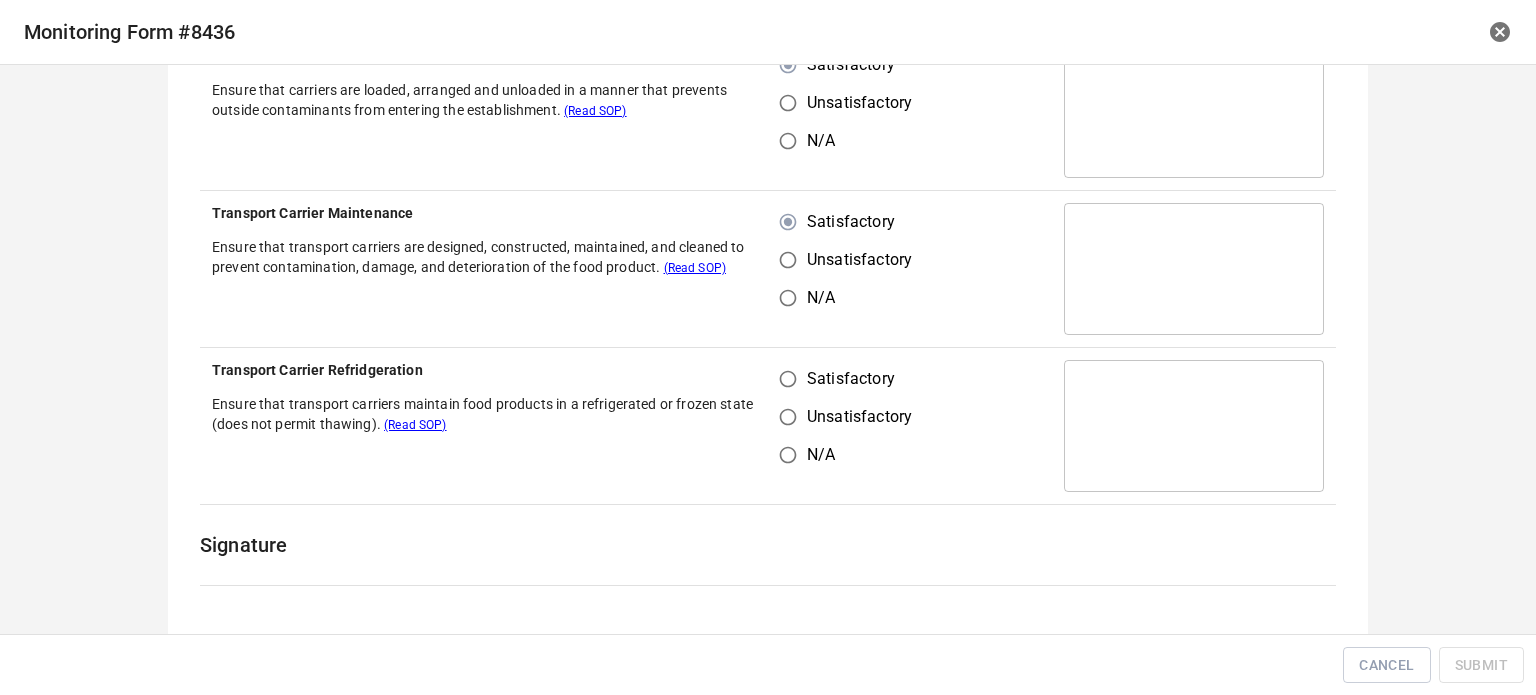 click on "Satisfactory" at bounding box center (788, 379) 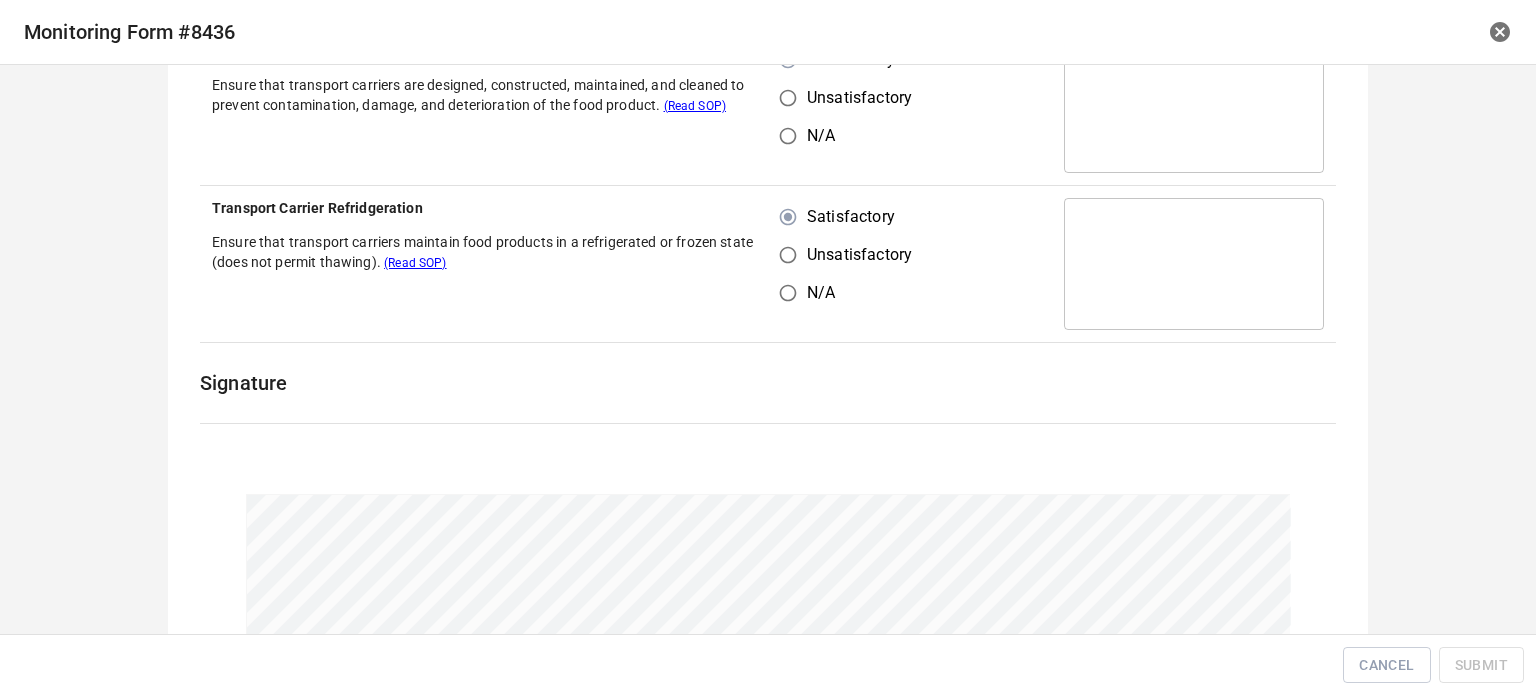 scroll, scrollTop: 1245, scrollLeft: 0, axis: vertical 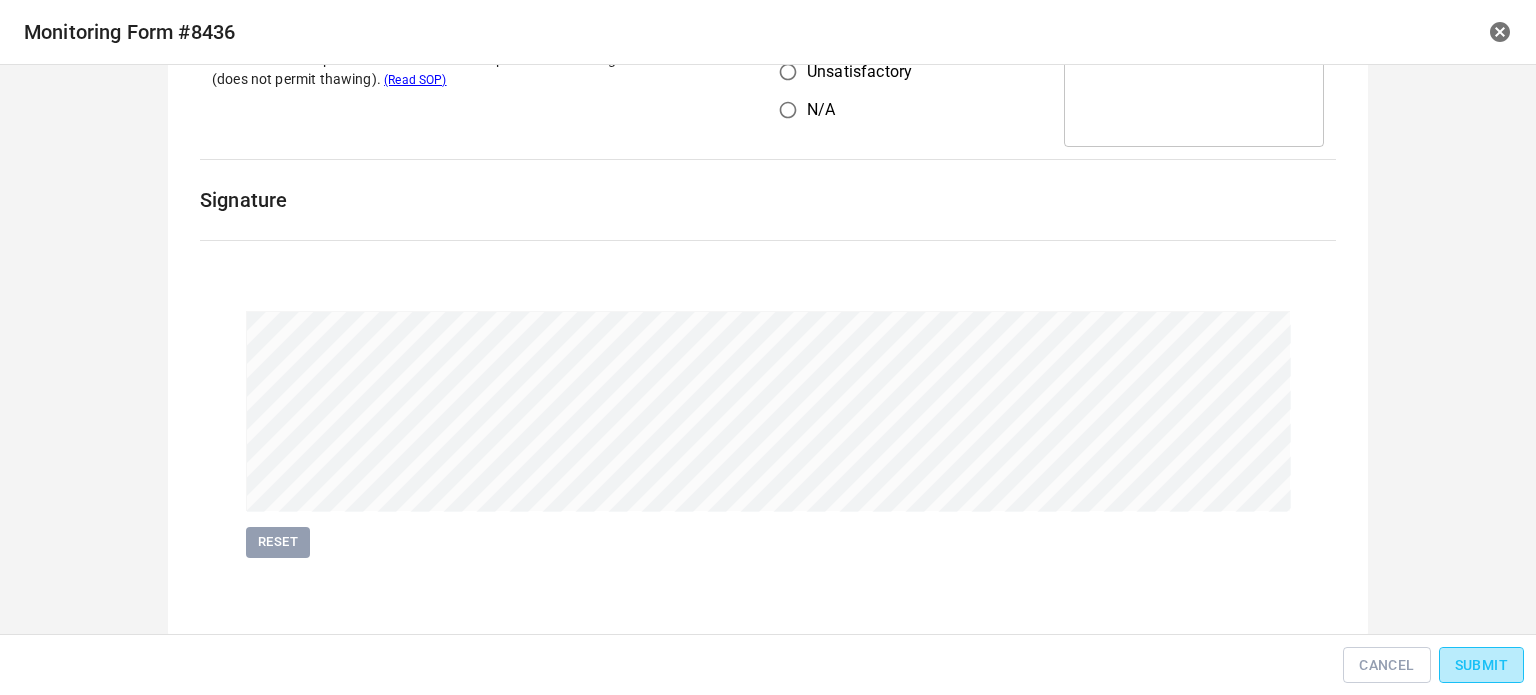 click on "Submit" at bounding box center (1481, 665) 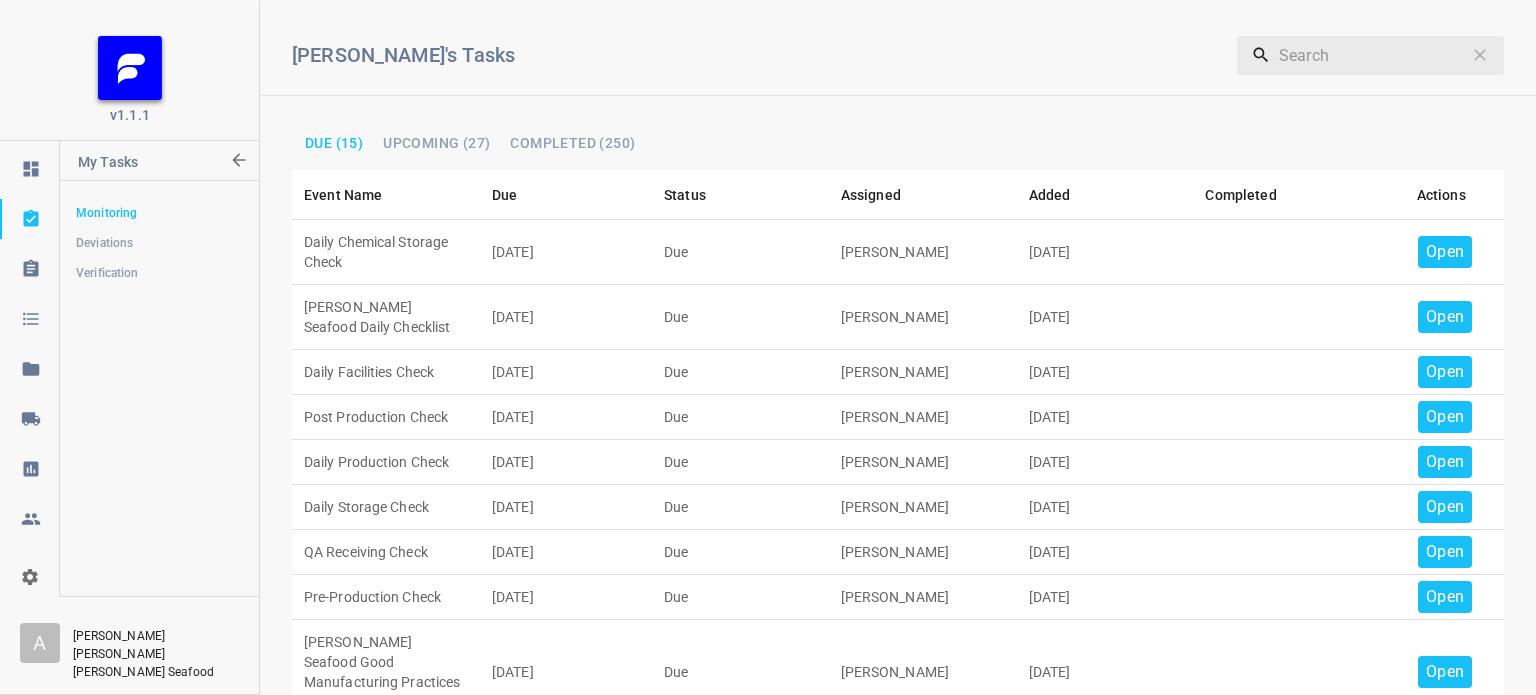 click on "Open" at bounding box center [1445, 252] 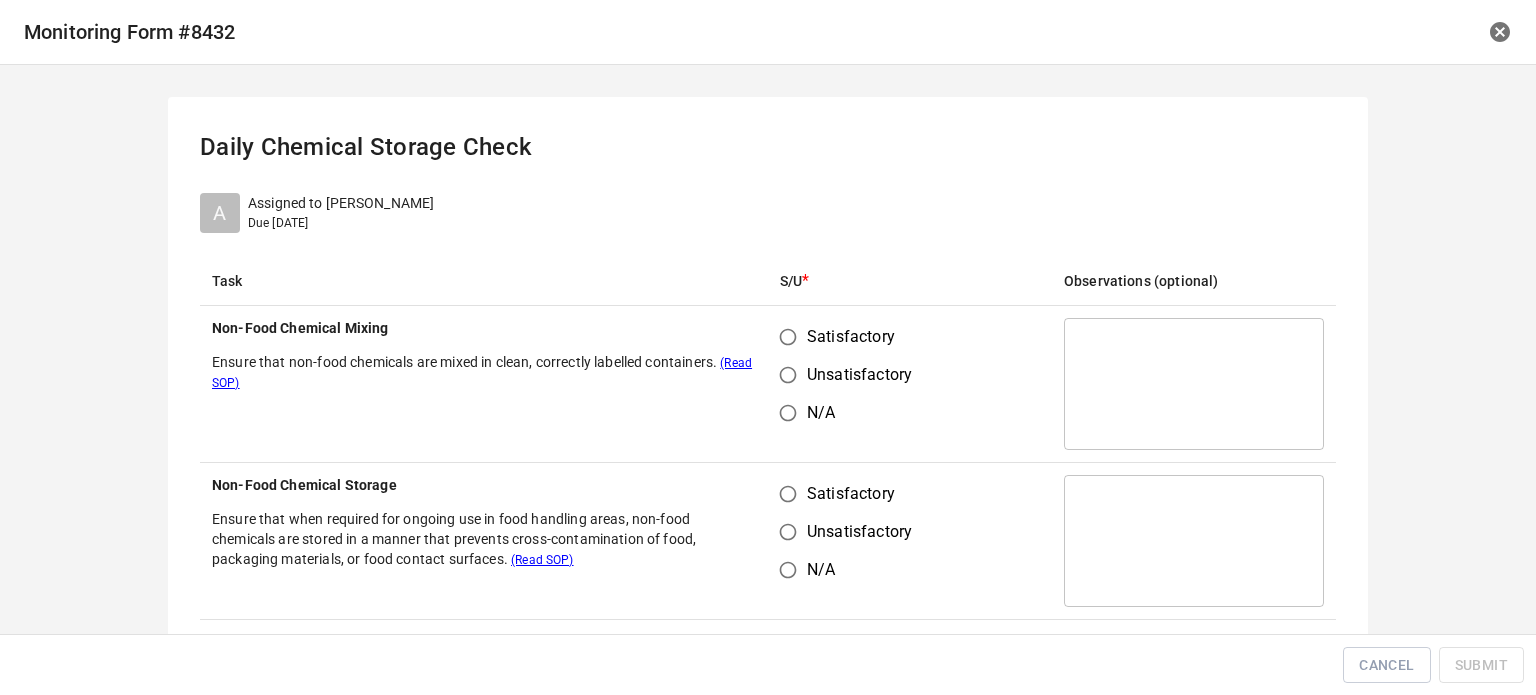 click on "Satisfactory" at bounding box center (788, 337) 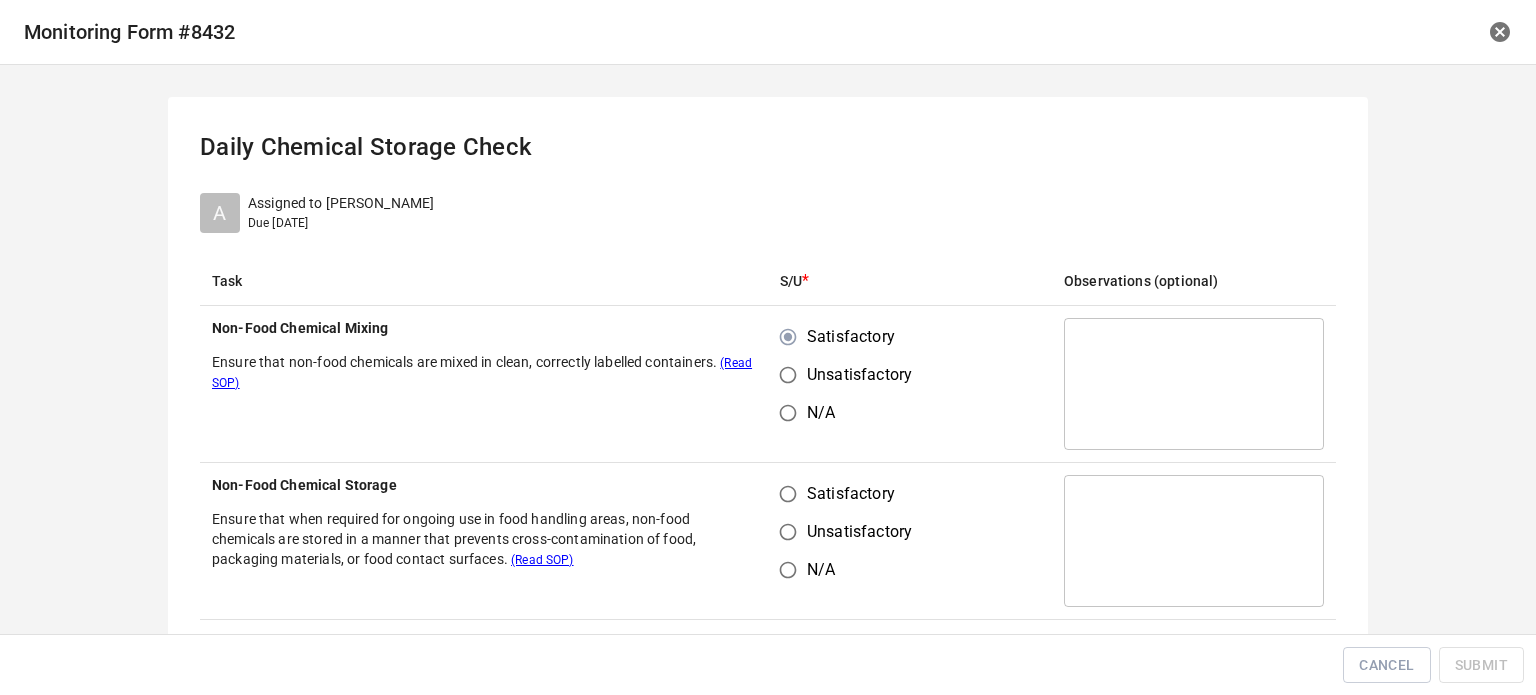 click on "Satisfactory" at bounding box center (788, 494) 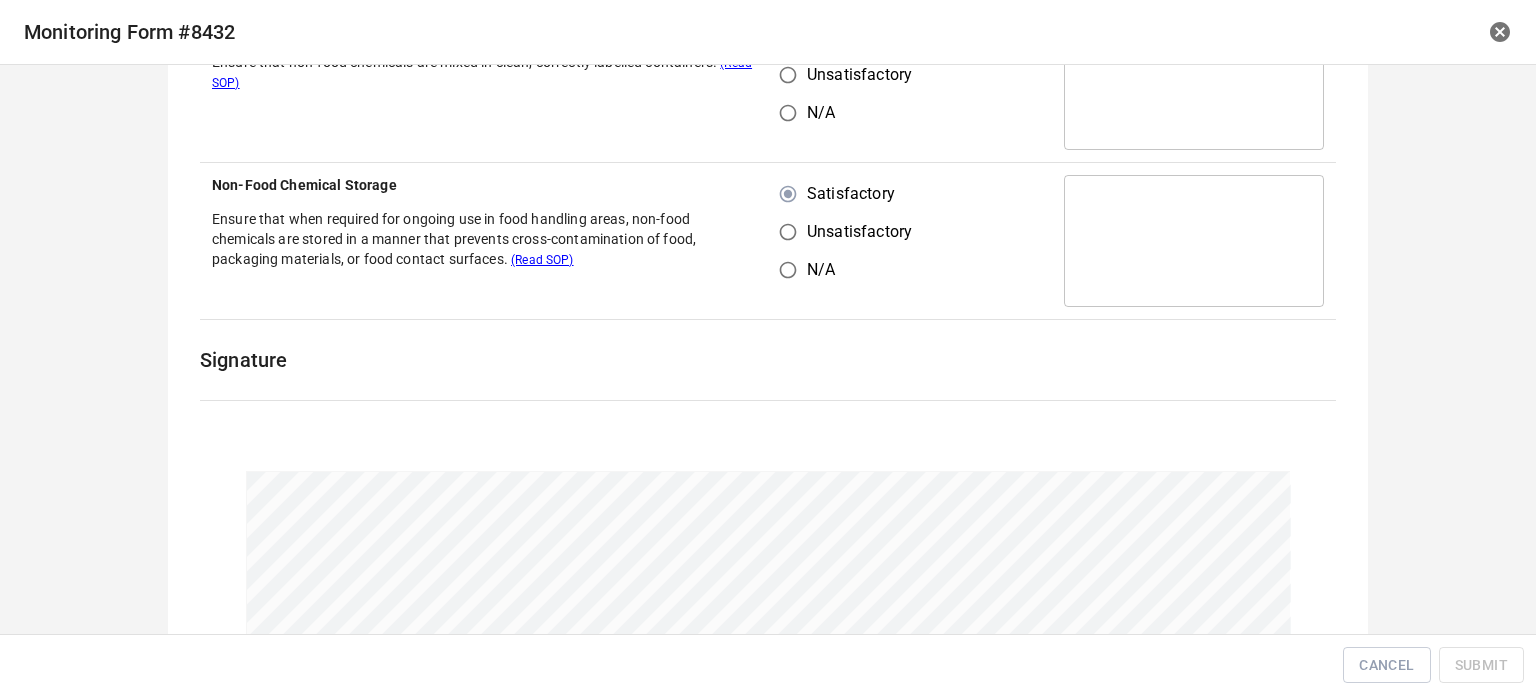 scroll, scrollTop: 461, scrollLeft: 0, axis: vertical 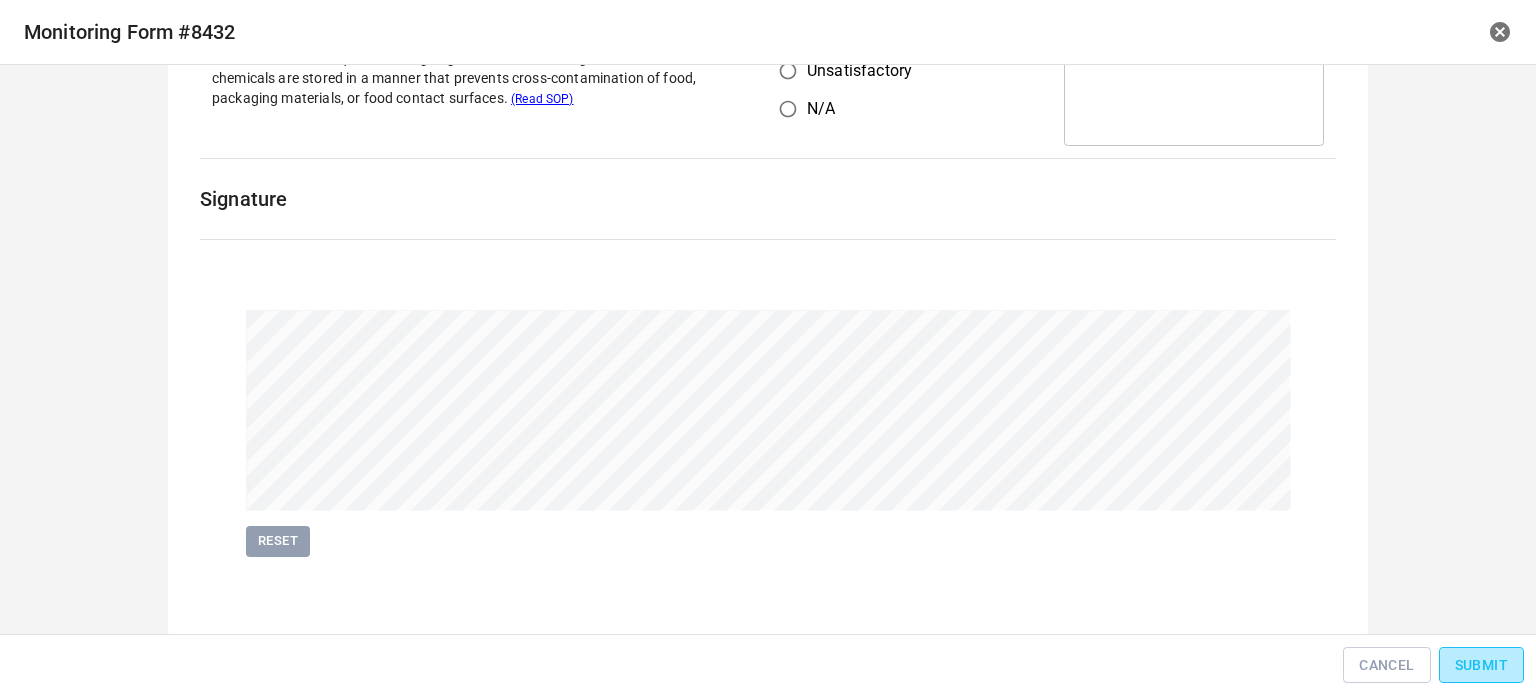 click on "Submit" at bounding box center (1481, 665) 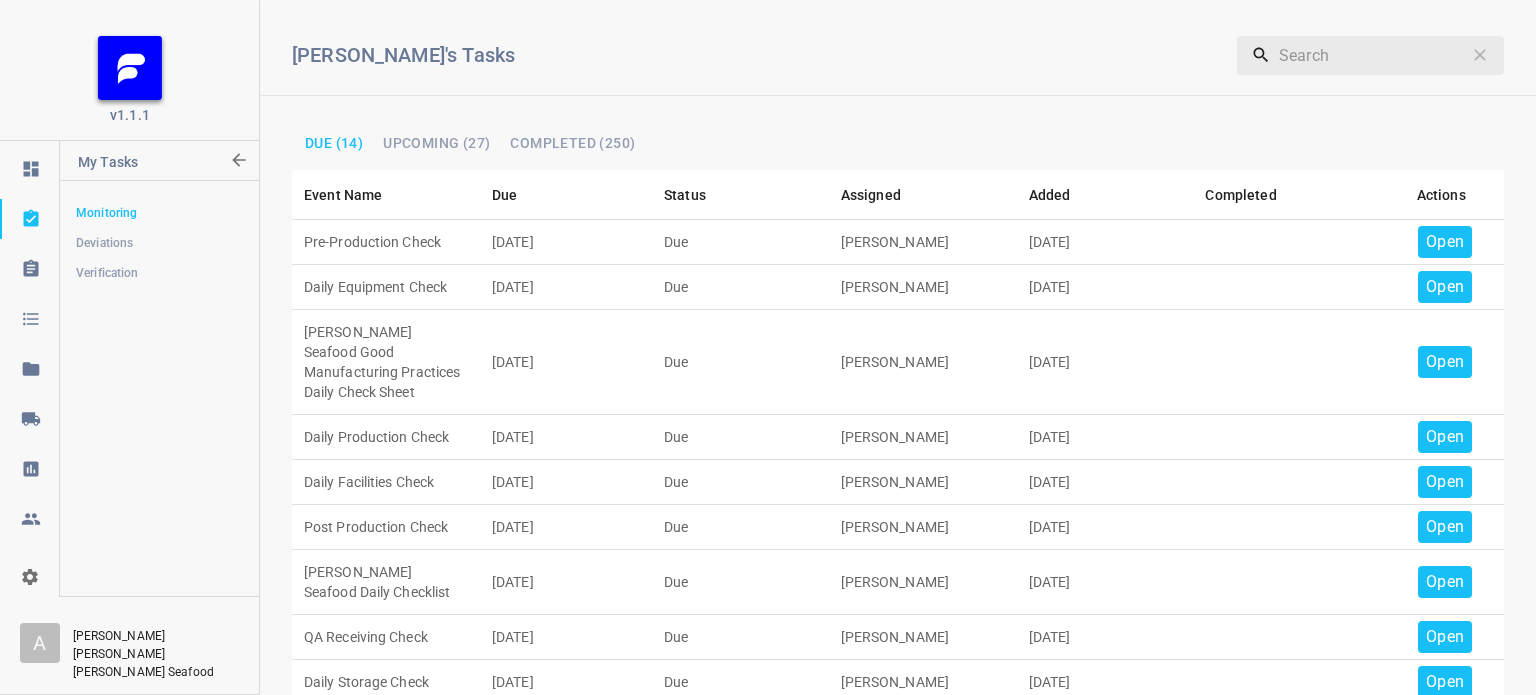 click on "Open" at bounding box center (1445, 242) 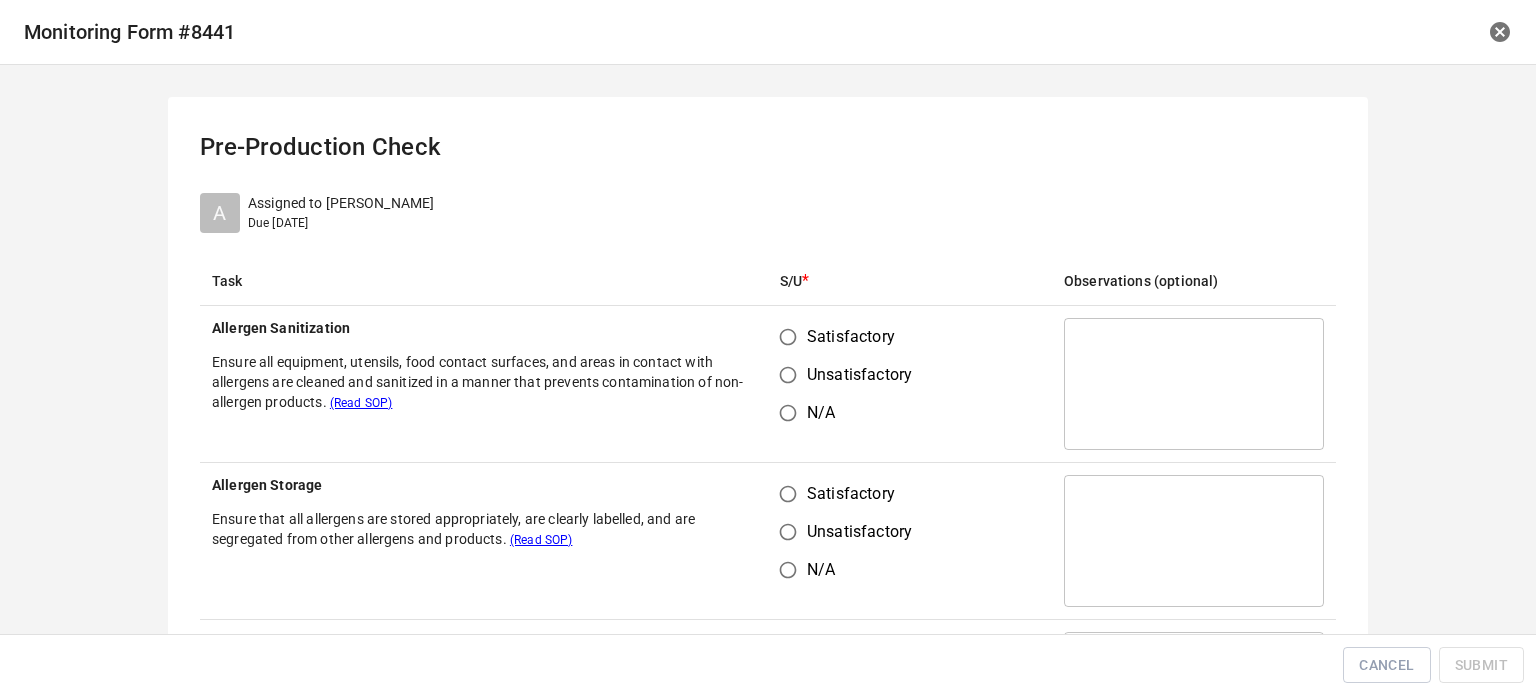 click on "Satisfactory" at bounding box center (788, 337) 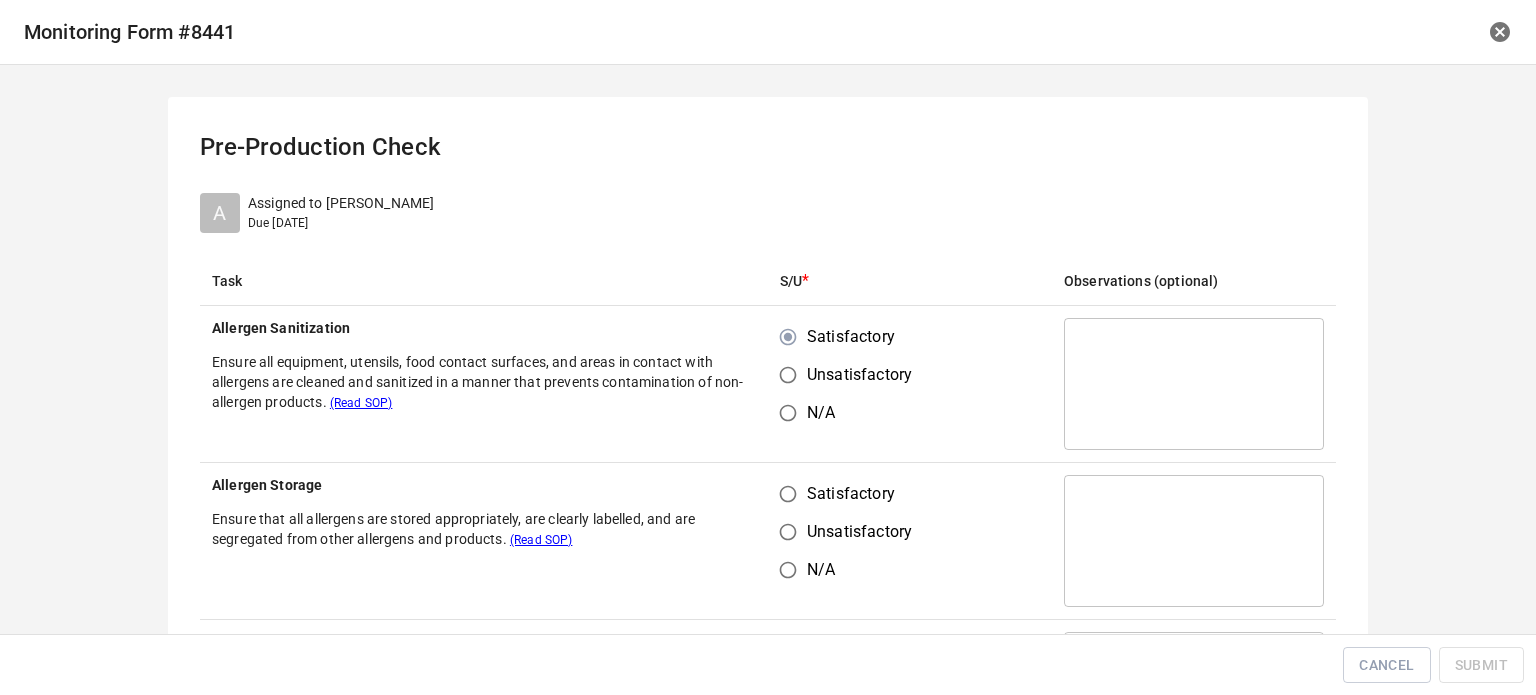 drag, startPoint x: 784, startPoint y: 463, endPoint x: 792, endPoint y: 483, distance: 21.540659 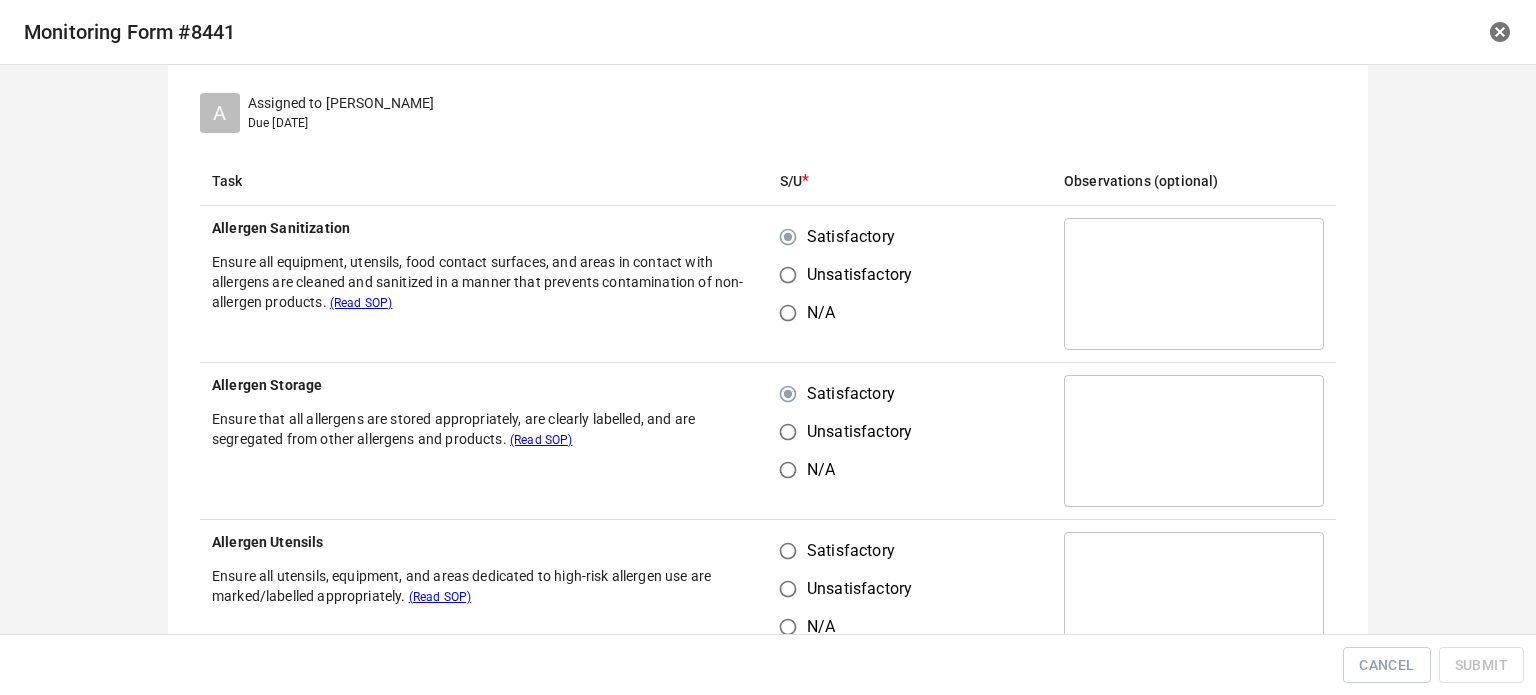 scroll, scrollTop: 300, scrollLeft: 0, axis: vertical 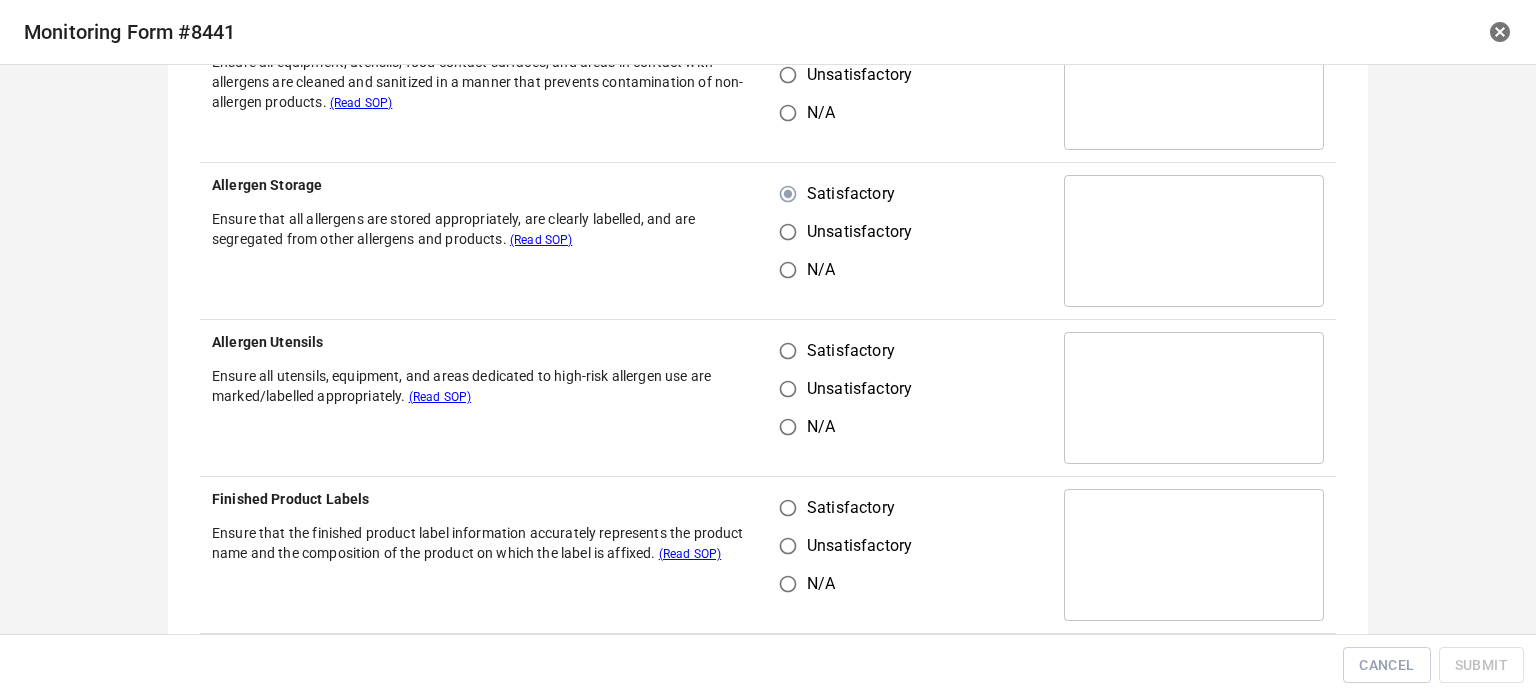click on "Satisfactory" at bounding box center (788, 351) 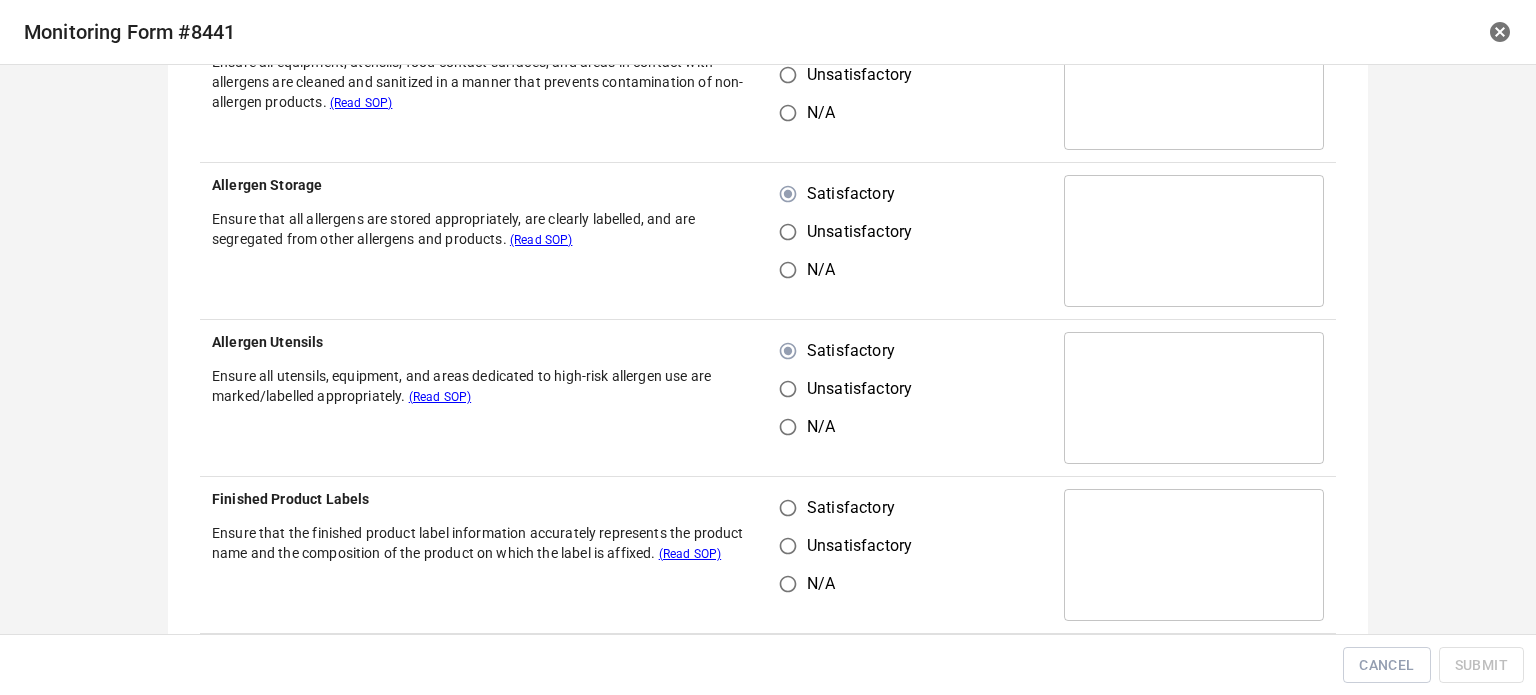 drag, startPoint x: 790, startPoint y: 507, endPoint x: 905, endPoint y: 491, distance: 116.10771 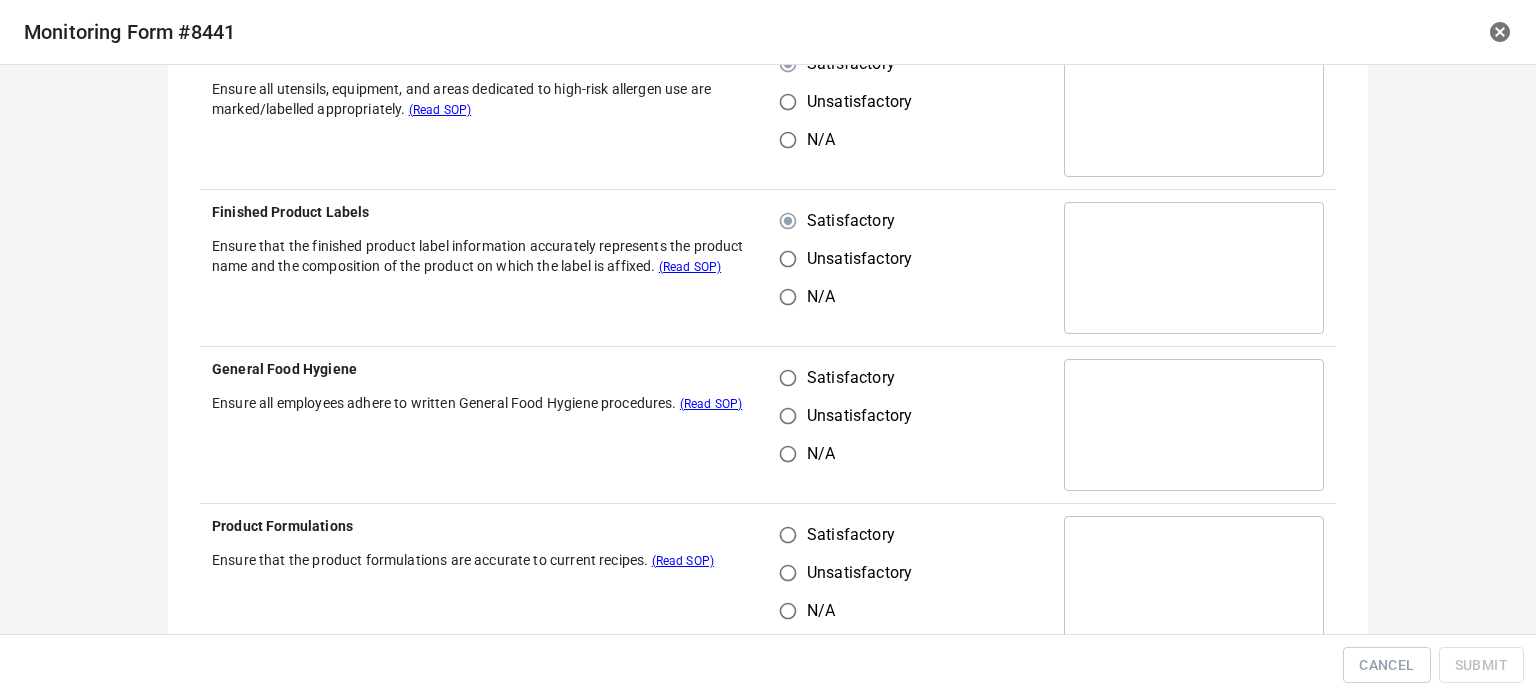 scroll, scrollTop: 600, scrollLeft: 0, axis: vertical 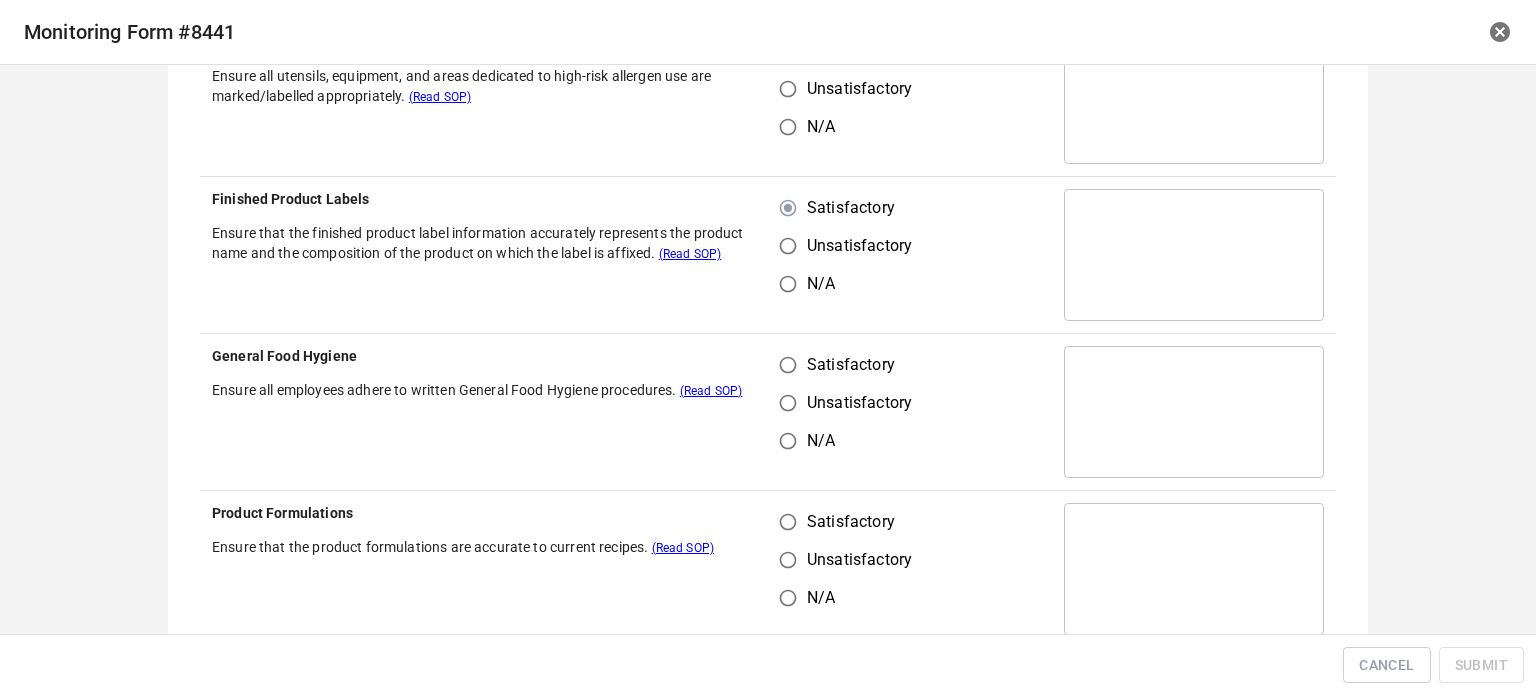 drag, startPoint x: 767, startPoint y: 371, endPoint x: 790, endPoint y: 422, distance: 55.946404 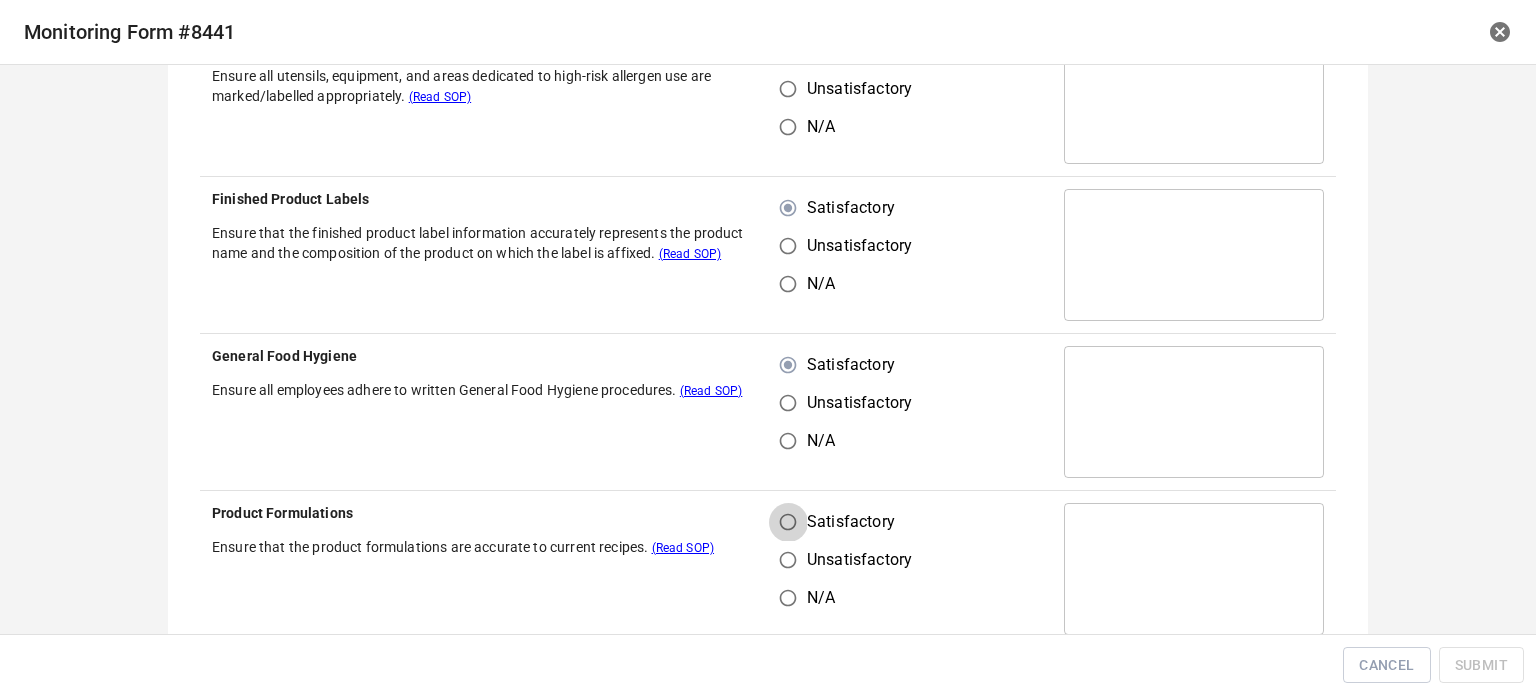 click on "Satisfactory" at bounding box center (788, 522) 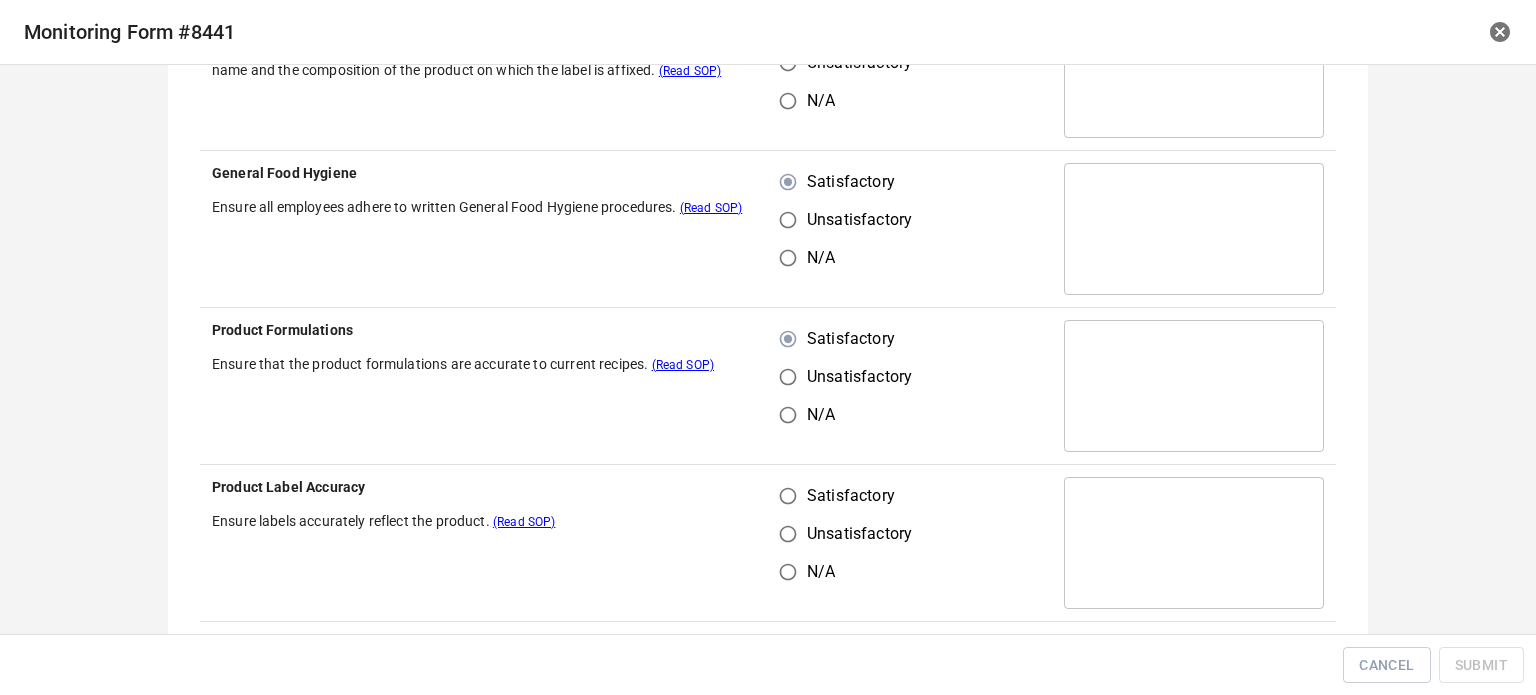 scroll, scrollTop: 1000, scrollLeft: 0, axis: vertical 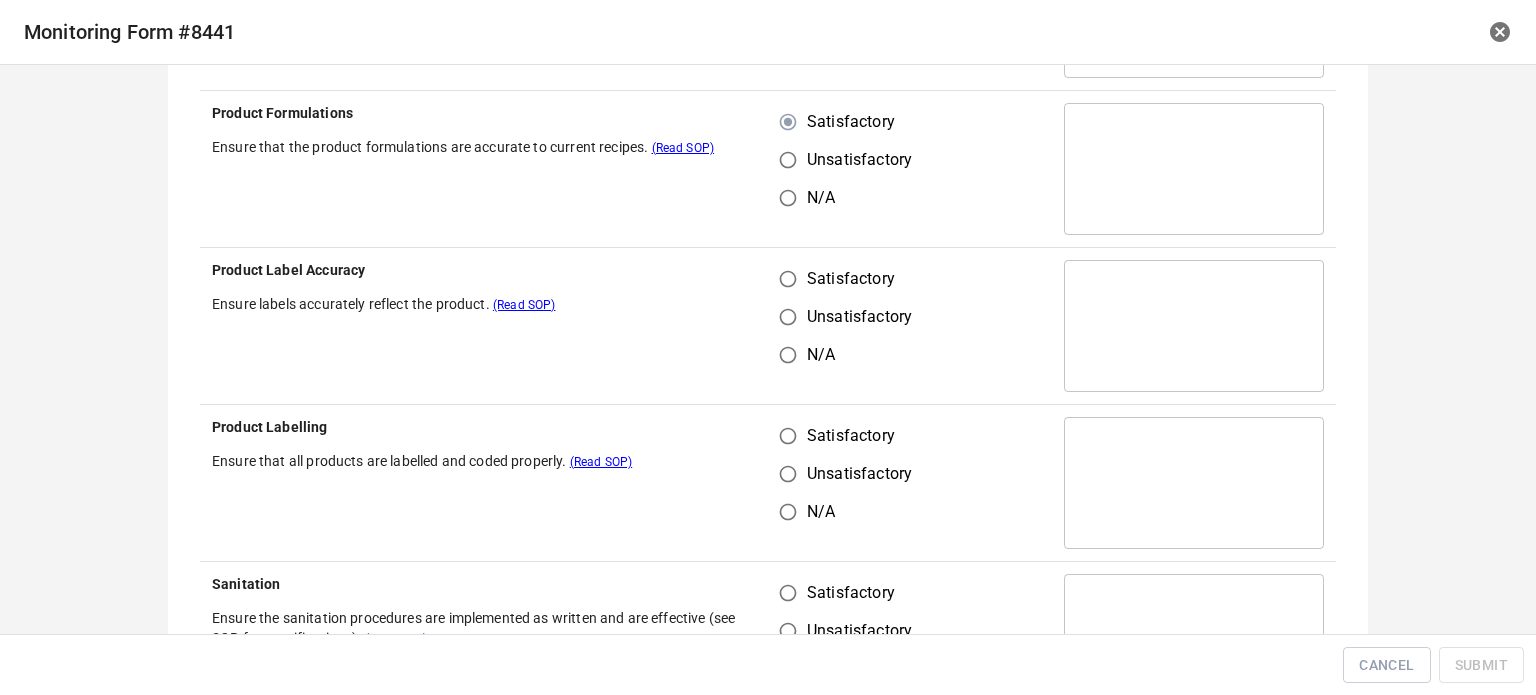 drag, startPoint x: 800, startPoint y: 254, endPoint x: 789, endPoint y: 370, distance: 116.520386 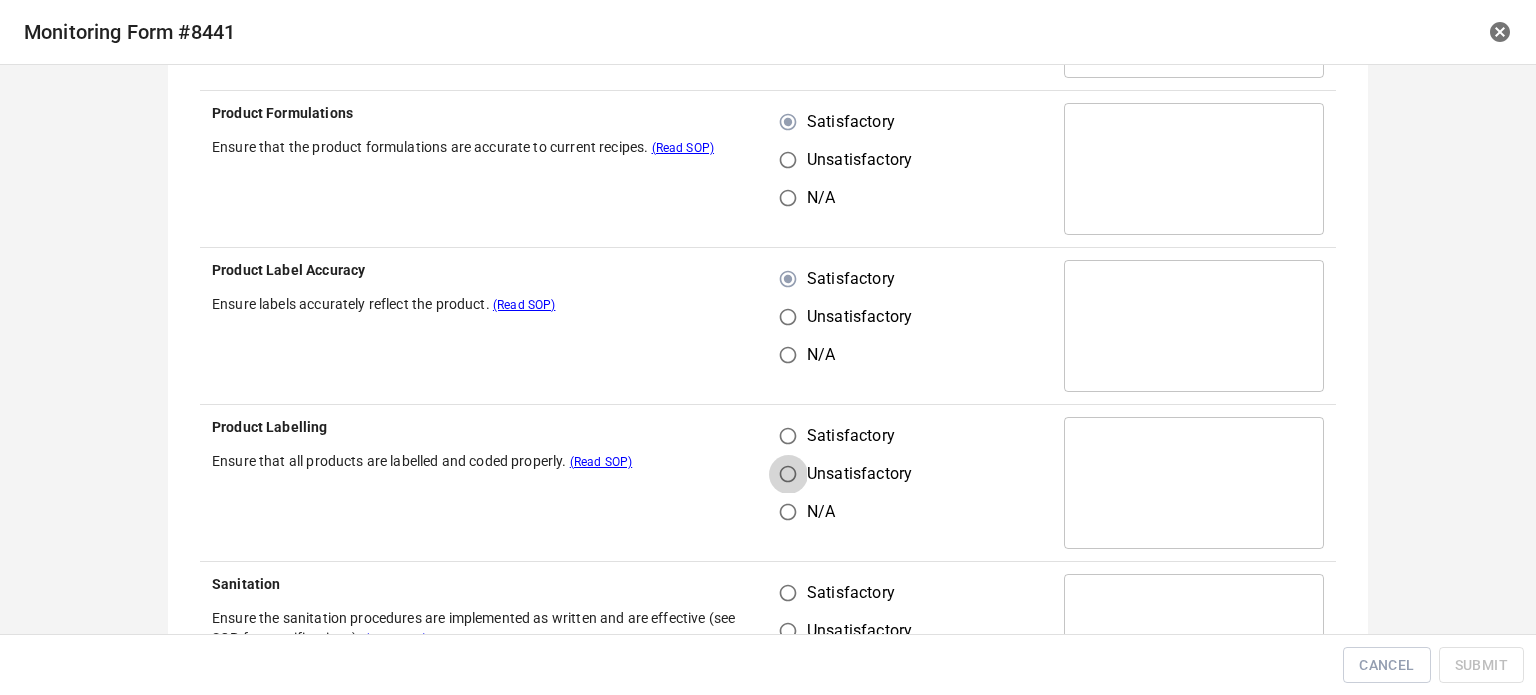 click on "Unsatisfactory" at bounding box center [788, 474] 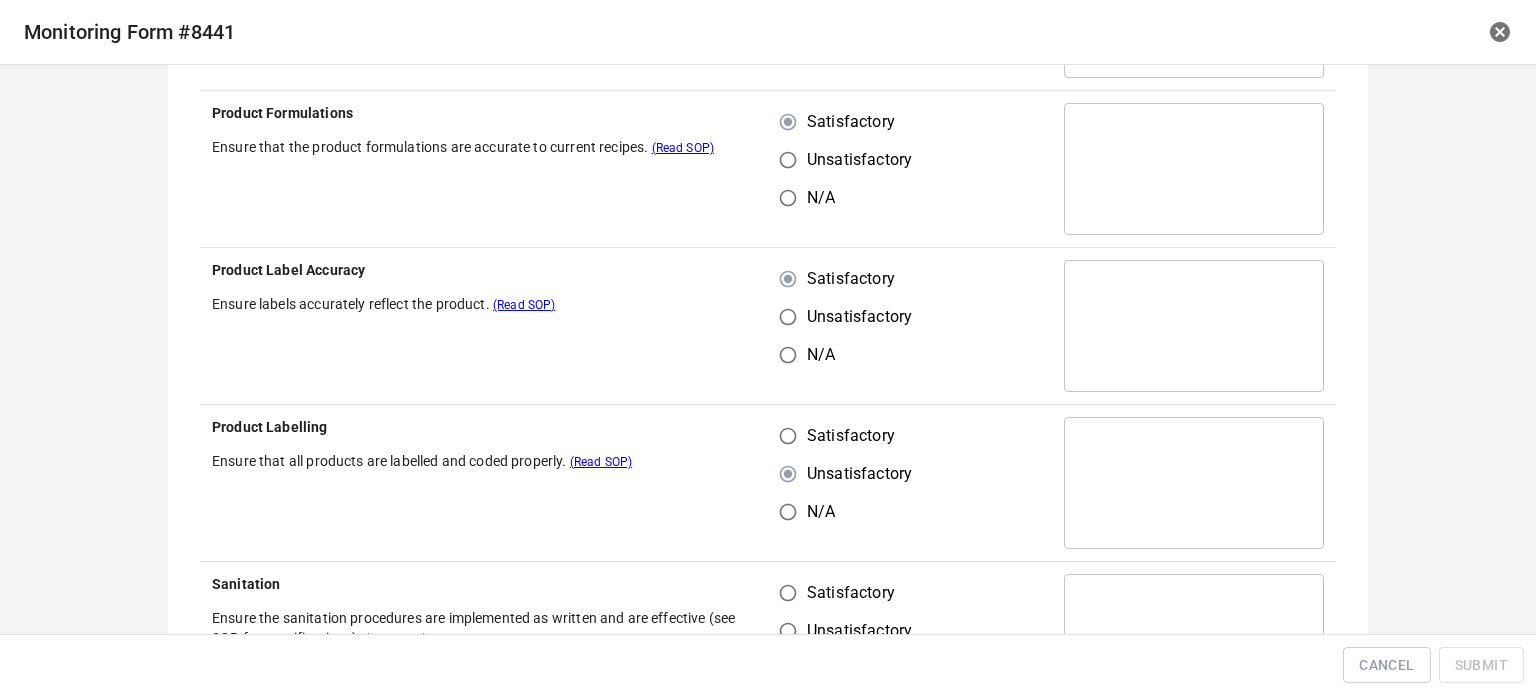 click on "Satisfactory" at bounding box center [788, 436] 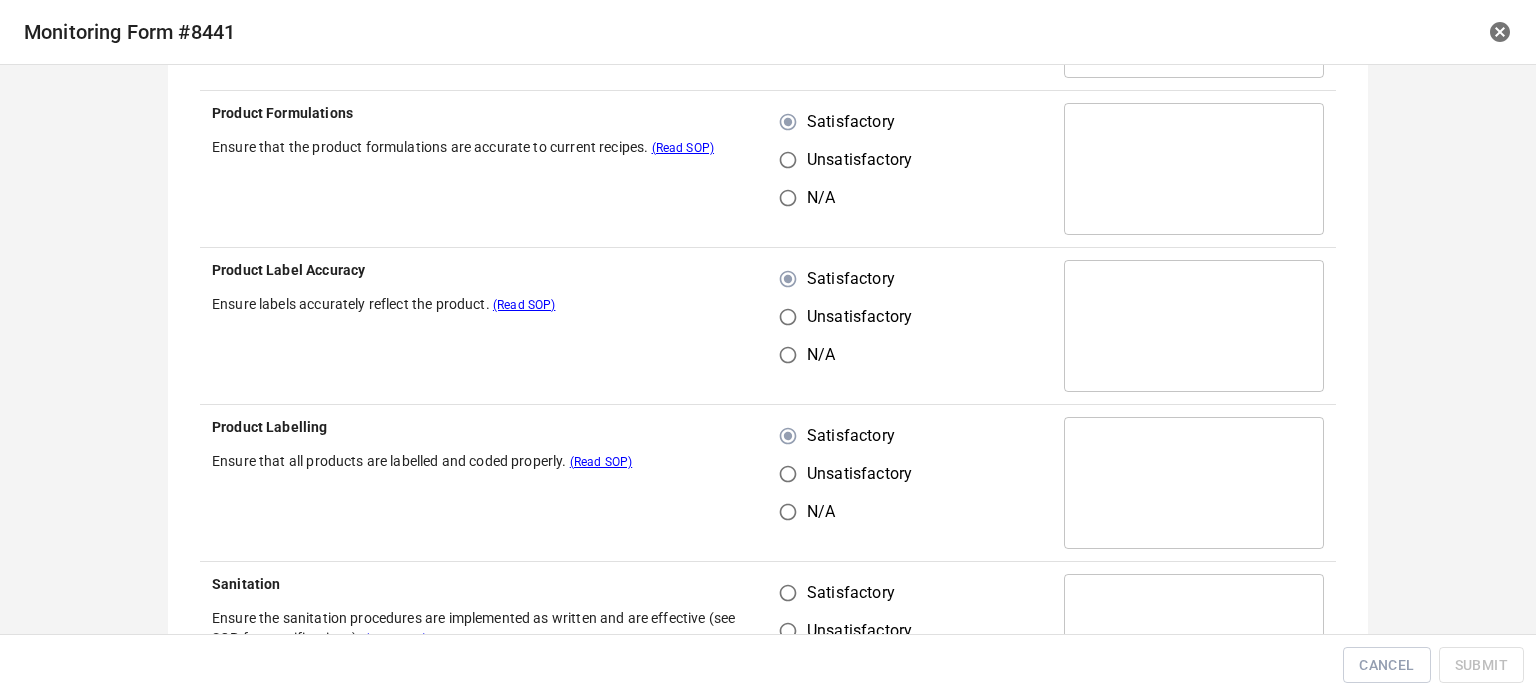 scroll, scrollTop: 1300, scrollLeft: 0, axis: vertical 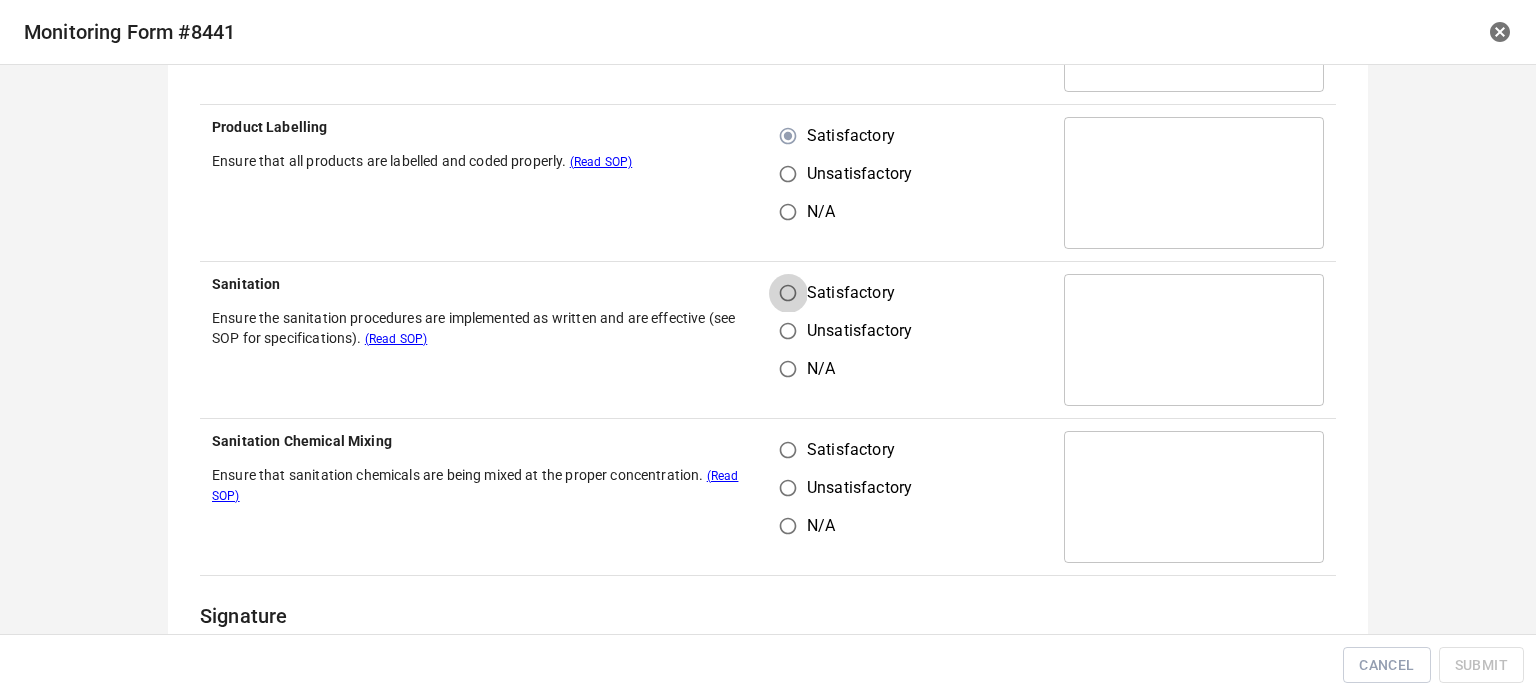 click on "Satisfactory" at bounding box center (788, 293) 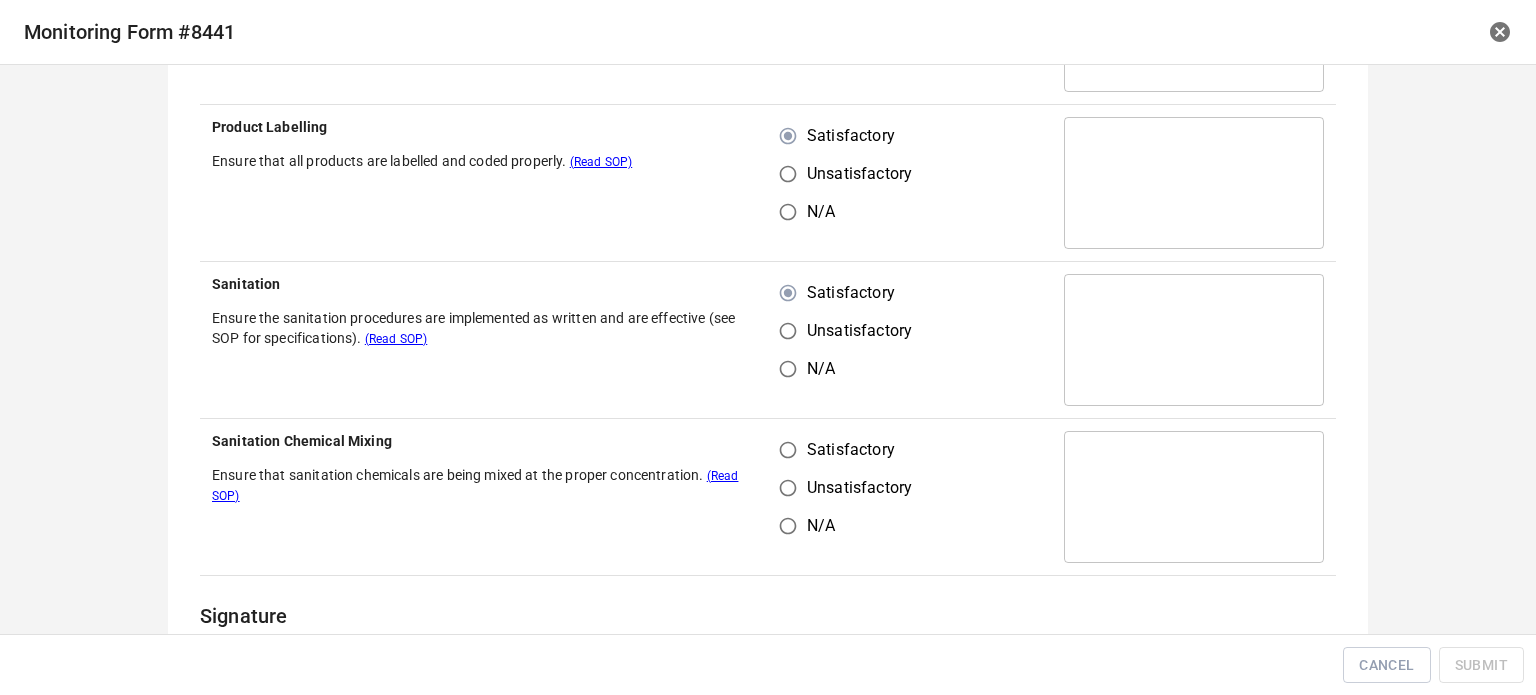 drag, startPoint x: 790, startPoint y: 448, endPoint x: 823, endPoint y: 450, distance: 33.06055 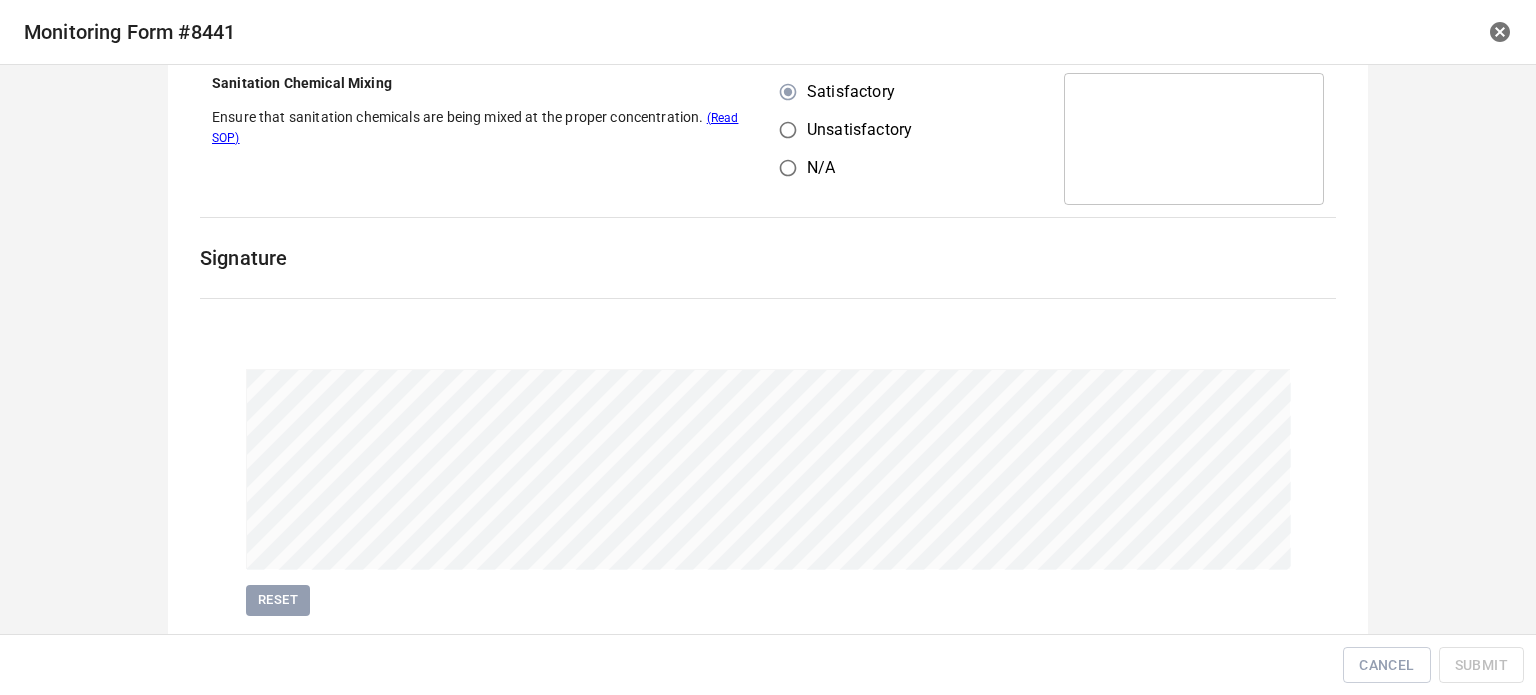 scroll, scrollTop: 1716, scrollLeft: 0, axis: vertical 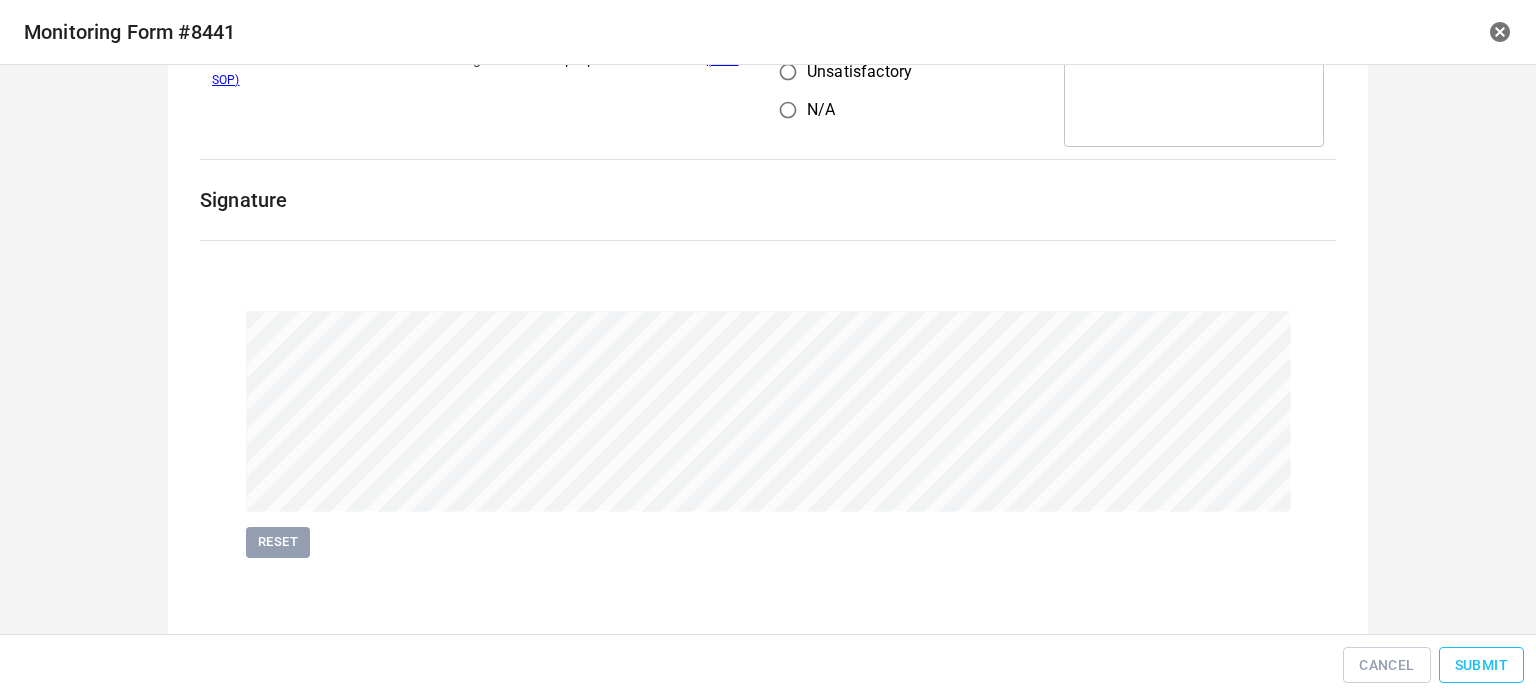 drag, startPoint x: 1444, startPoint y: 636, endPoint x: 1469, endPoint y: 658, distance: 33.30165 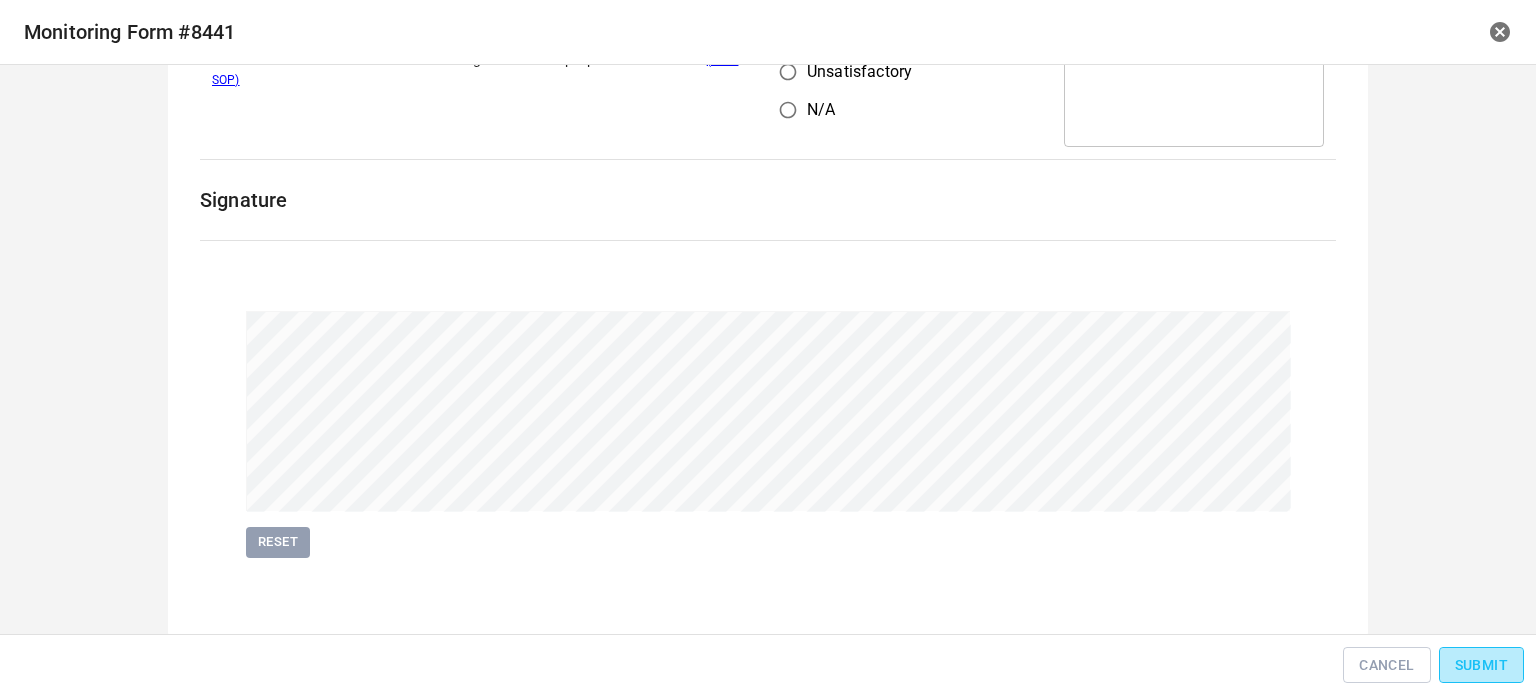 click on "Submit" at bounding box center (1481, 665) 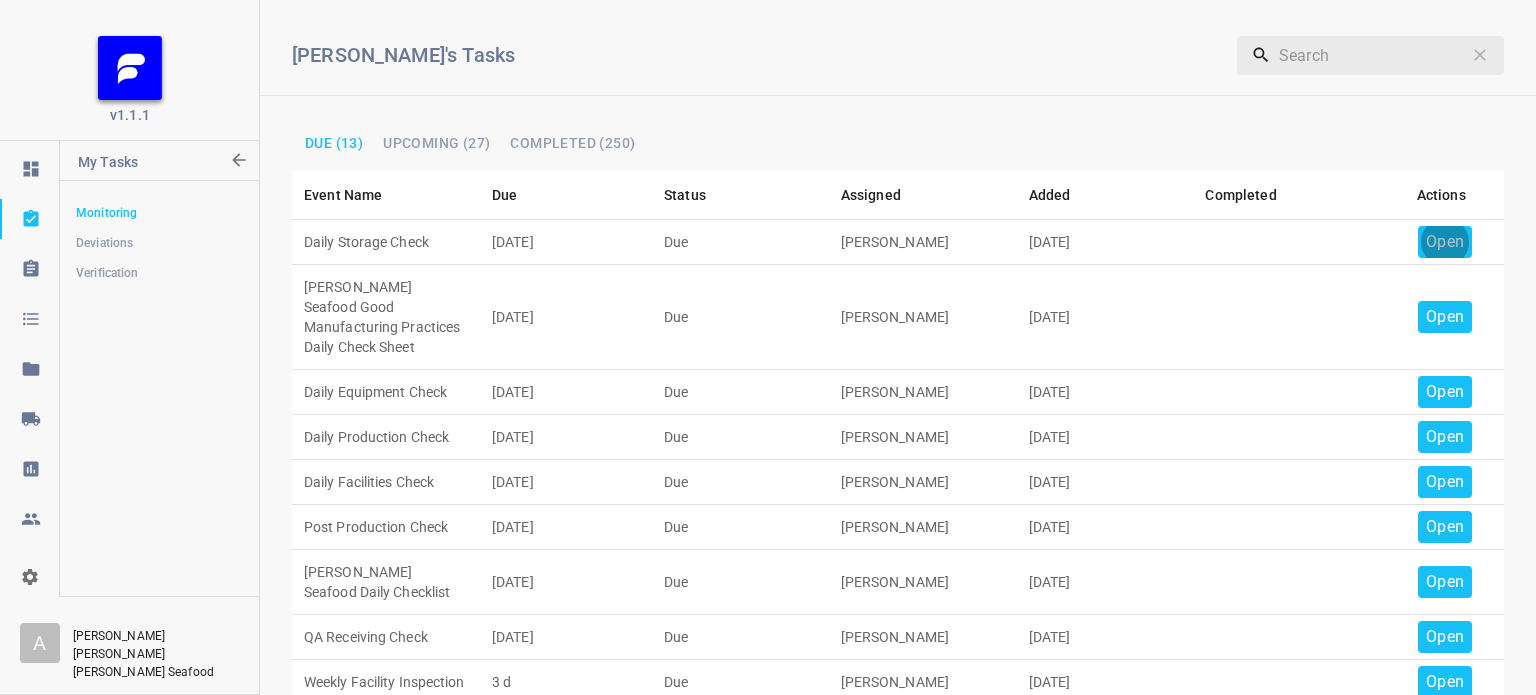 click on "Open" at bounding box center [1445, 242] 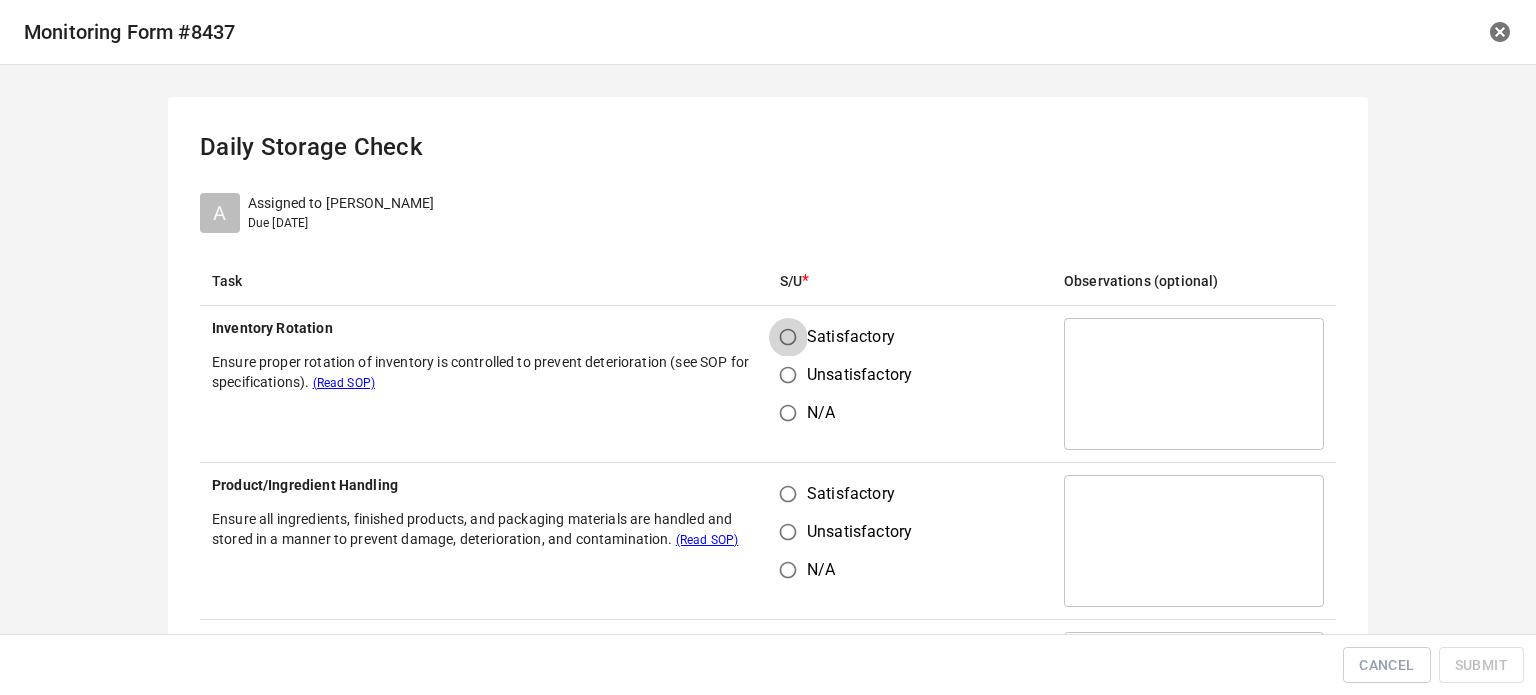 click on "Satisfactory" at bounding box center (788, 337) 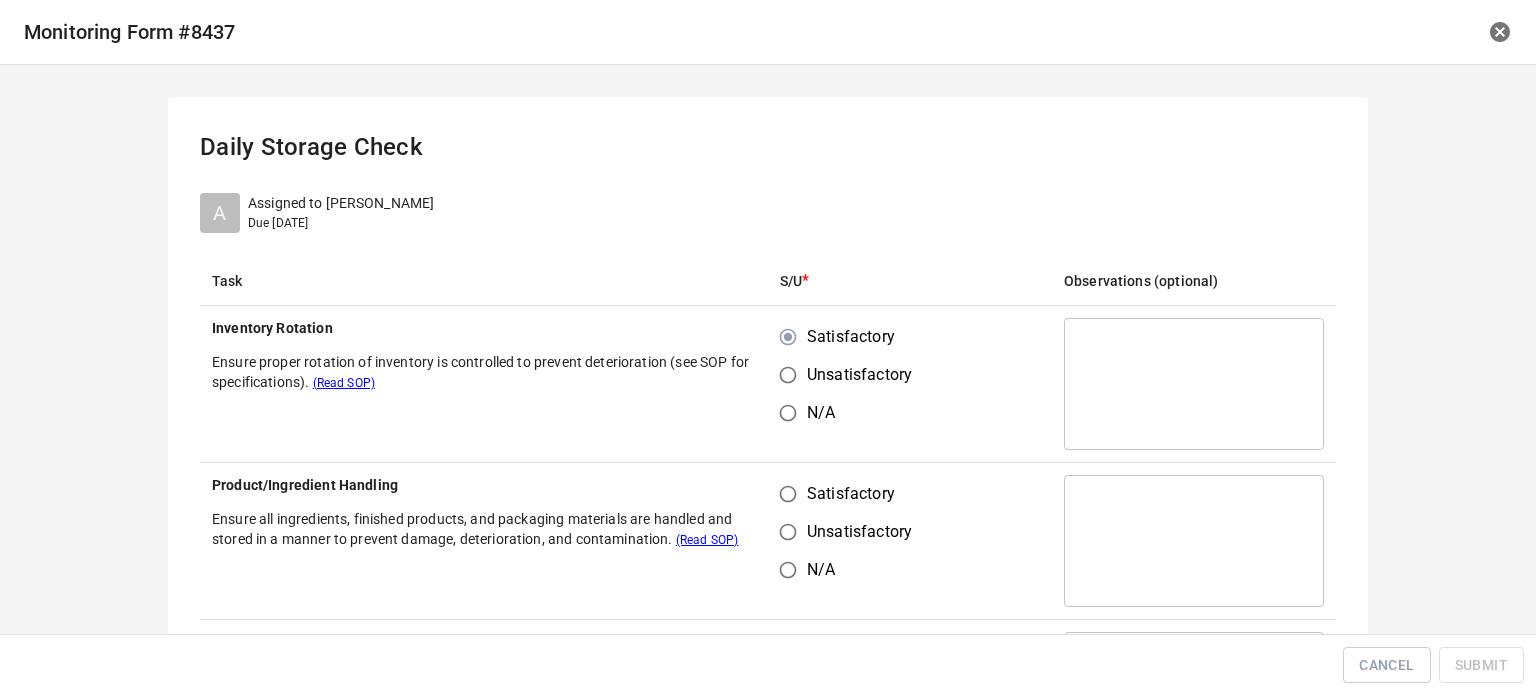 click on "Satisfactory" at bounding box center (788, 494) 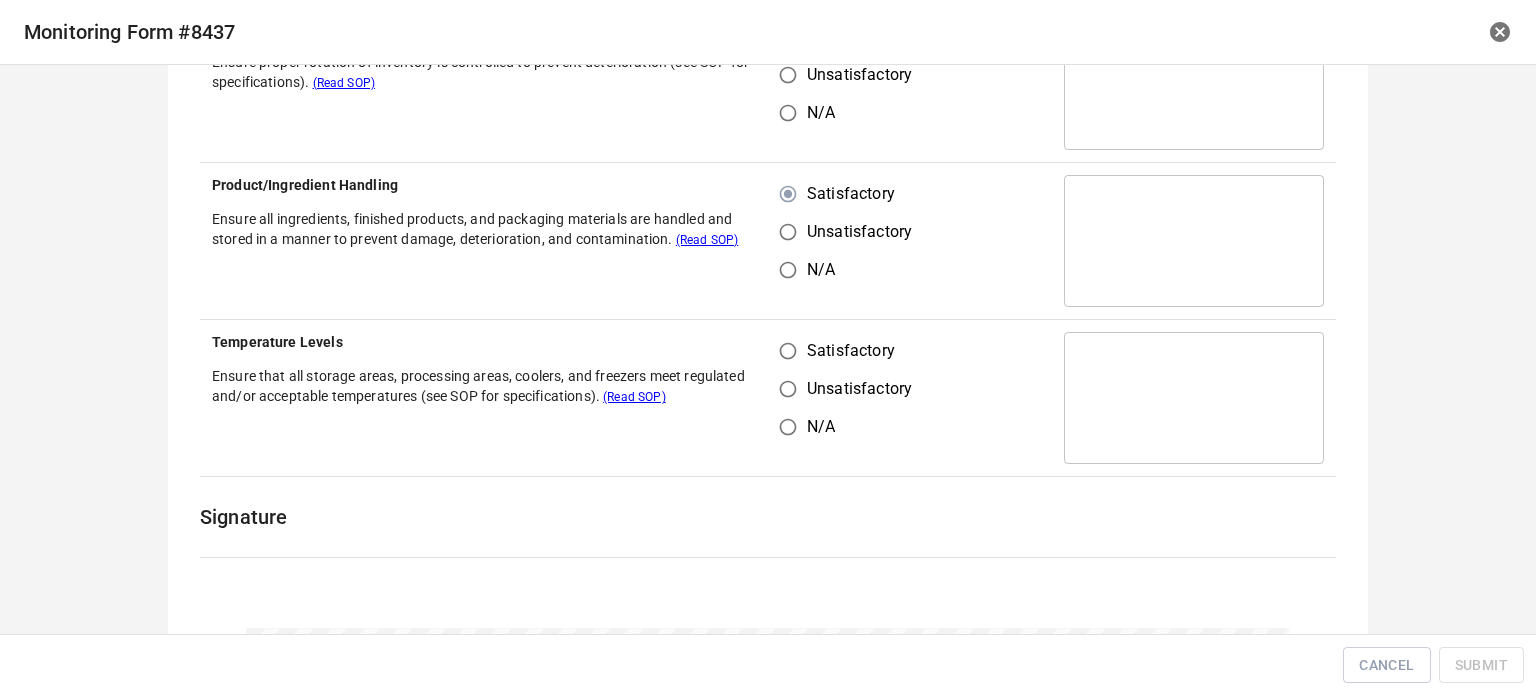 click on "Satisfactory" at bounding box center [788, 351] 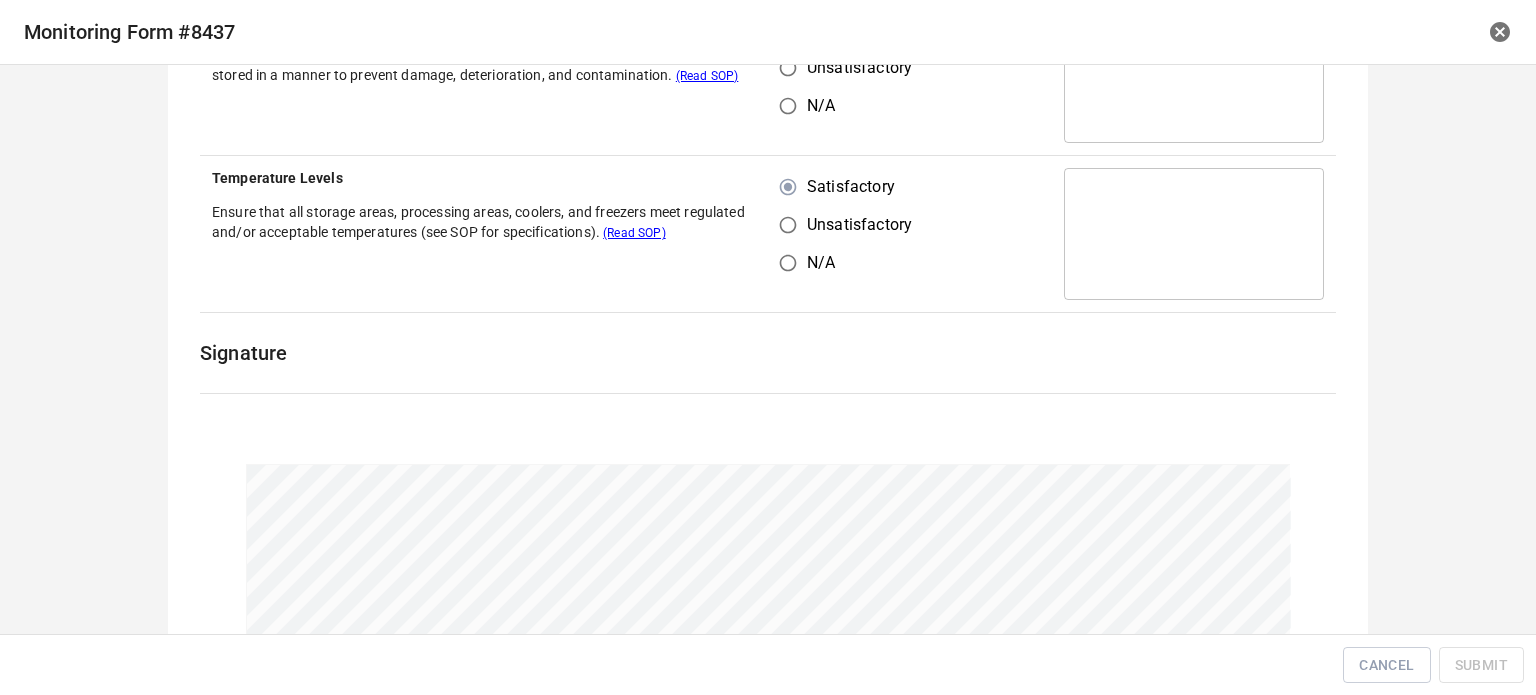 scroll, scrollTop: 618, scrollLeft: 0, axis: vertical 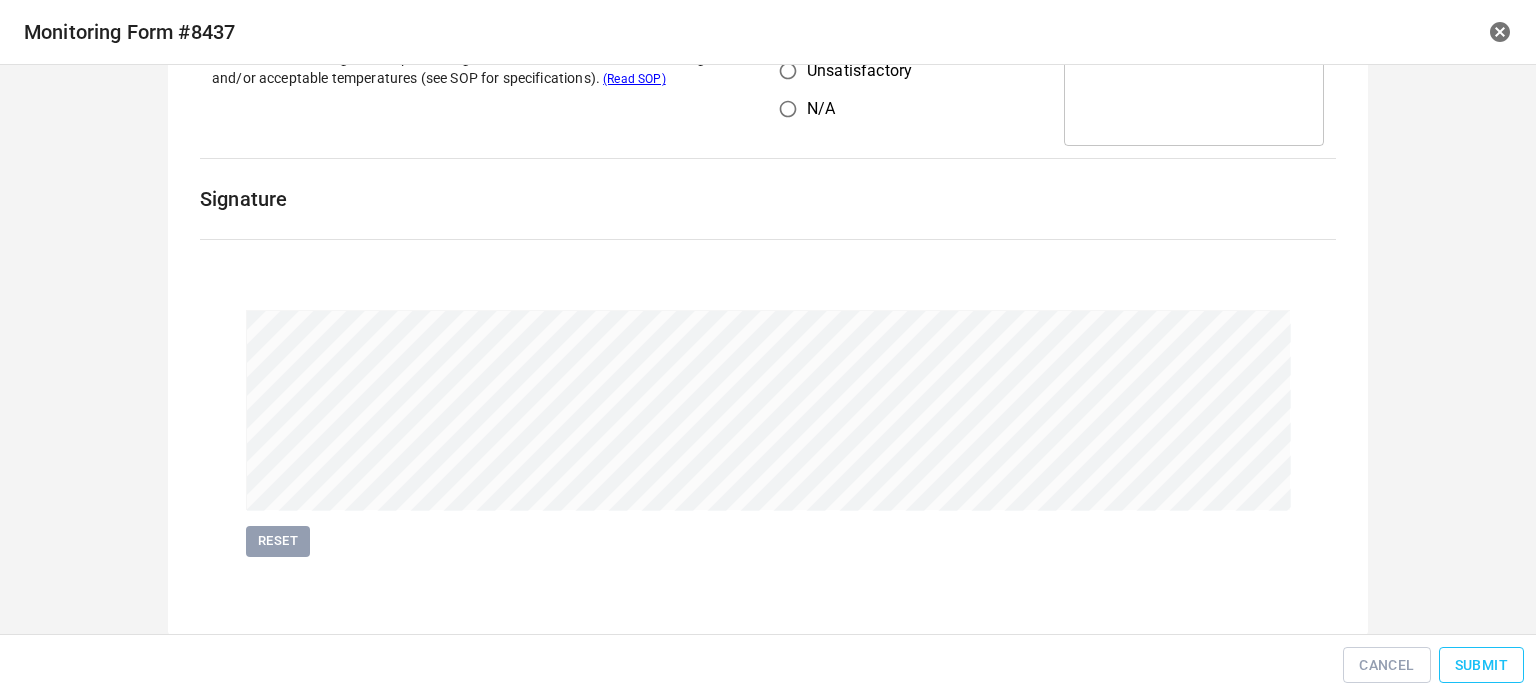 click on "Submit" at bounding box center [1481, 665] 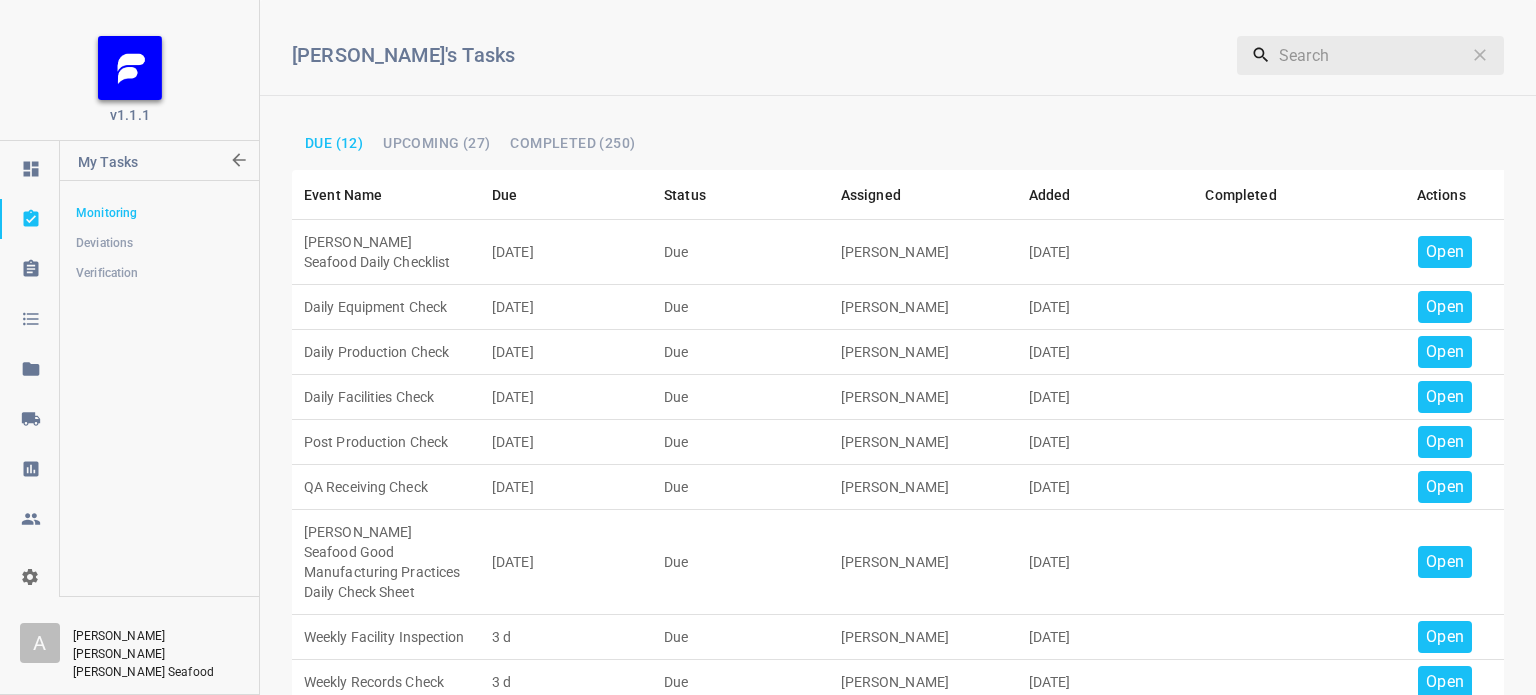 click on "Open" at bounding box center [1445, 252] 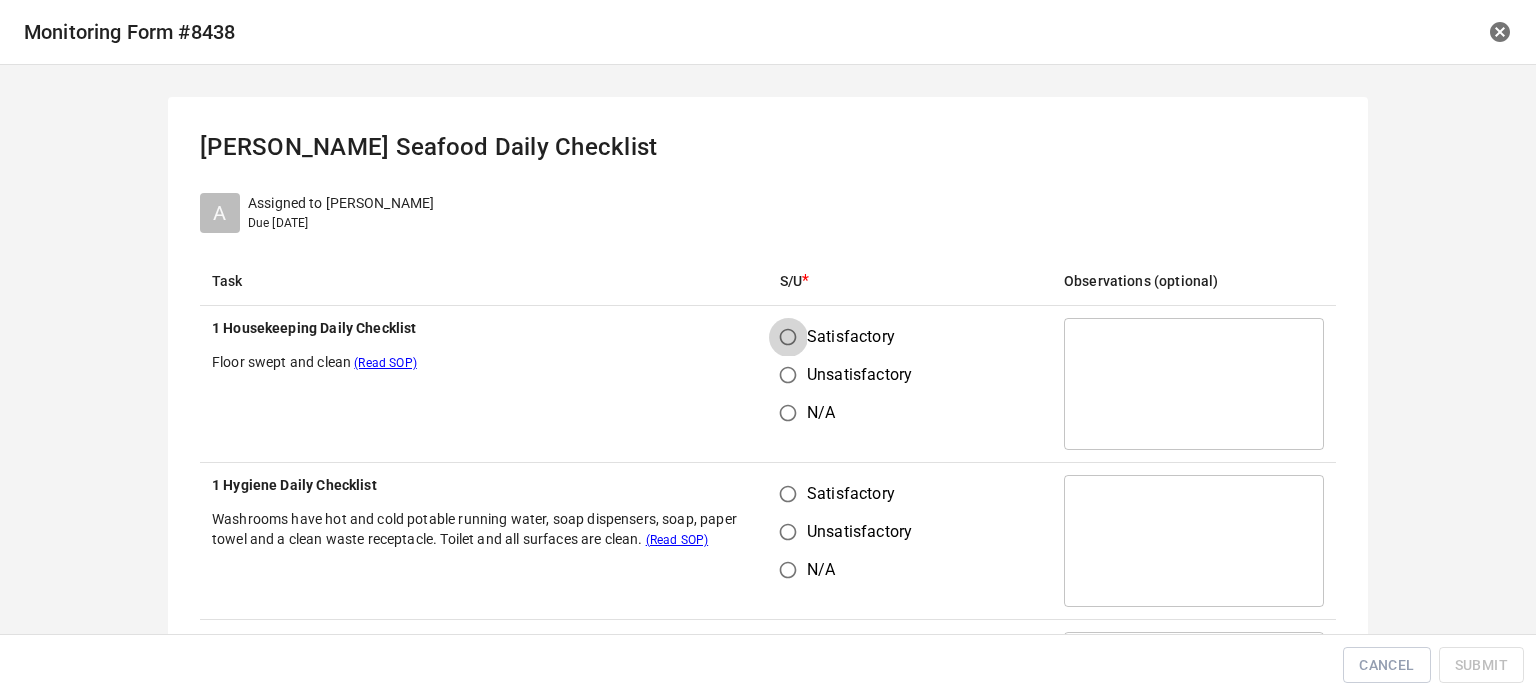 click on "Satisfactory" at bounding box center (788, 337) 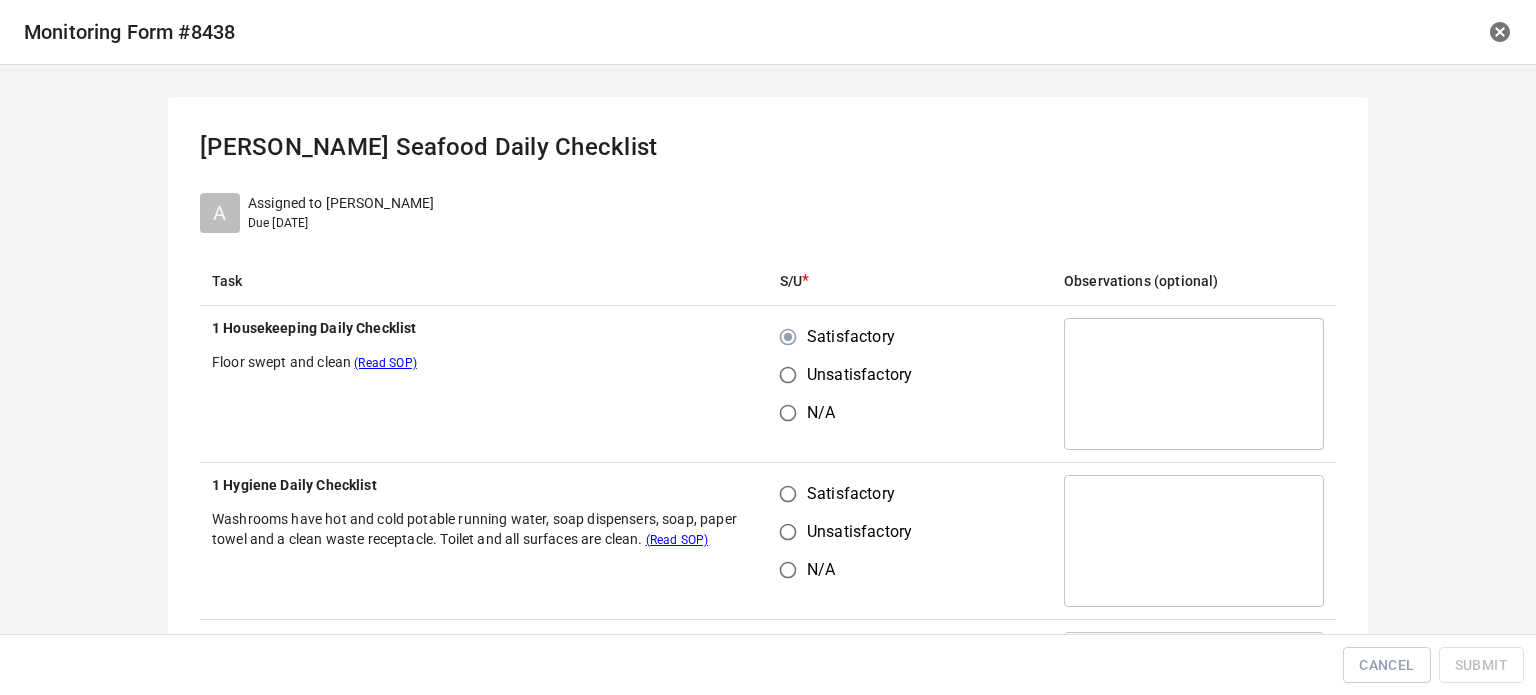drag, startPoint x: 787, startPoint y: 494, endPoint x: 843, endPoint y: 502, distance: 56.568542 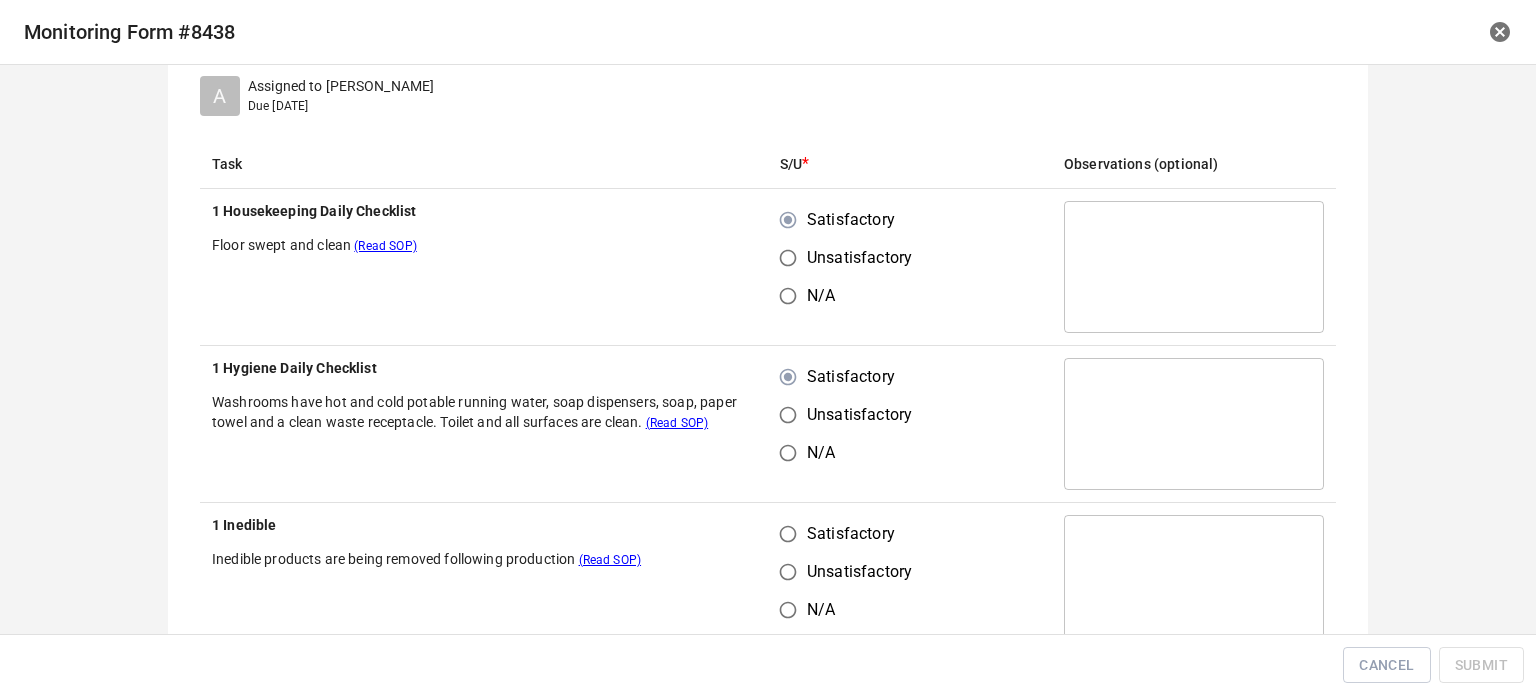scroll, scrollTop: 300, scrollLeft: 0, axis: vertical 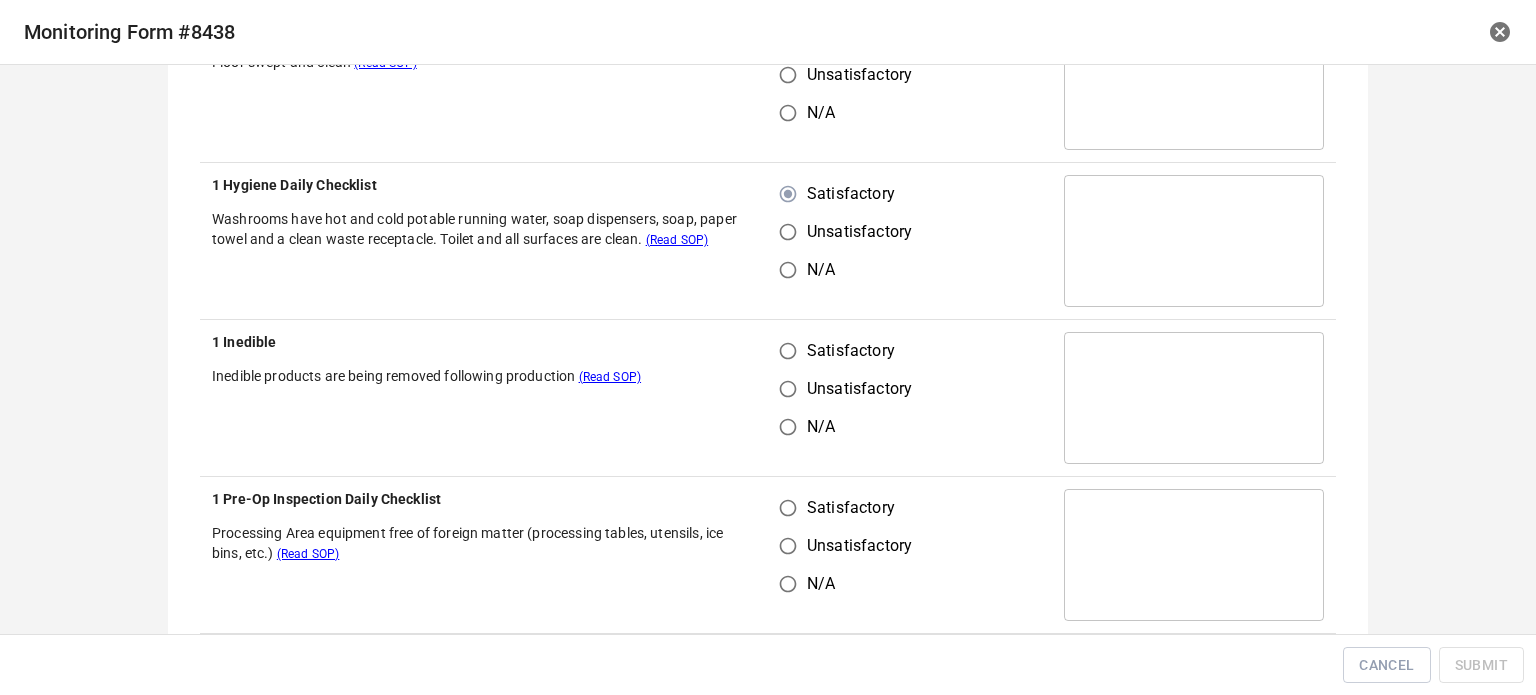 click on "Satisfactory" at bounding box center [788, 351] 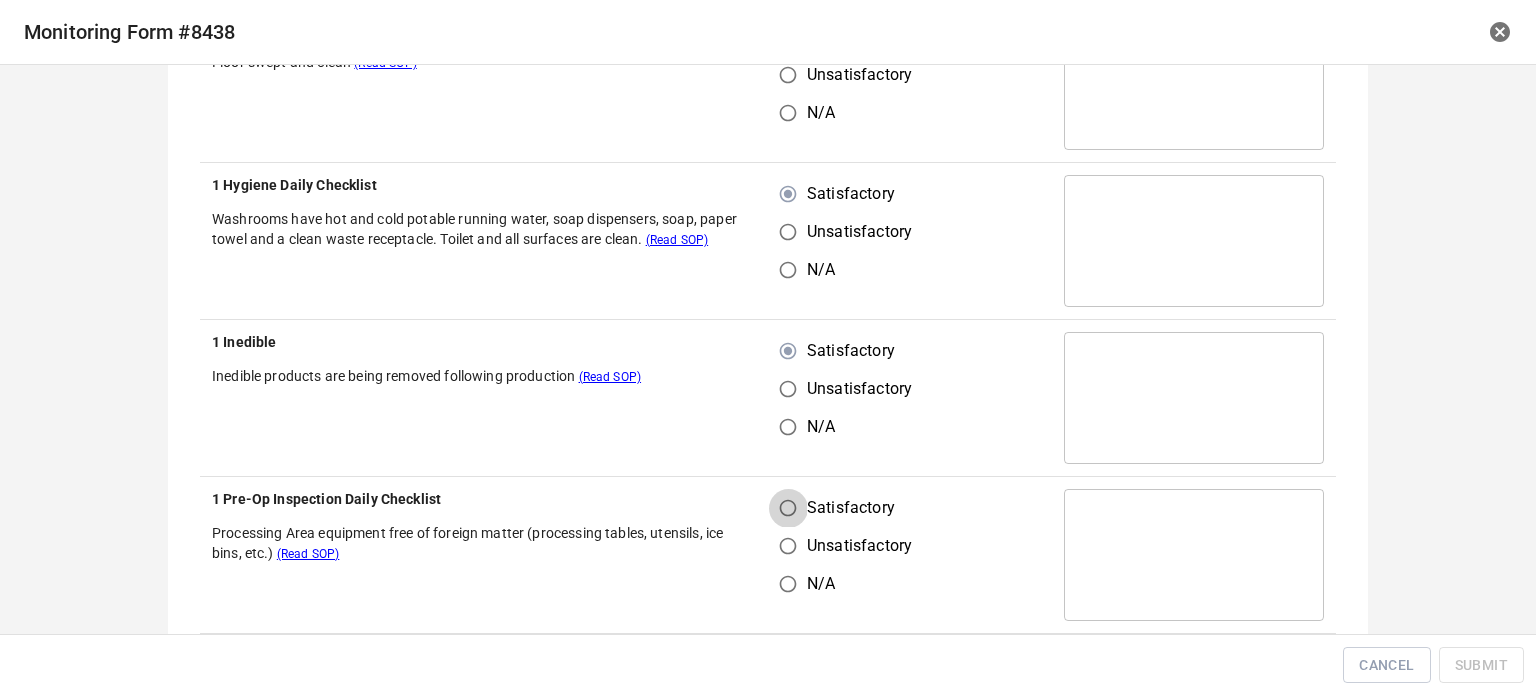 drag, startPoint x: 791, startPoint y: 514, endPoint x: 873, endPoint y: 369, distance: 166.5803 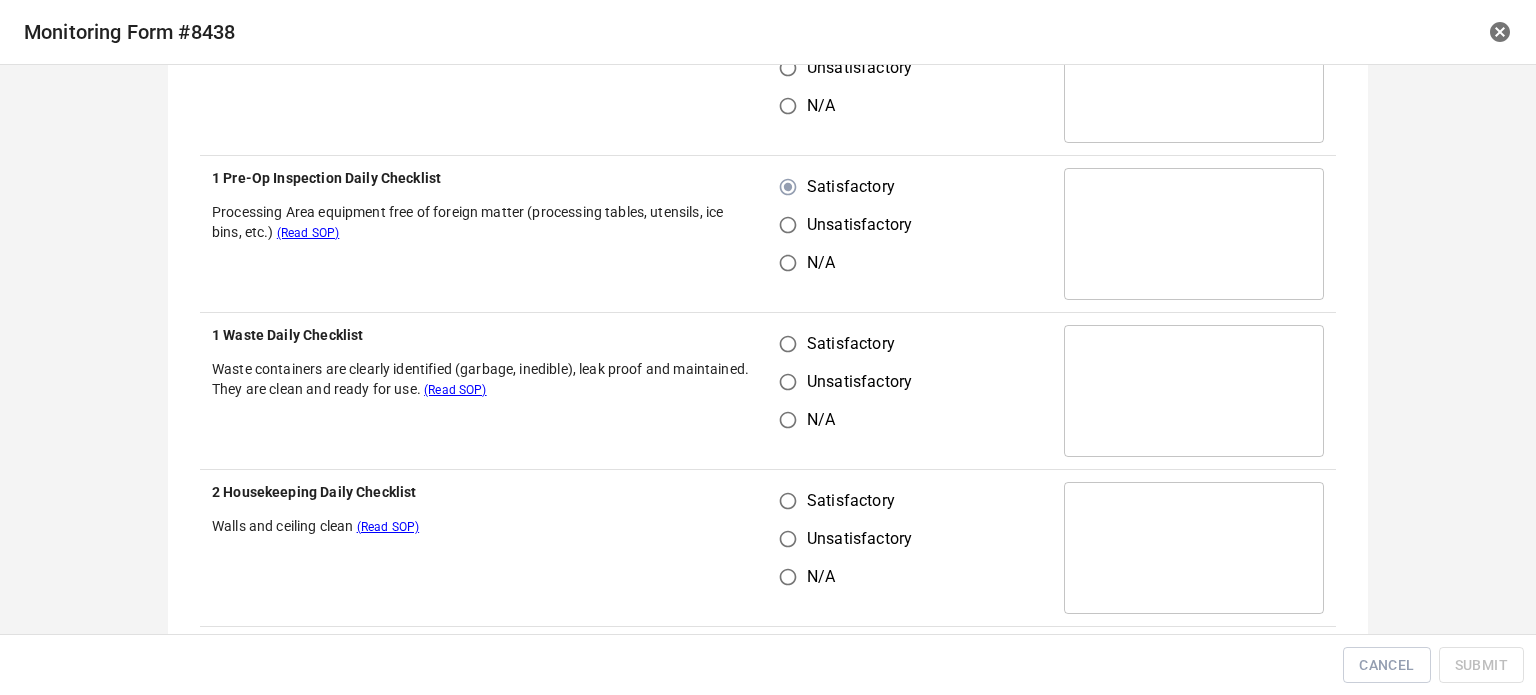 scroll, scrollTop: 700, scrollLeft: 0, axis: vertical 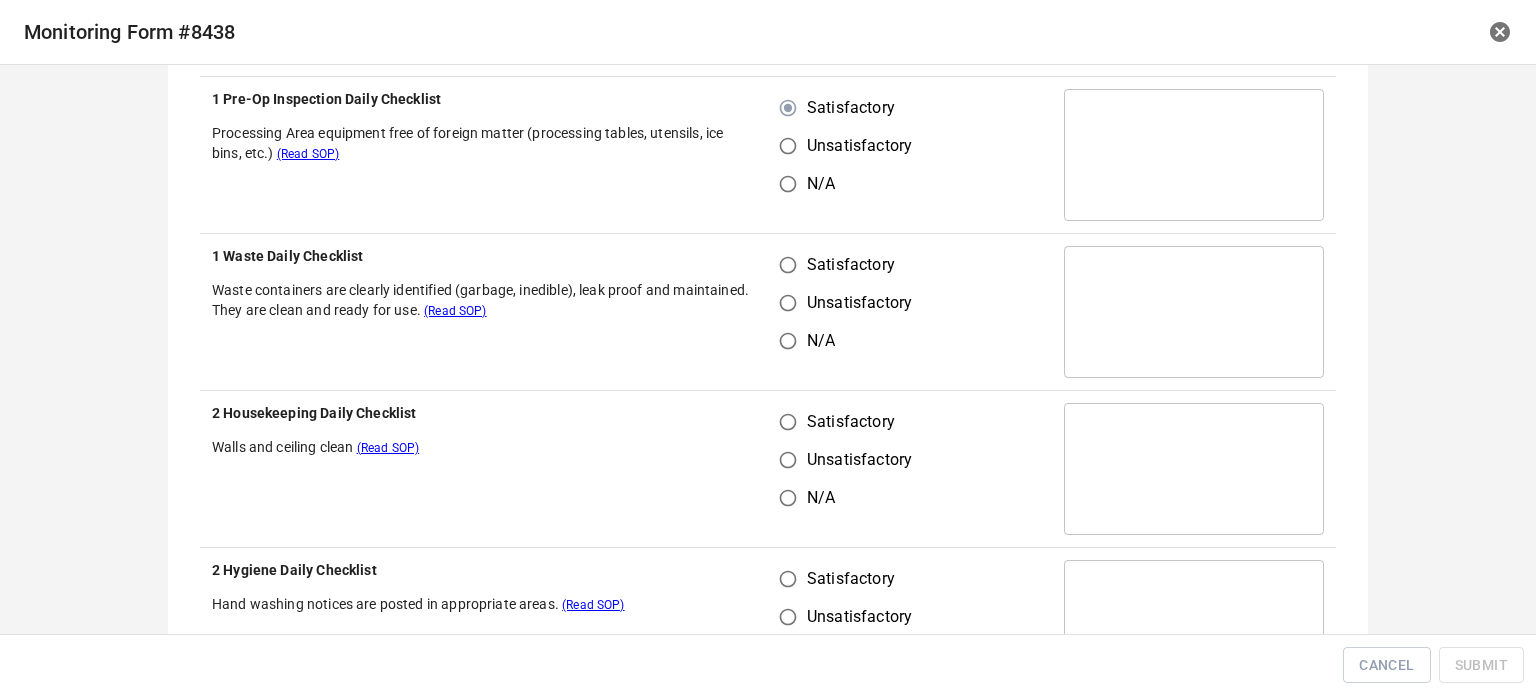 click on "Satisfactory Unsatisfactory N/A" at bounding box center (910, 155) 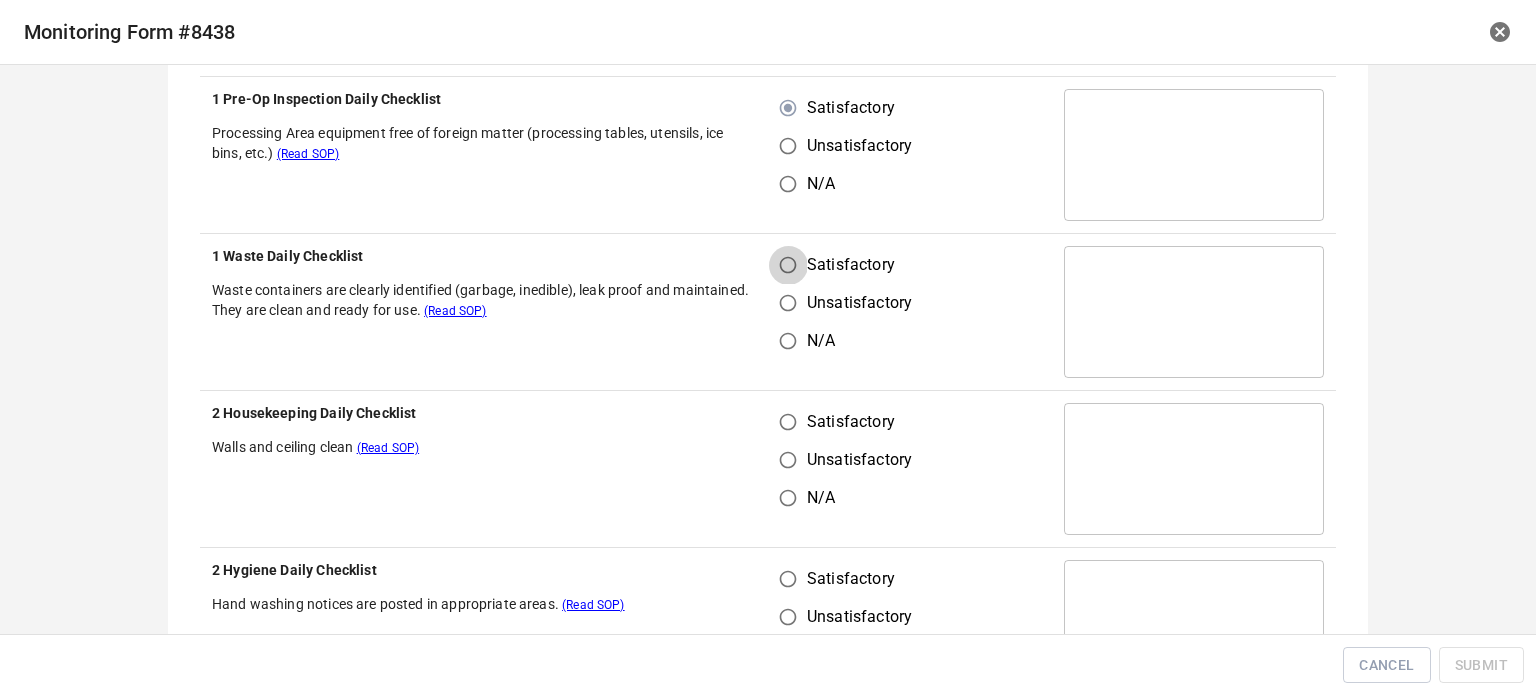 click on "Satisfactory" at bounding box center (788, 265) 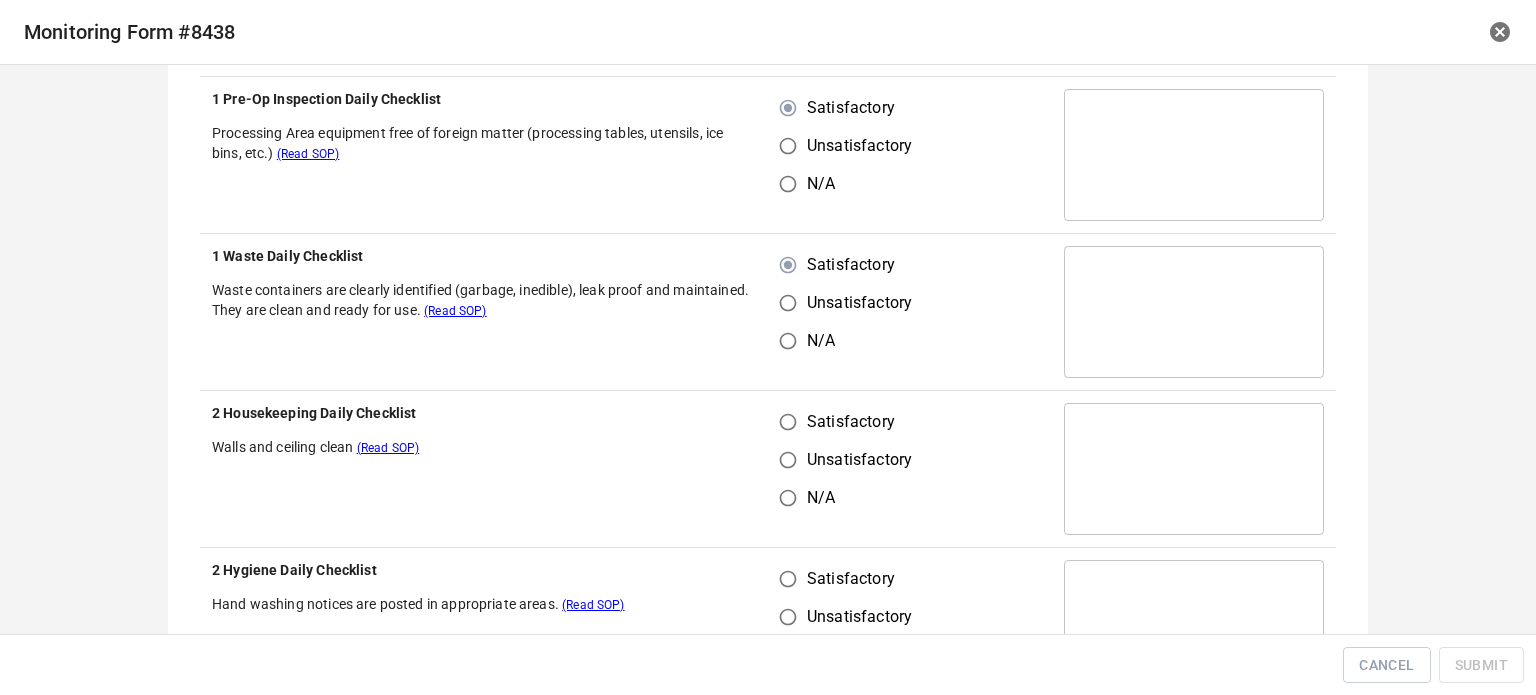 click on "Unsatisfactory" at bounding box center (788, 460) 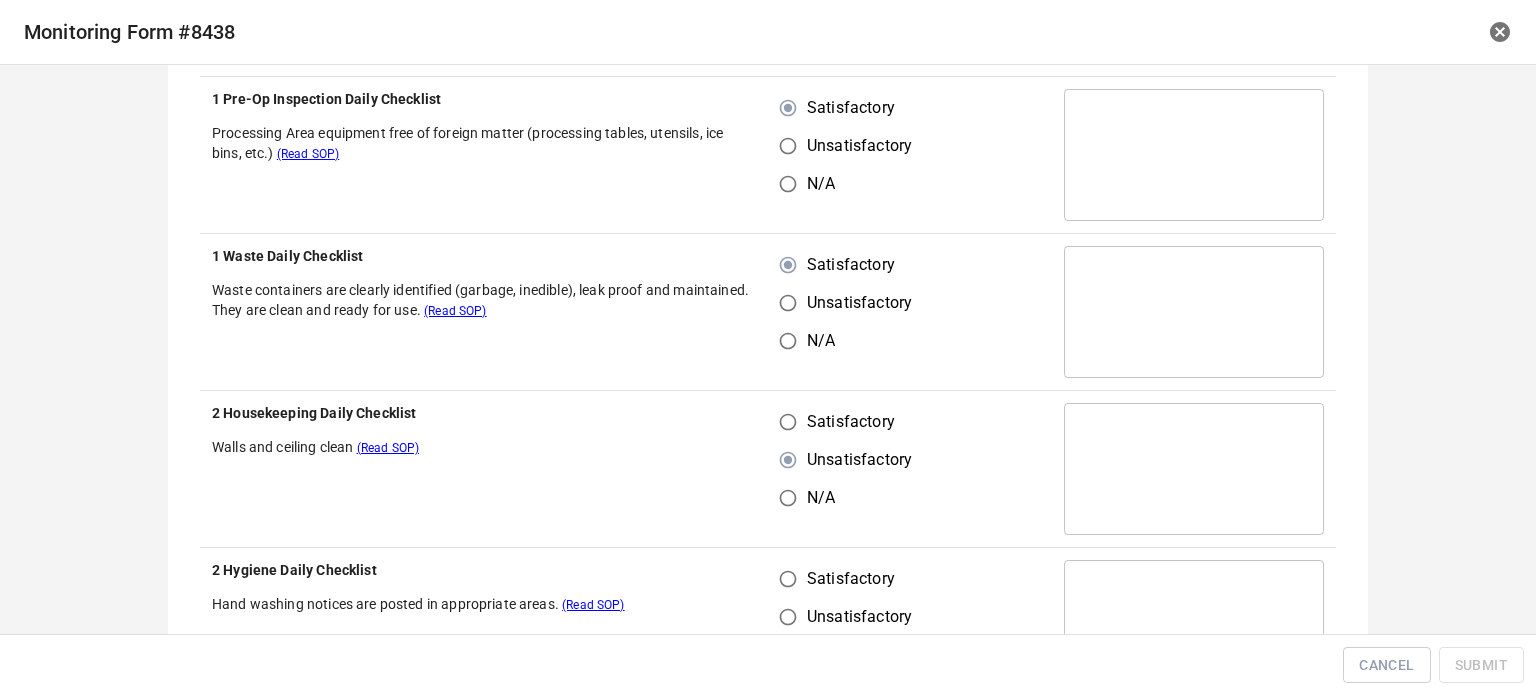 click on "Satisfactory" at bounding box center (788, 422) 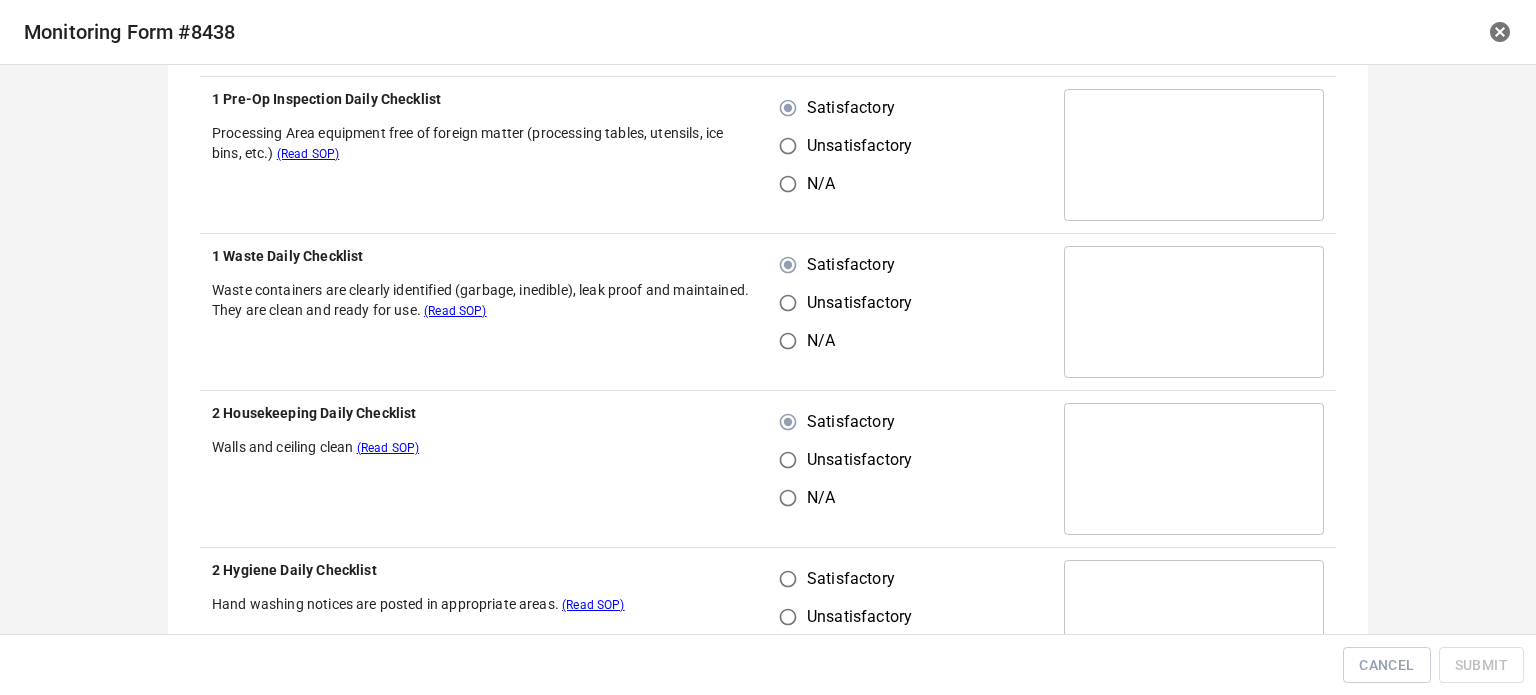click on "Unsatisfactory" at bounding box center [788, 617] 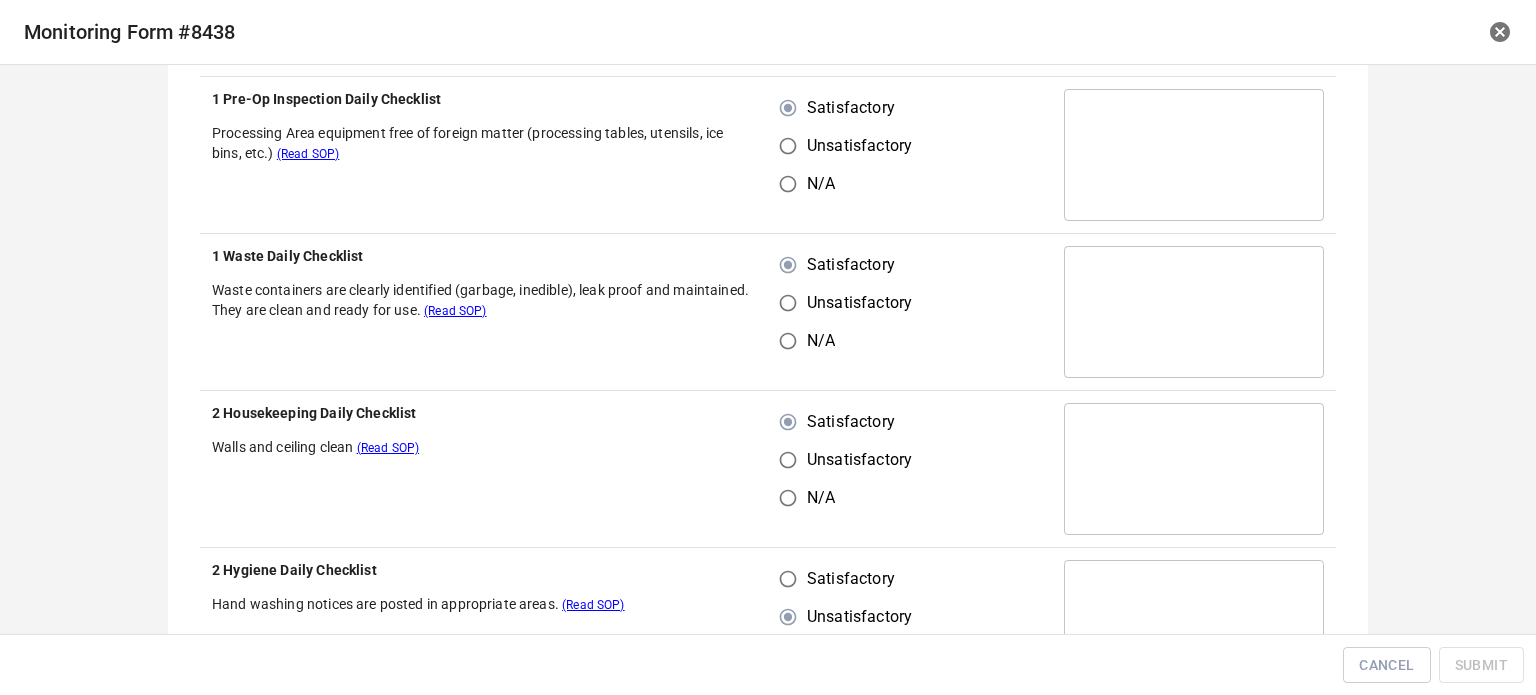 drag, startPoint x: 780, startPoint y: 573, endPoint x: 794, endPoint y: 579, distance: 15.231546 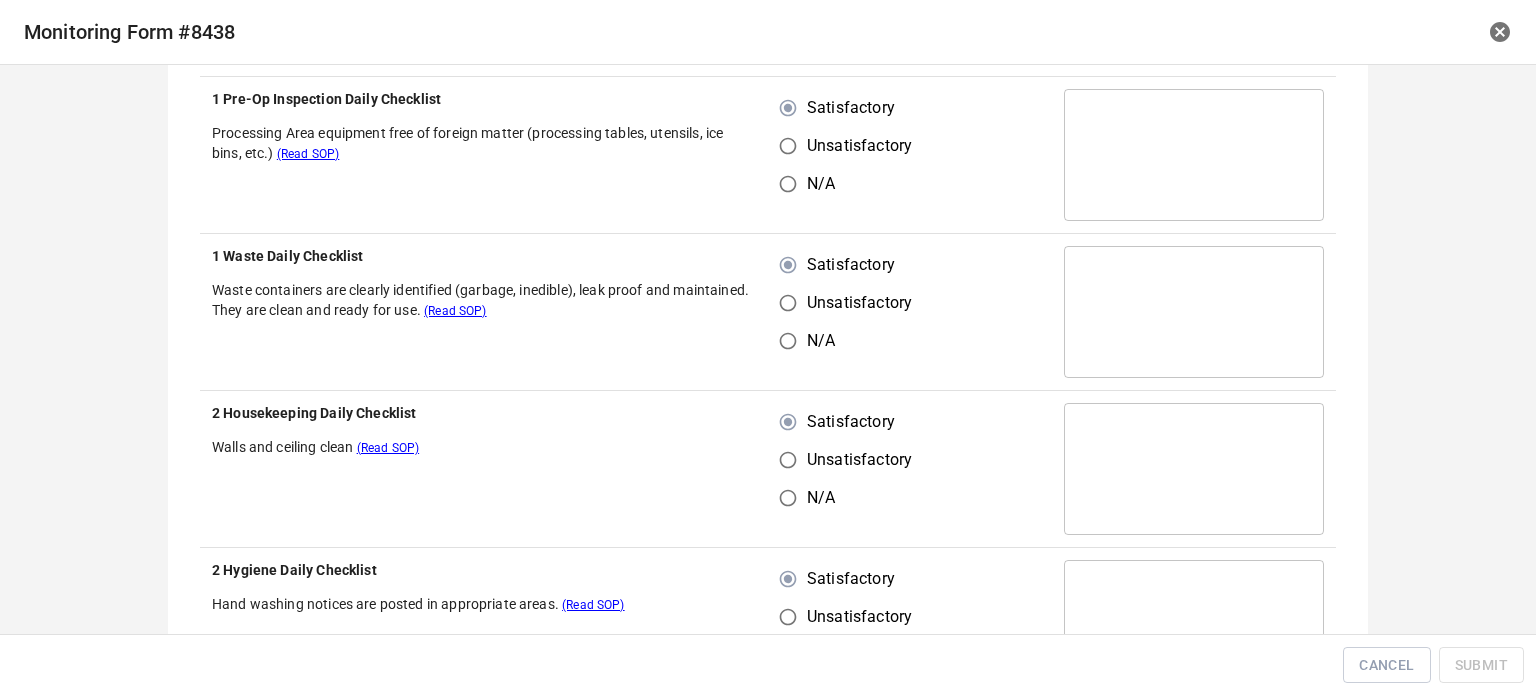 scroll, scrollTop: 1000, scrollLeft: 0, axis: vertical 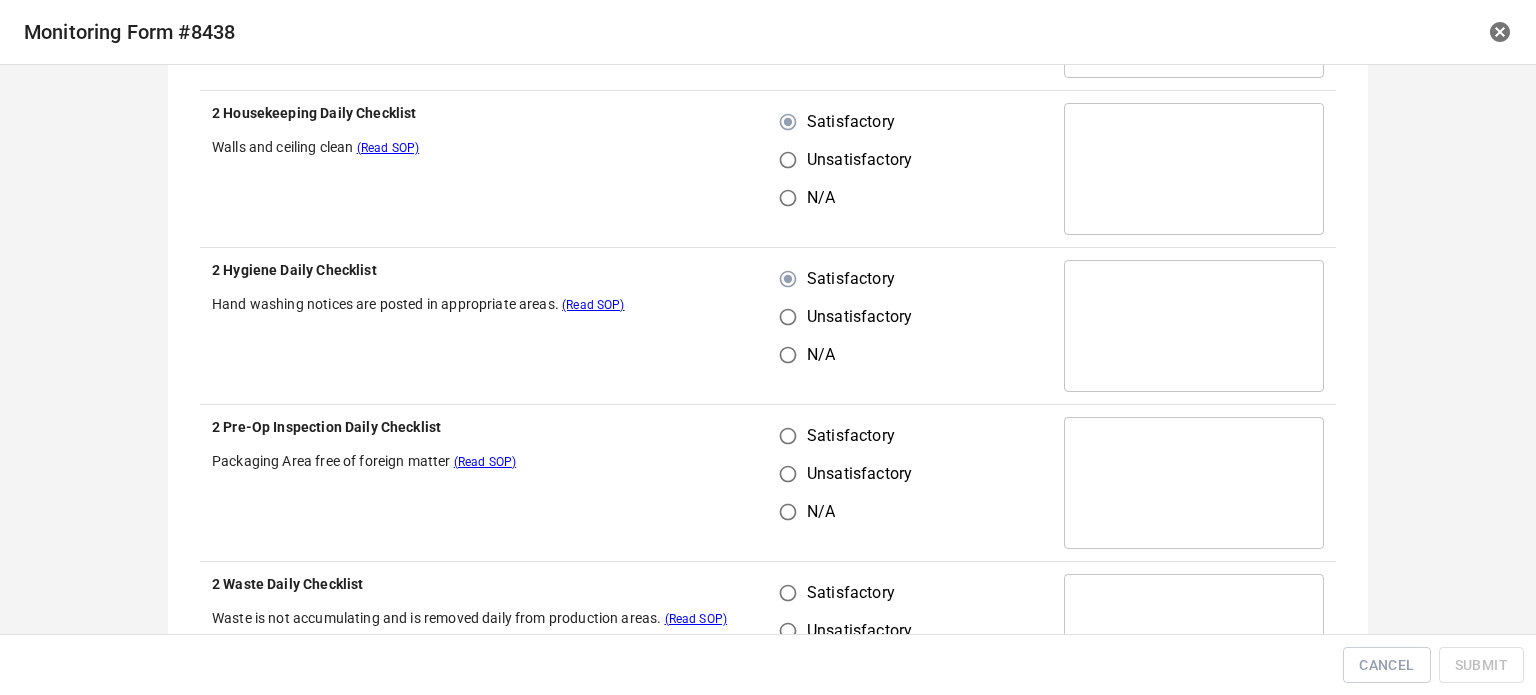 click on "Satisfactory" at bounding box center (788, 436) 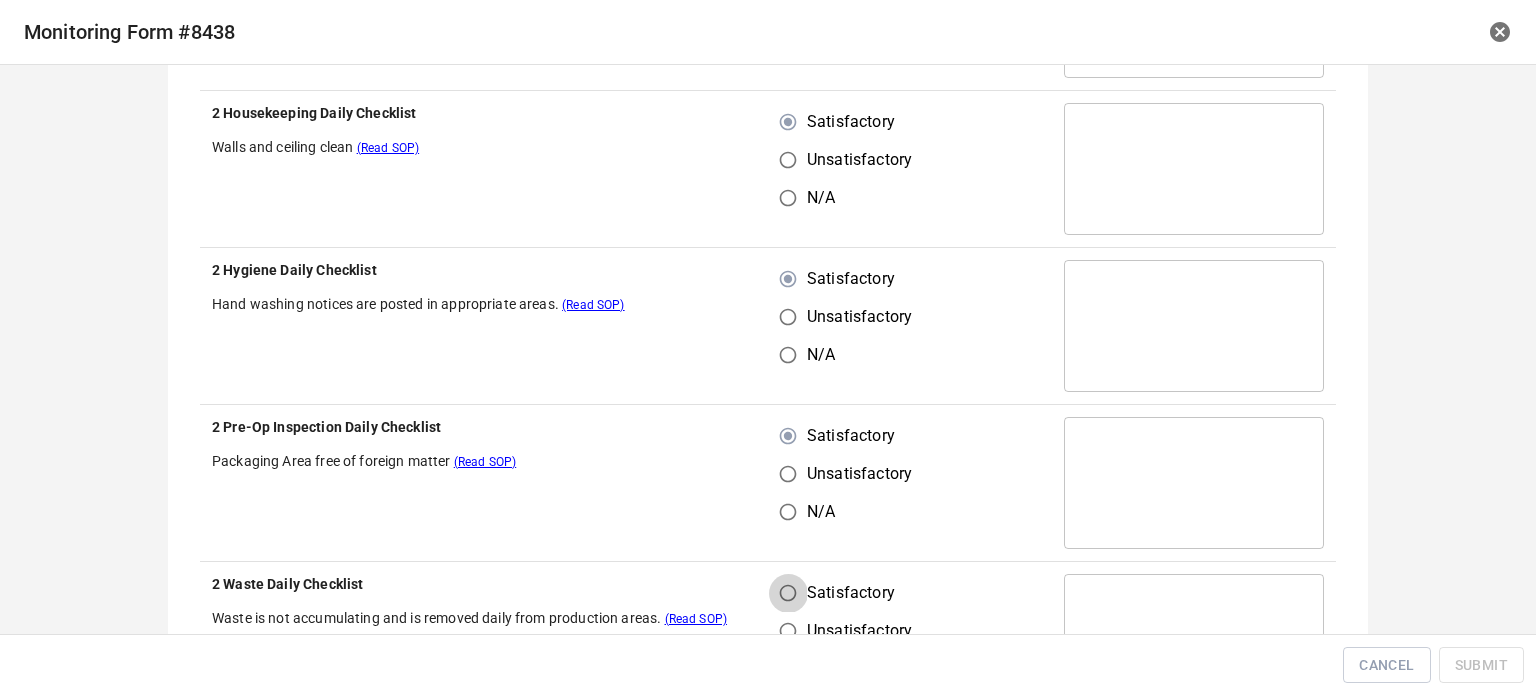 drag, startPoint x: 784, startPoint y: 583, endPoint x: 930, endPoint y: 463, distance: 188.98677 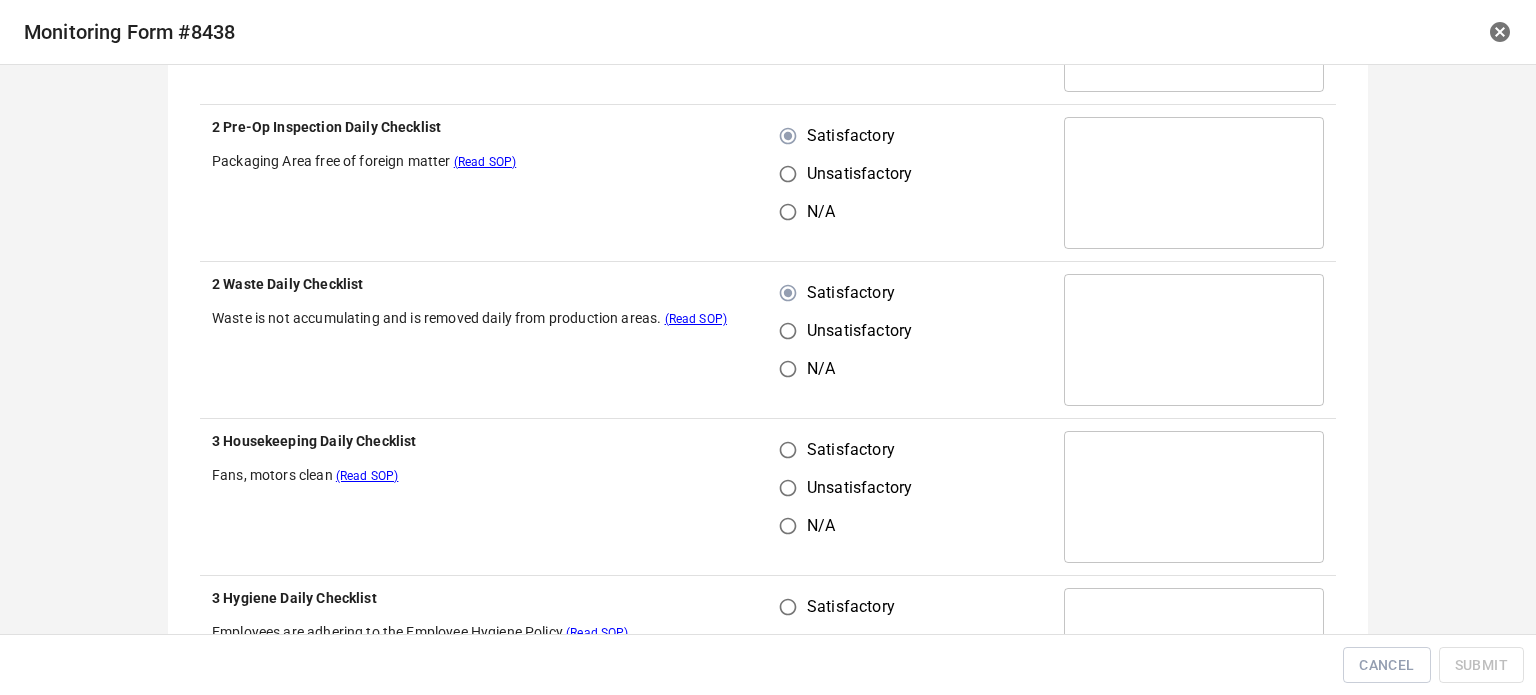 click on "Satisfactory" at bounding box center [788, 450] 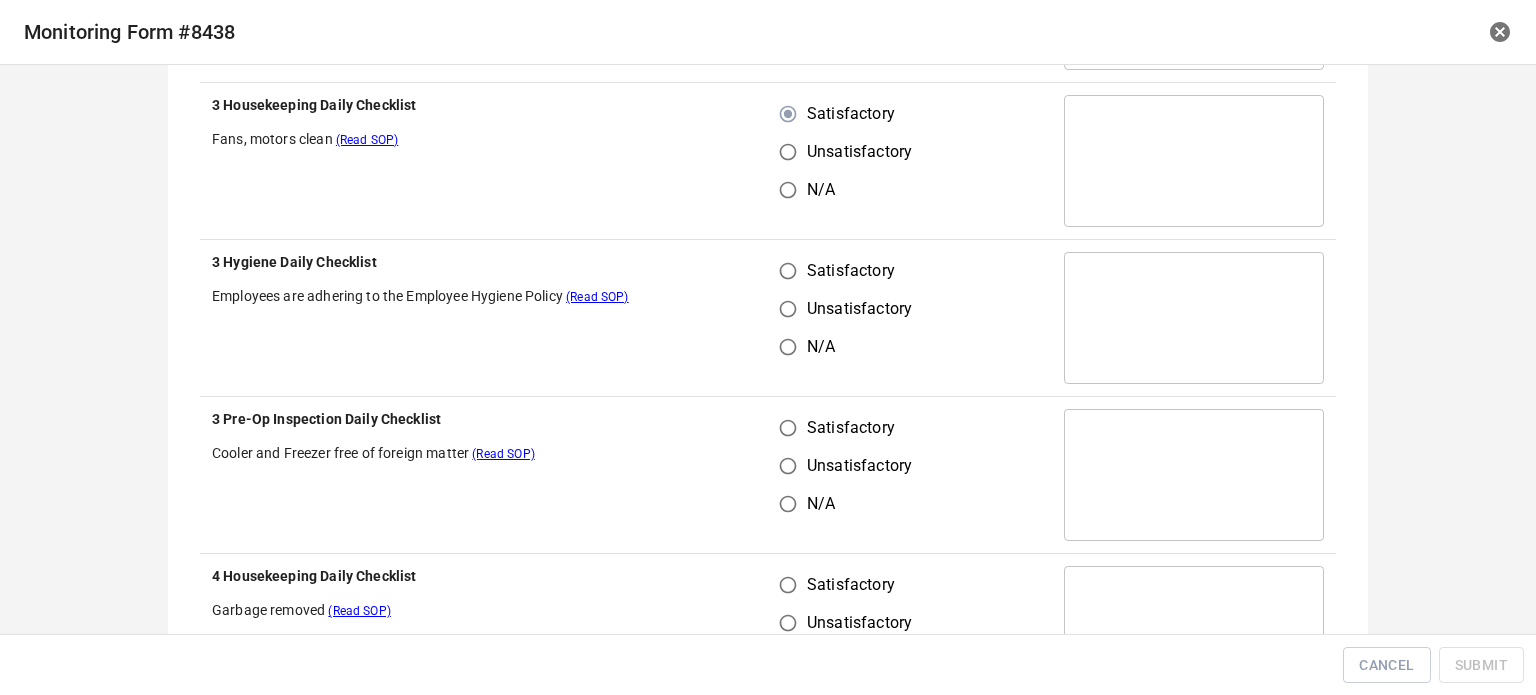 scroll, scrollTop: 1700, scrollLeft: 0, axis: vertical 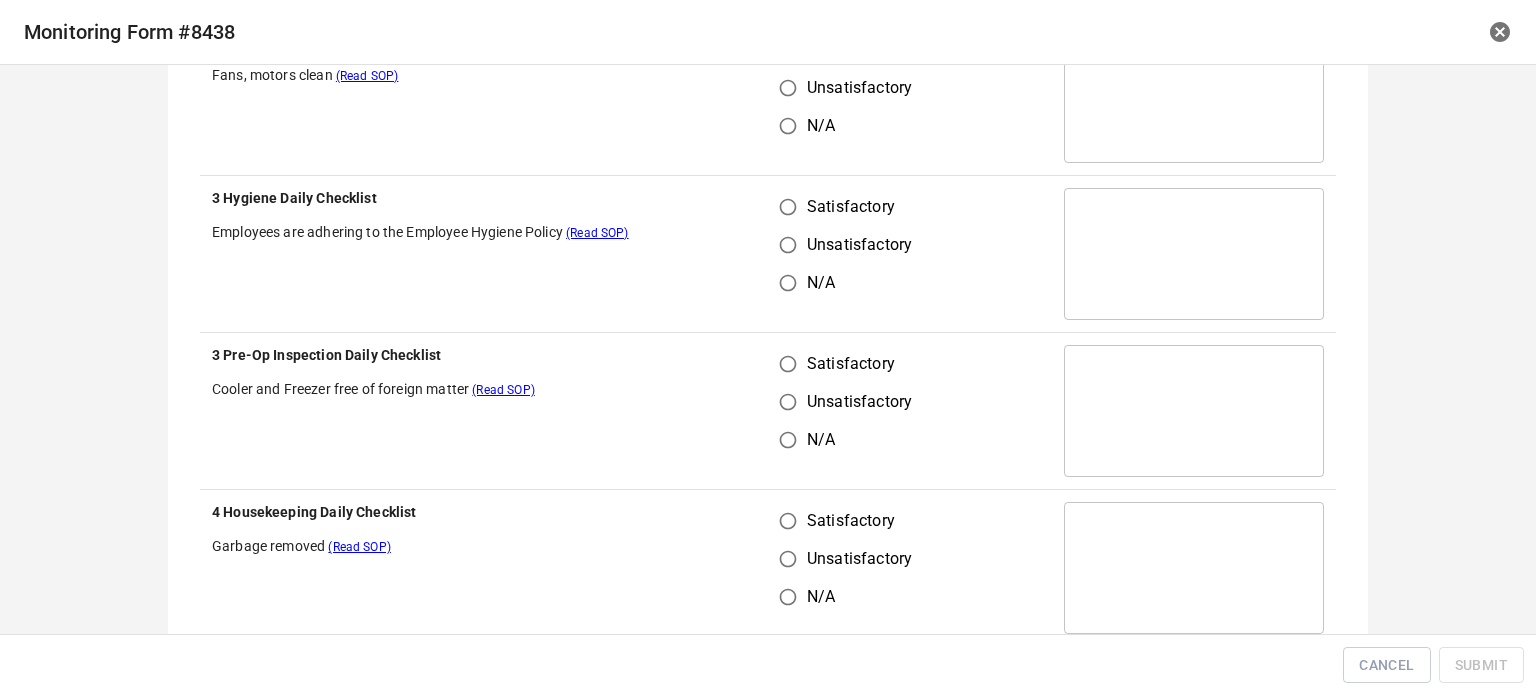 click on "Satisfactory" at bounding box center [788, 207] 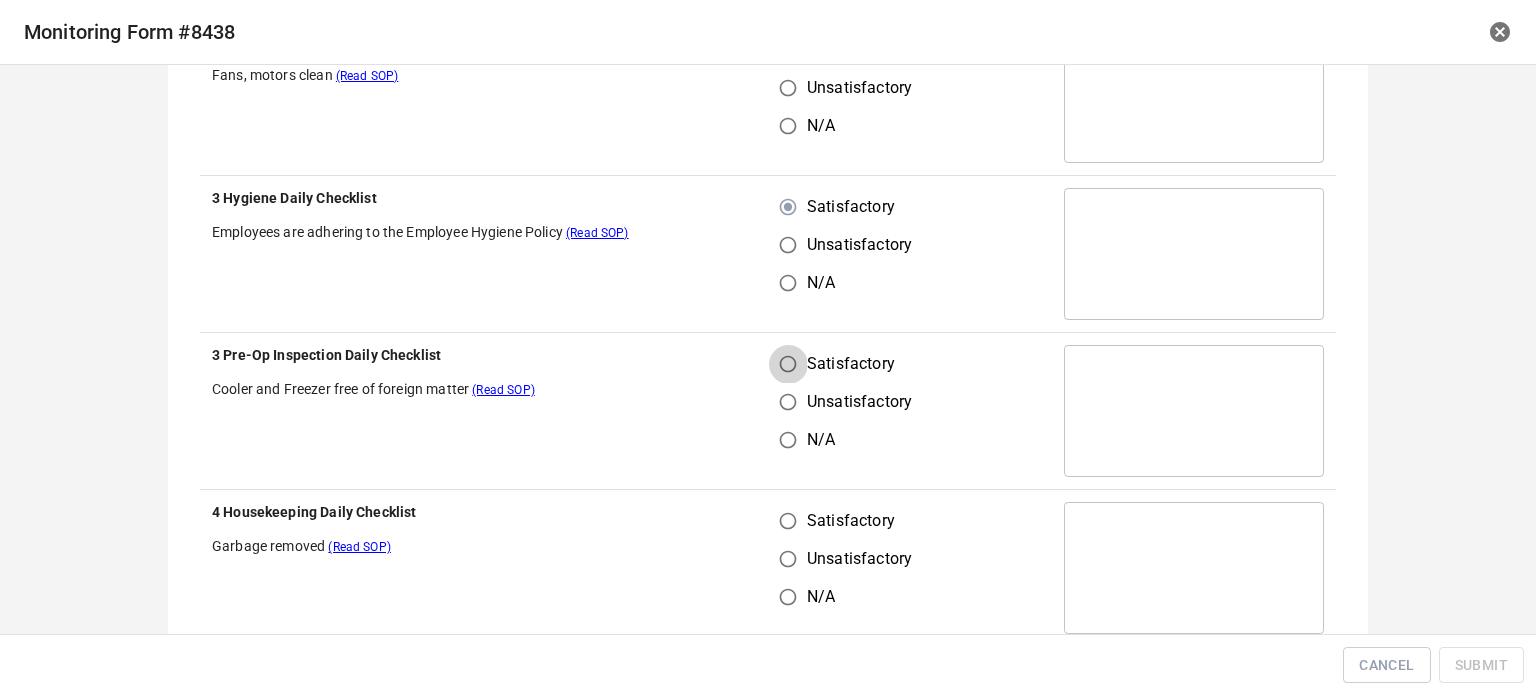 click on "Satisfactory" at bounding box center (788, 364) 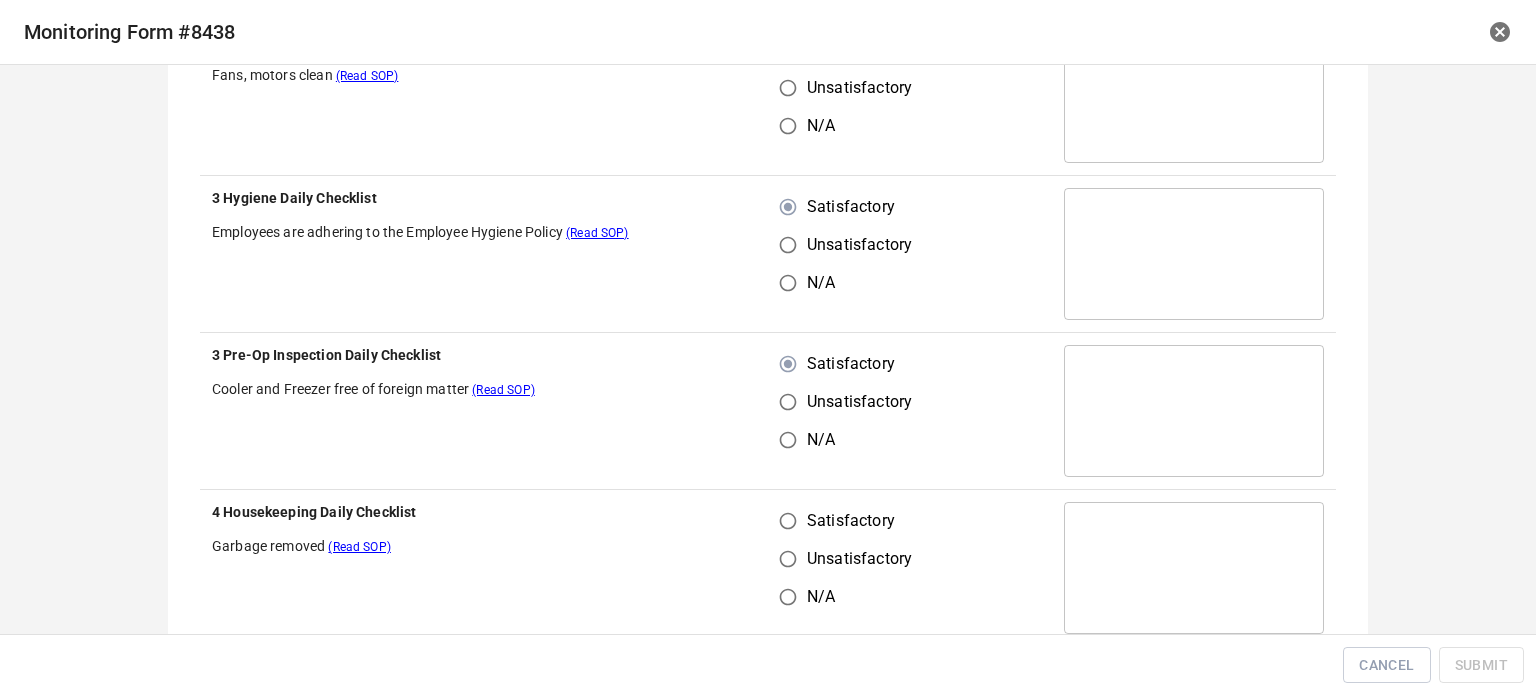 click on "Unsatisfactory" at bounding box center [840, 559] 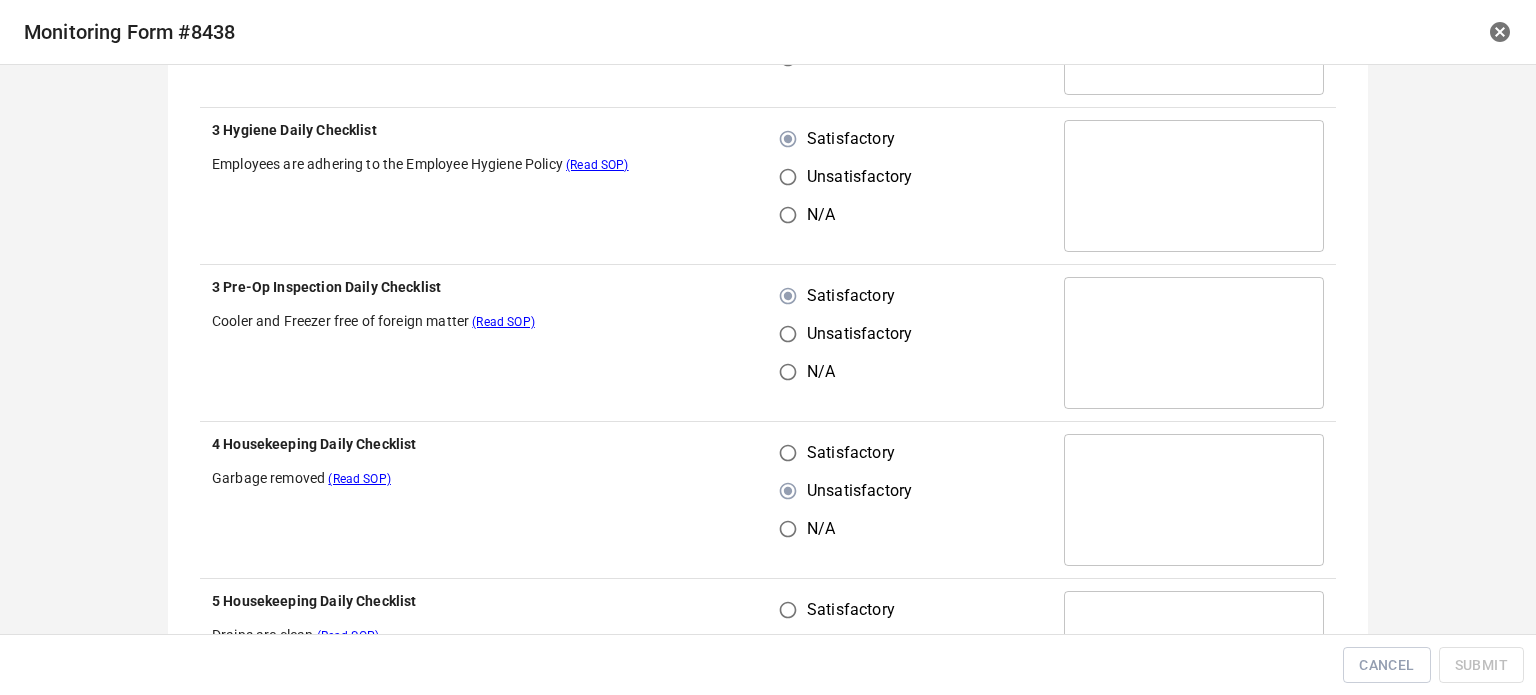 scroll, scrollTop: 1900, scrollLeft: 0, axis: vertical 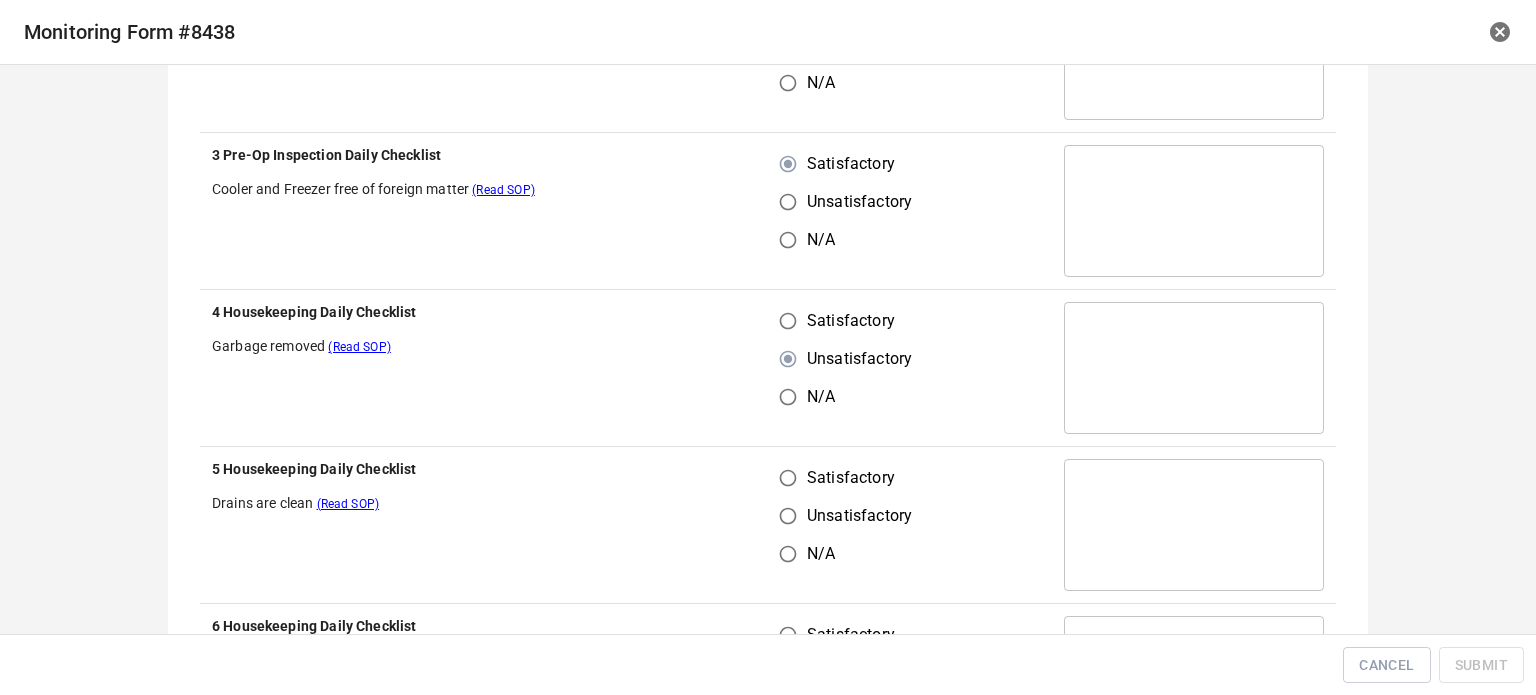 click on "Satisfactory" at bounding box center [788, 321] 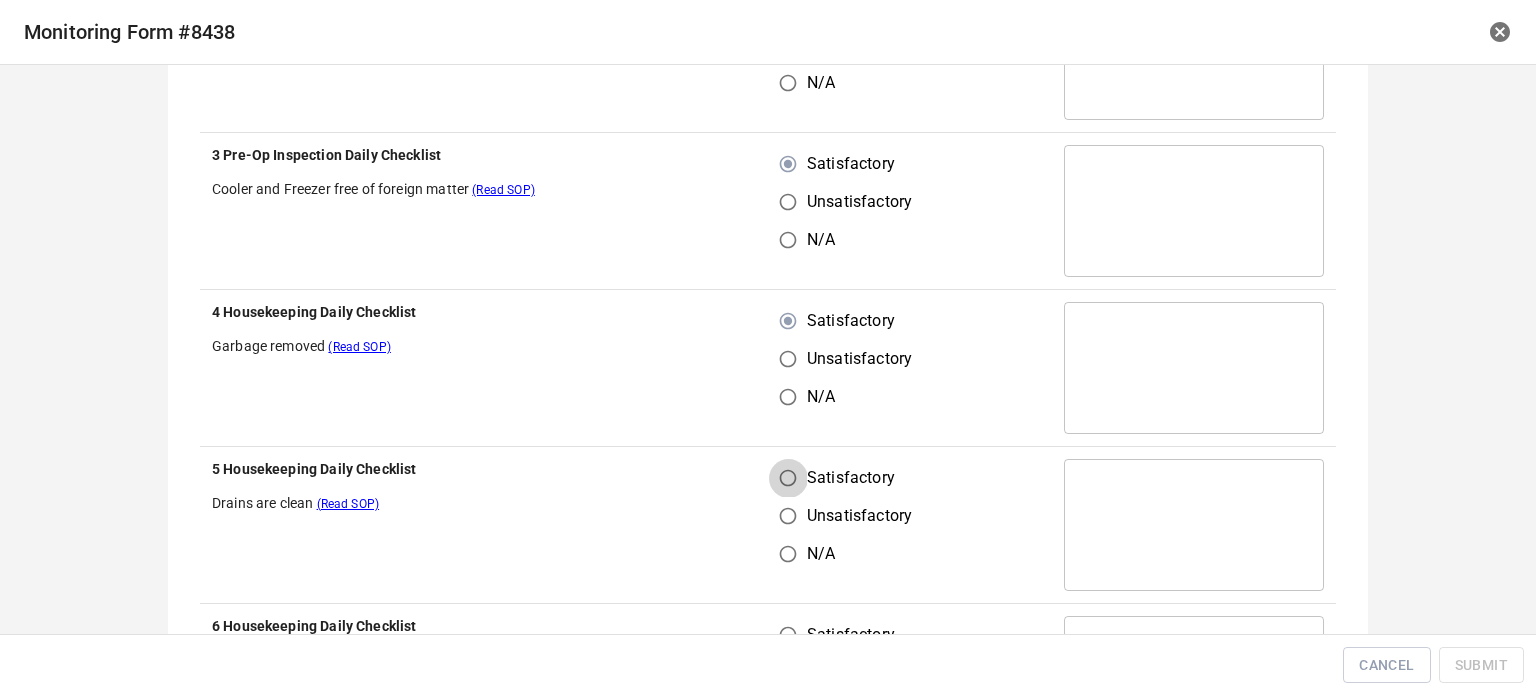 drag, startPoint x: 788, startPoint y: 490, endPoint x: 857, endPoint y: 445, distance: 82.37718 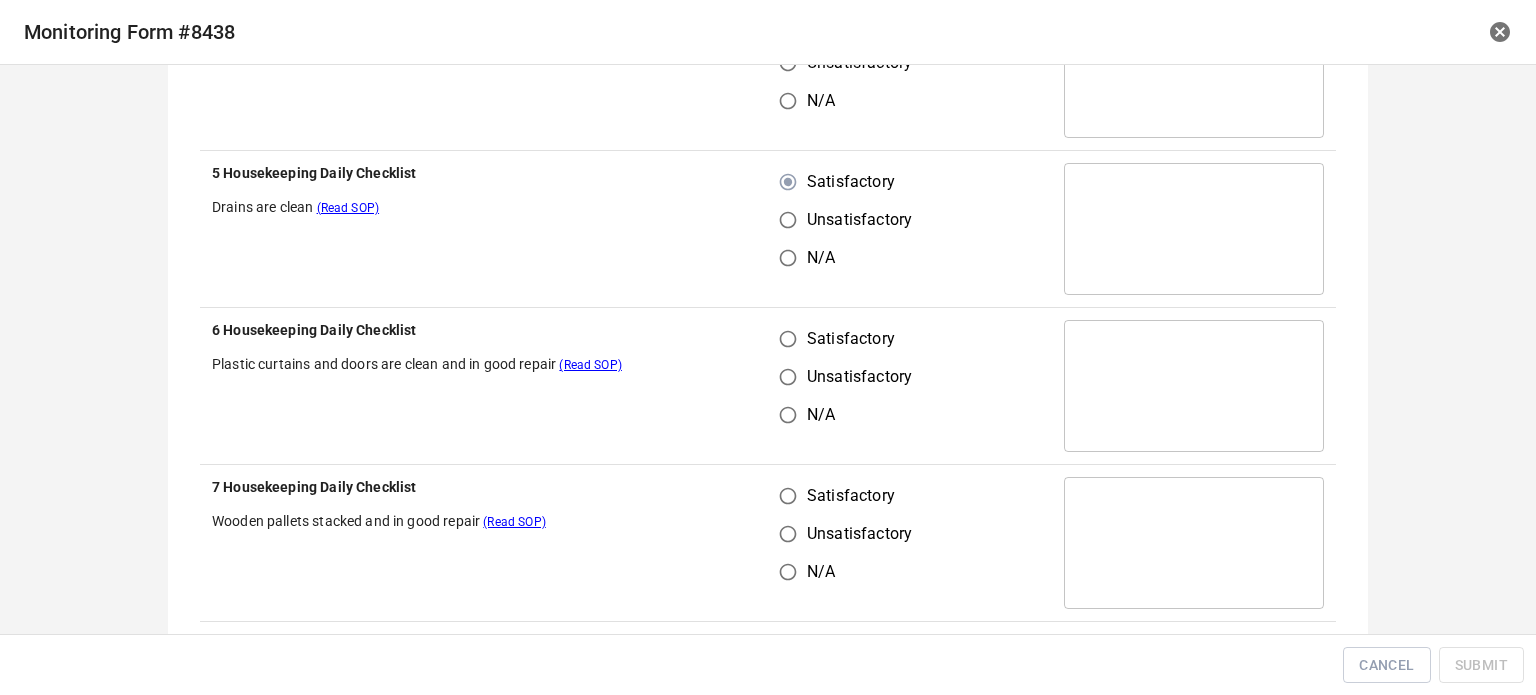 scroll, scrollTop: 2200, scrollLeft: 0, axis: vertical 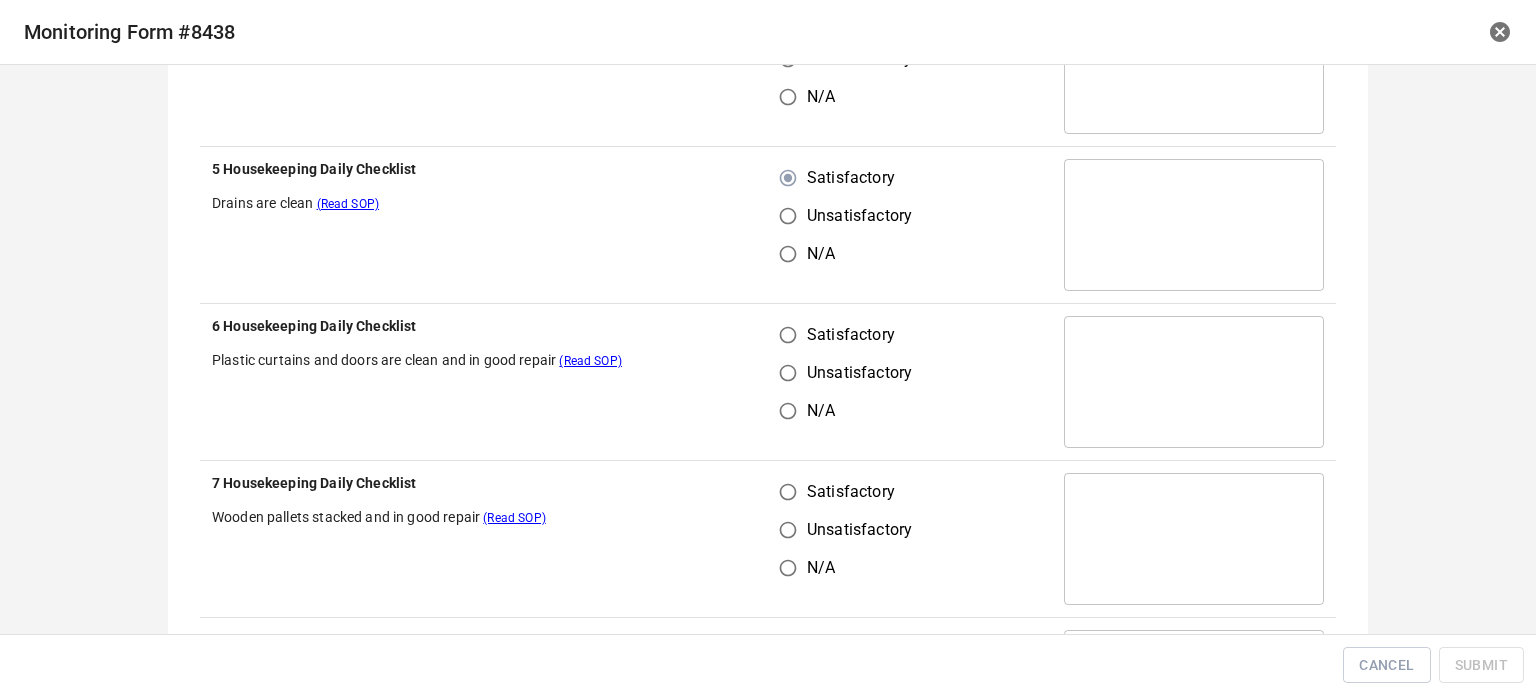 click on "Satisfactory" at bounding box center [788, 335] 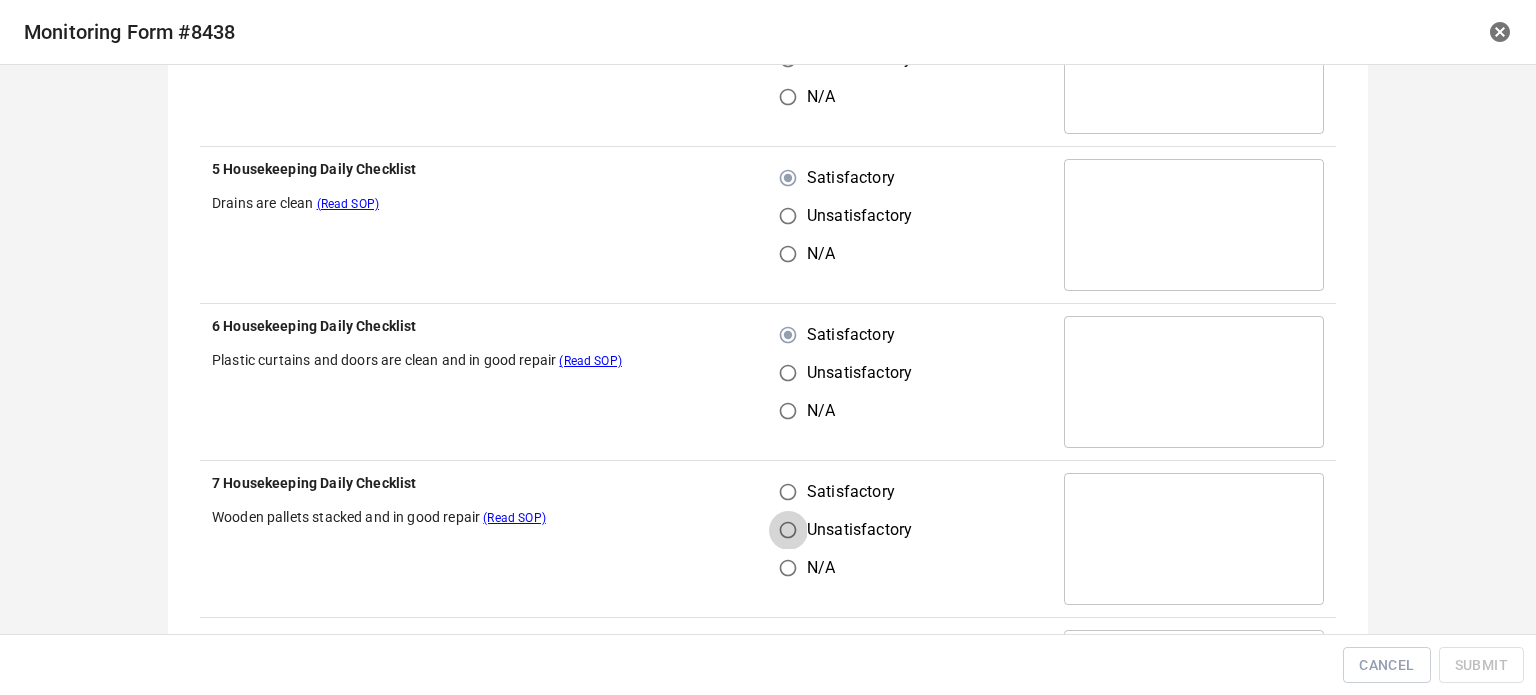 click on "Unsatisfactory" at bounding box center (788, 530) 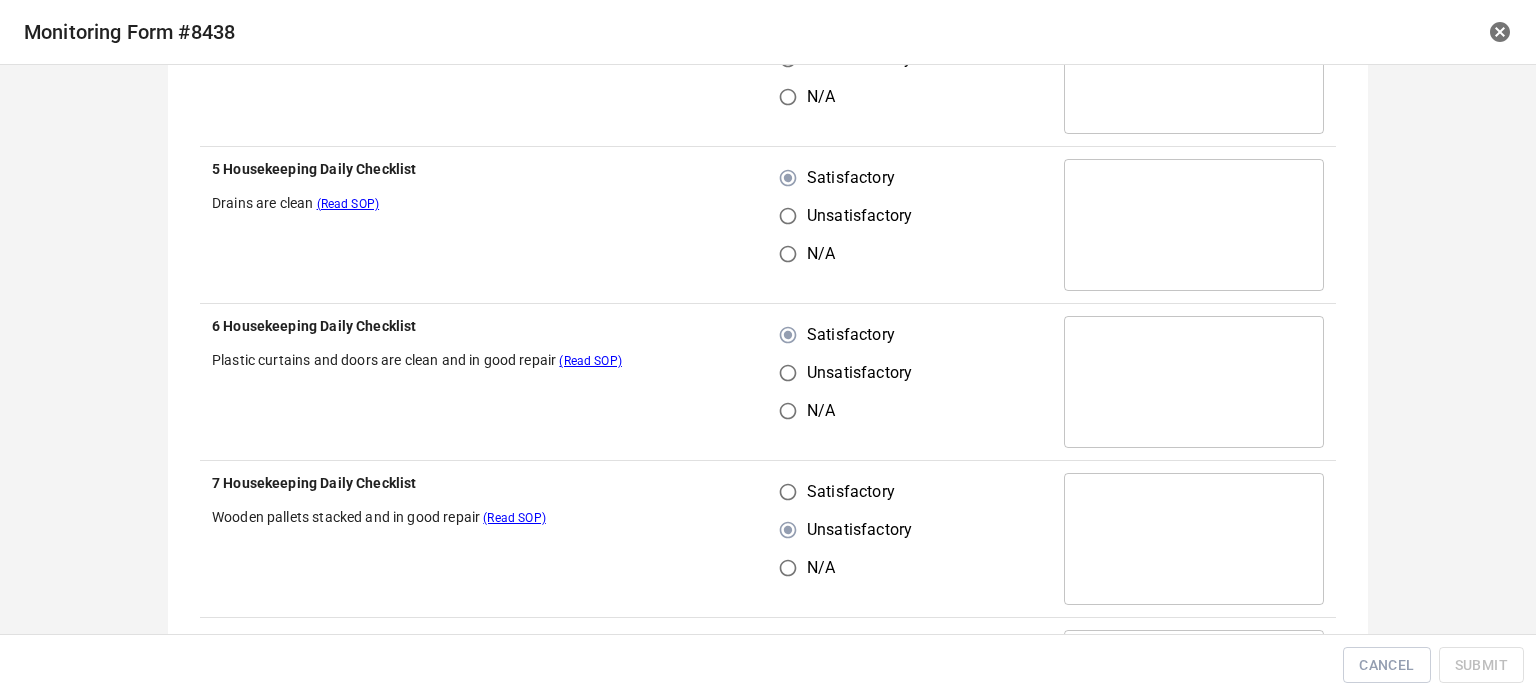 click on "Satisfactory" at bounding box center (788, 492) 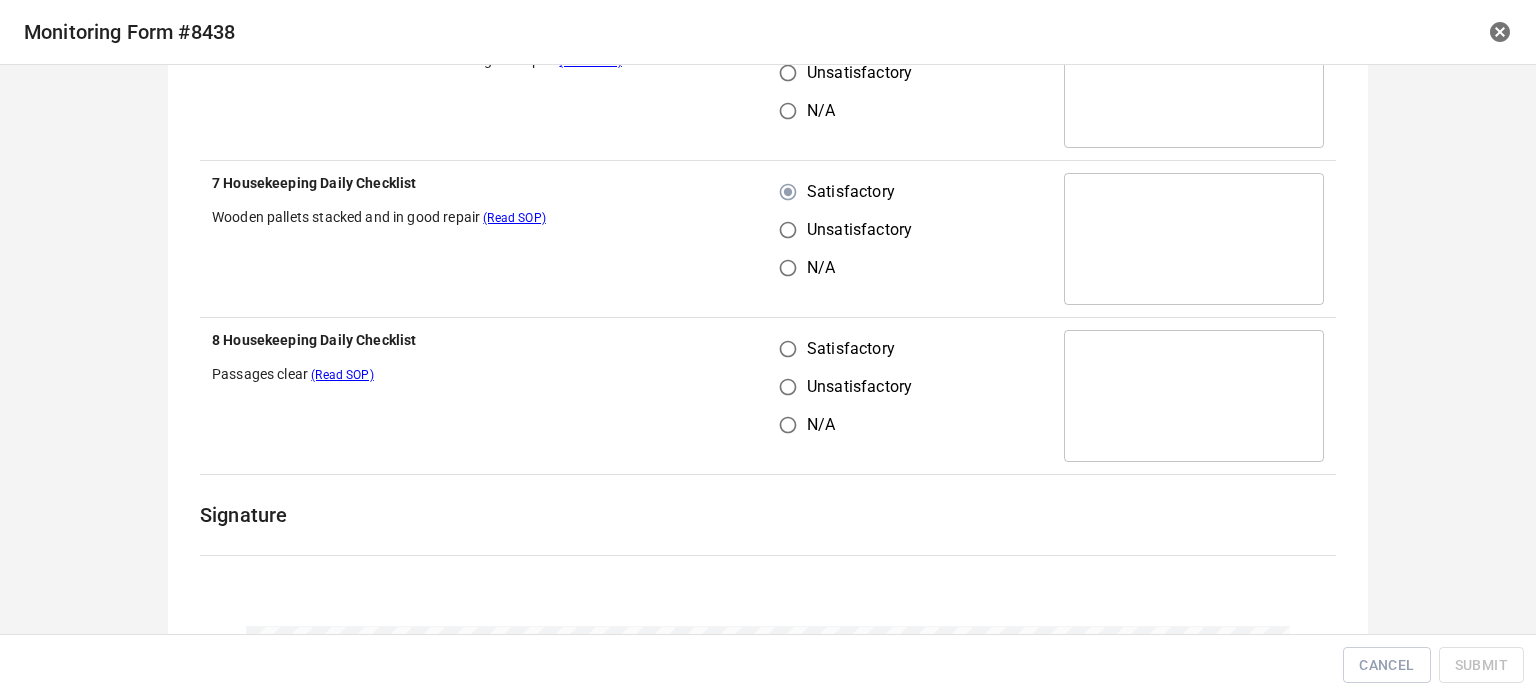 click on "Satisfactory" at bounding box center [788, 349] 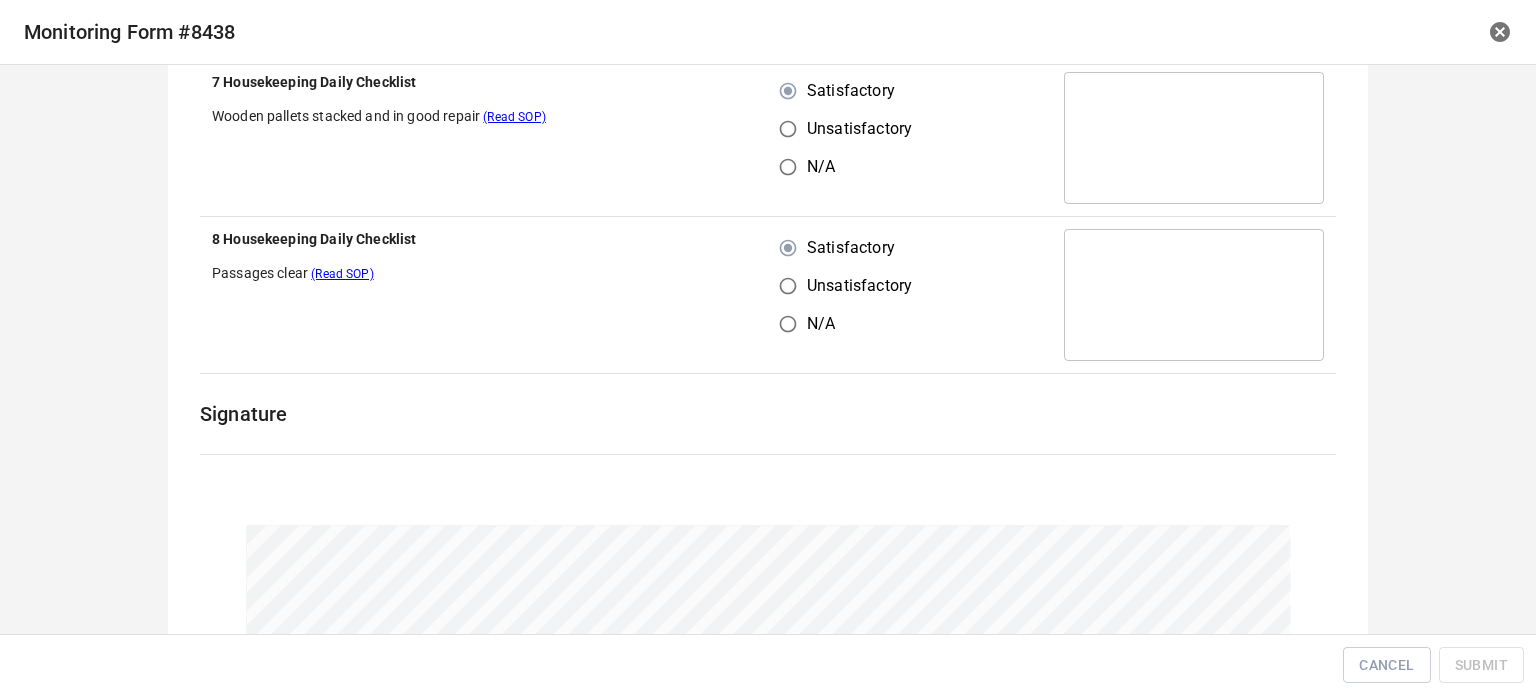 scroll, scrollTop: 2800, scrollLeft: 0, axis: vertical 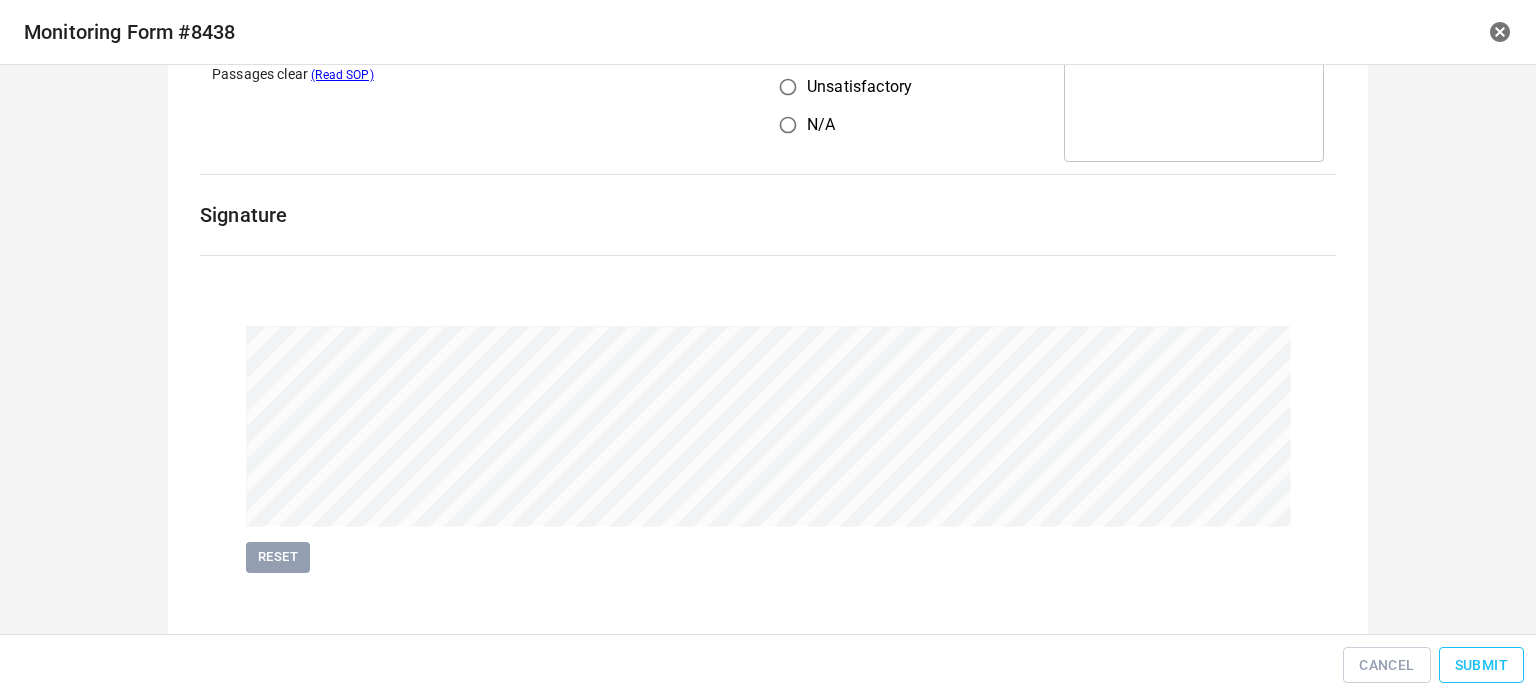 click on "Submit" at bounding box center [1481, 665] 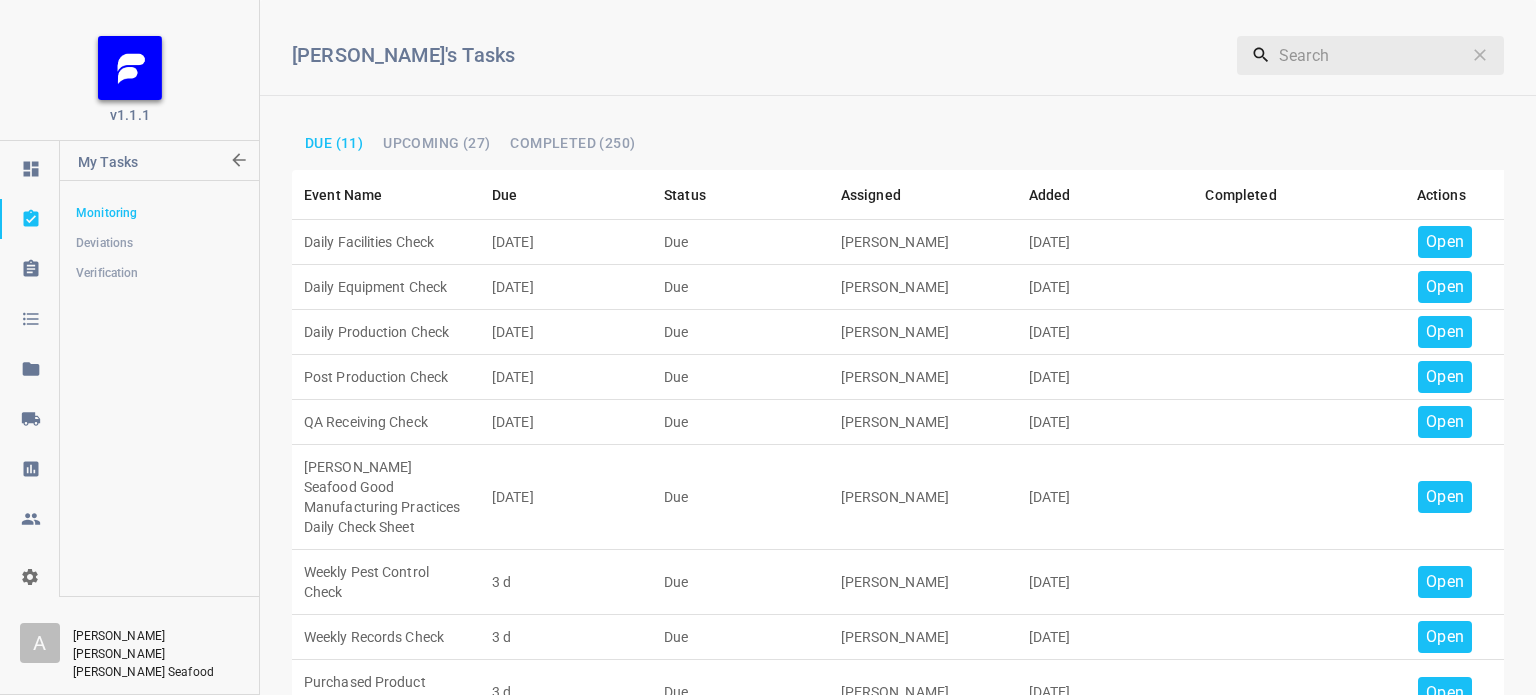 click on "Open" at bounding box center (1445, 242) 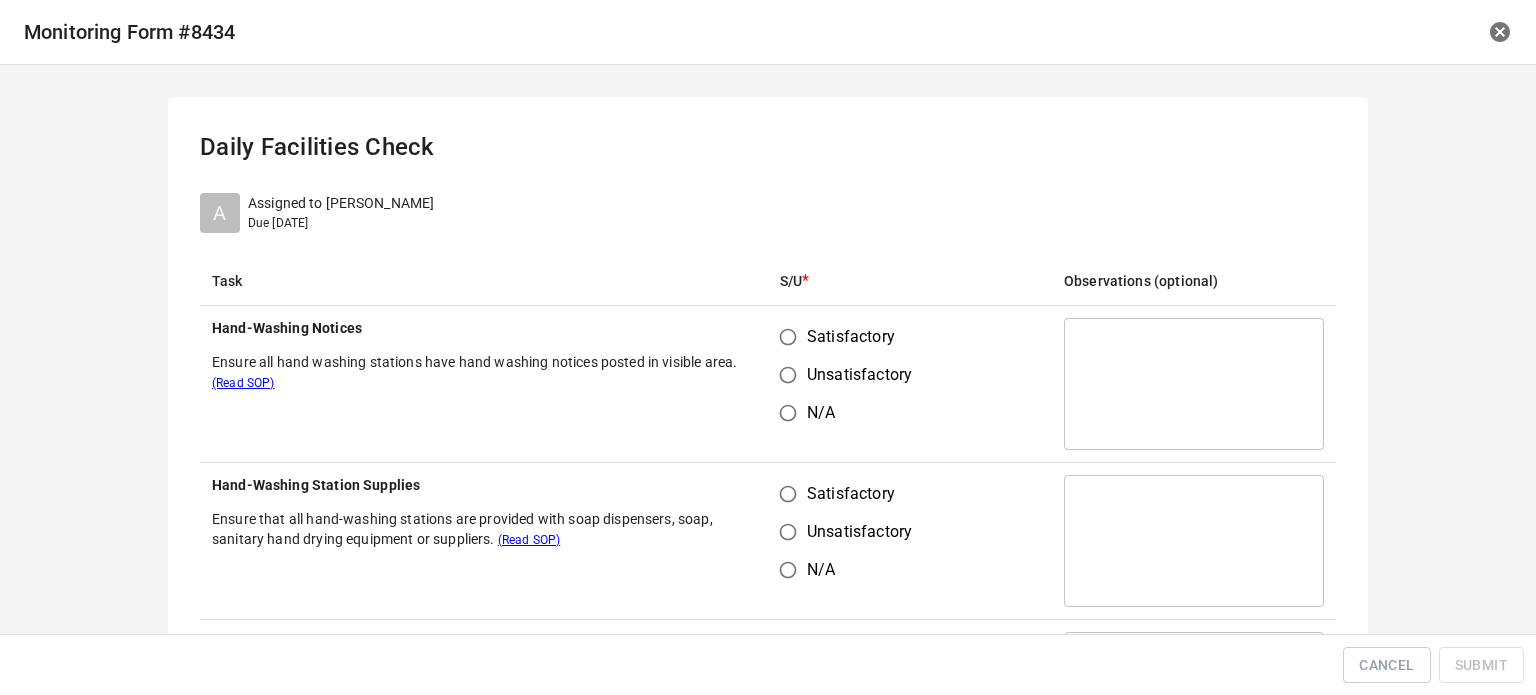 click on "Satisfactory" at bounding box center (788, 337) 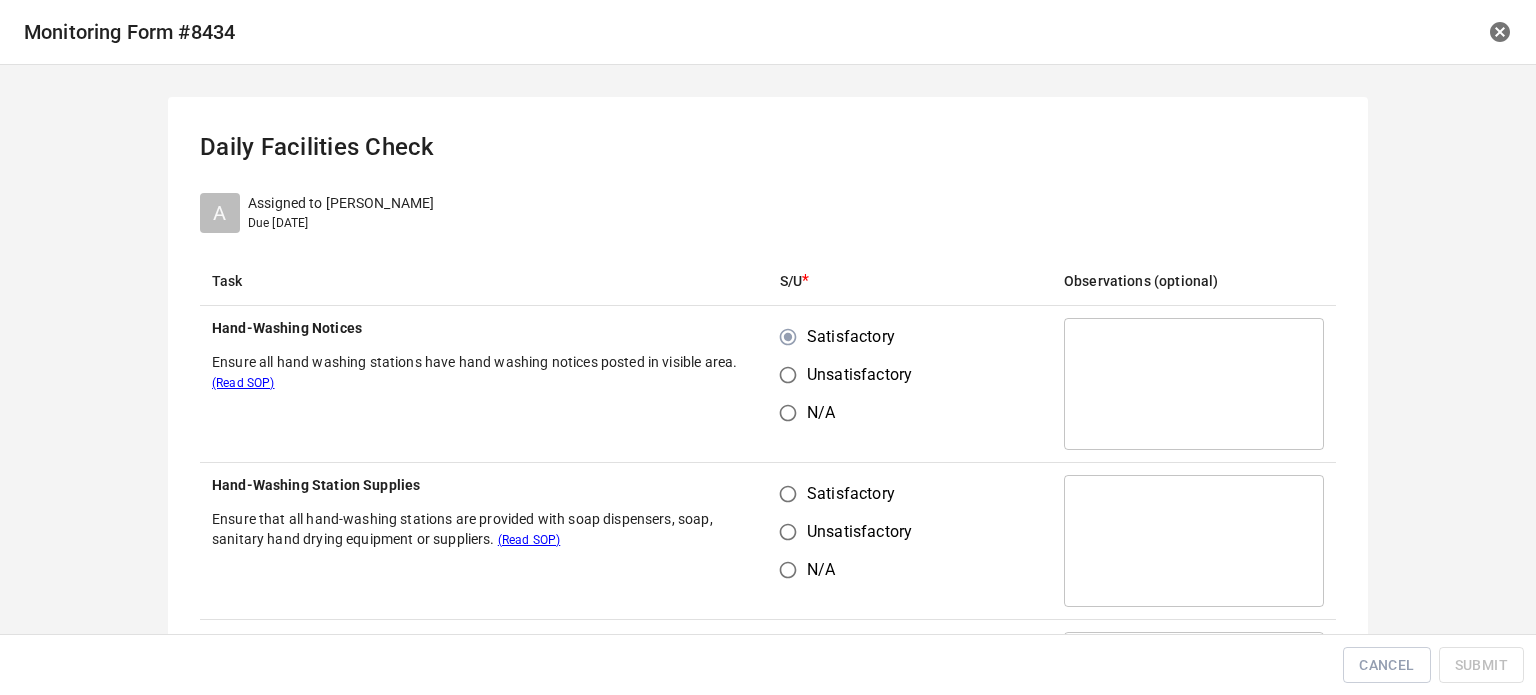 drag, startPoint x: 768, startPoint y: 500, endPoint x: 791, endPoint y: 488, distance: 25.942244 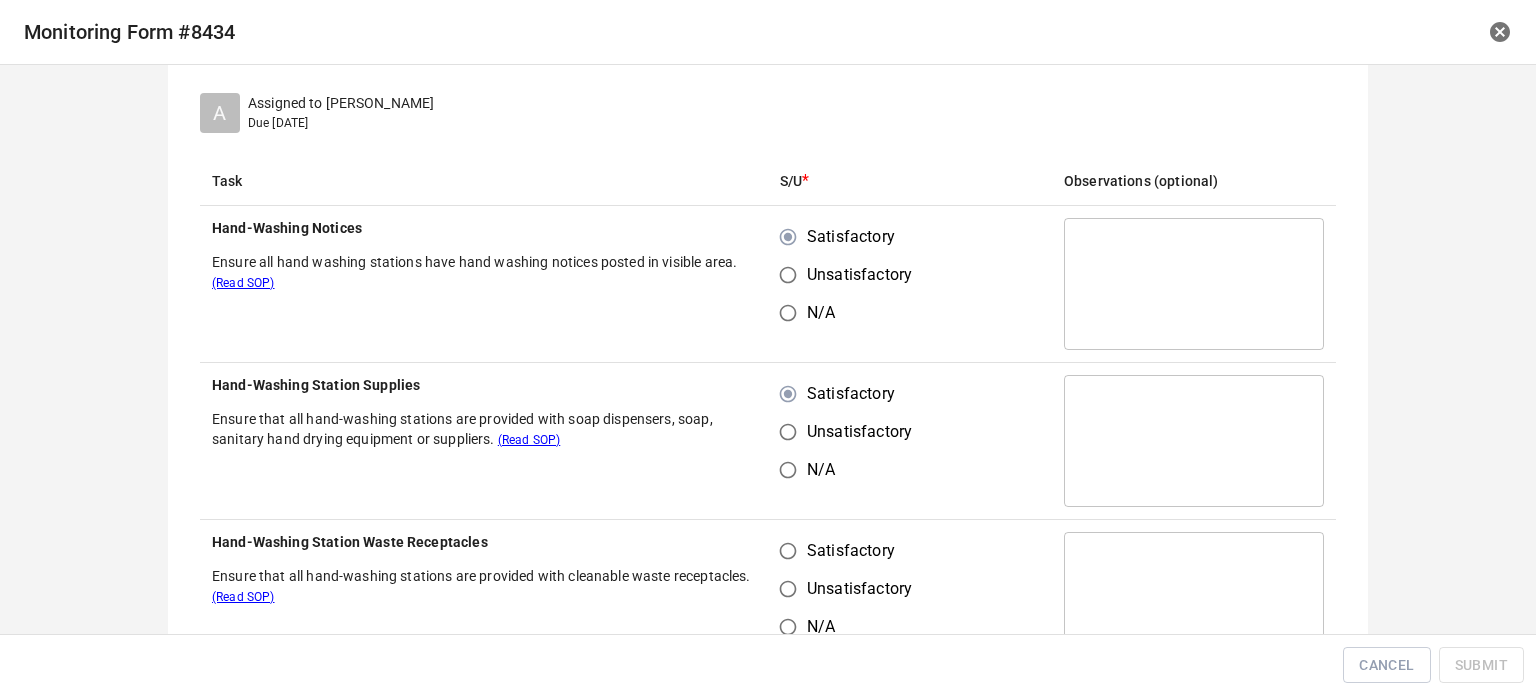 scroll, scrollTop: 300, scrollLeft: 0, axis: vertical 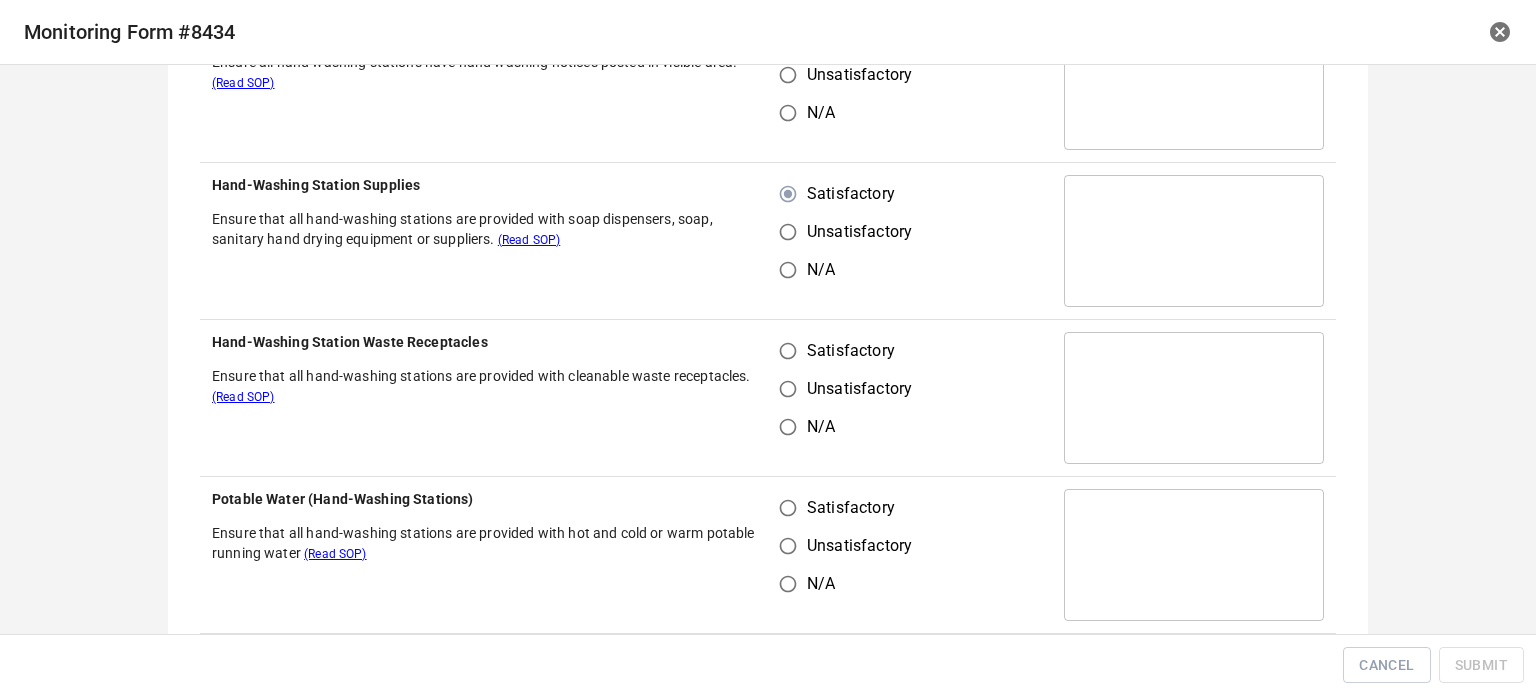 drag, startPoint x: 775, startPoint y: 348, endPoint x: 785, endPoint y: 423, distance: 75.66373 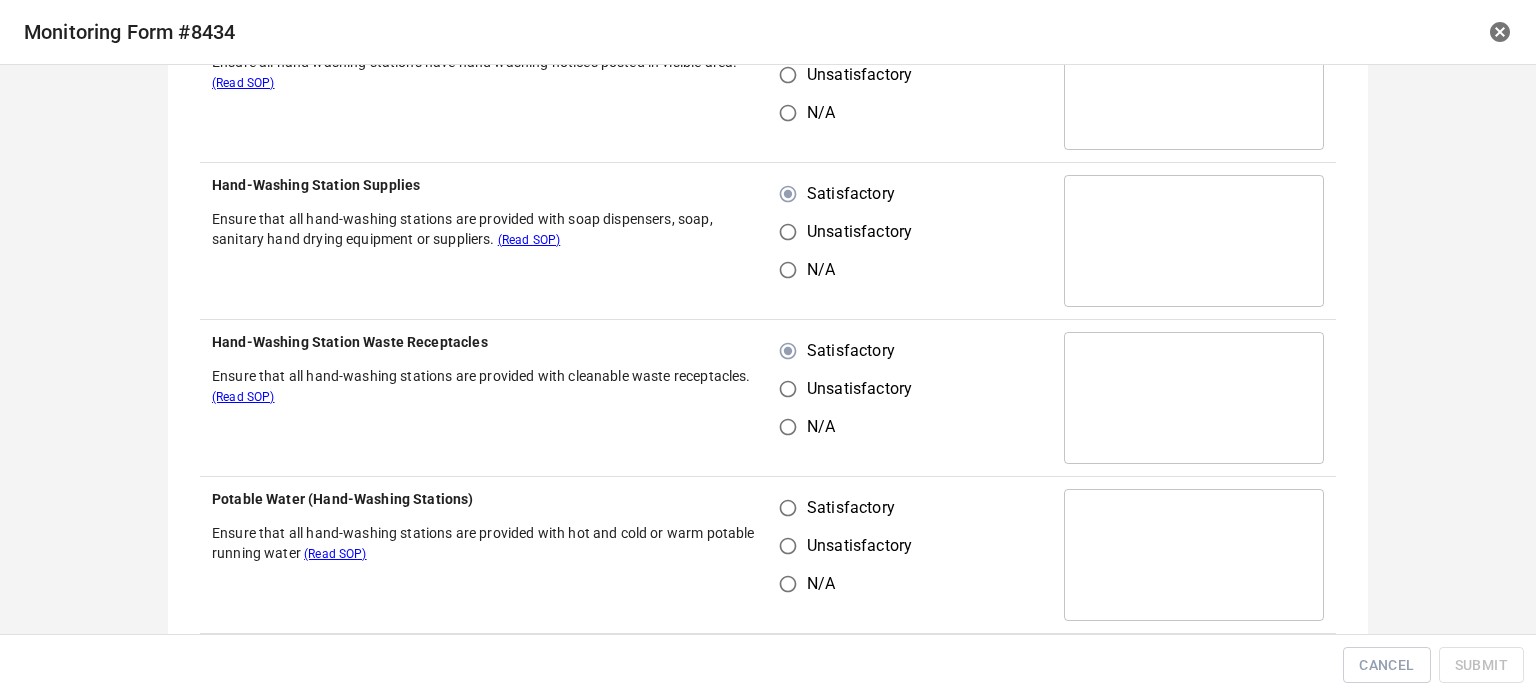 drag, startPoint x: 786, startPoint y: 483, endPoint x: 792, endPoint y: 519, distance: 36.496574 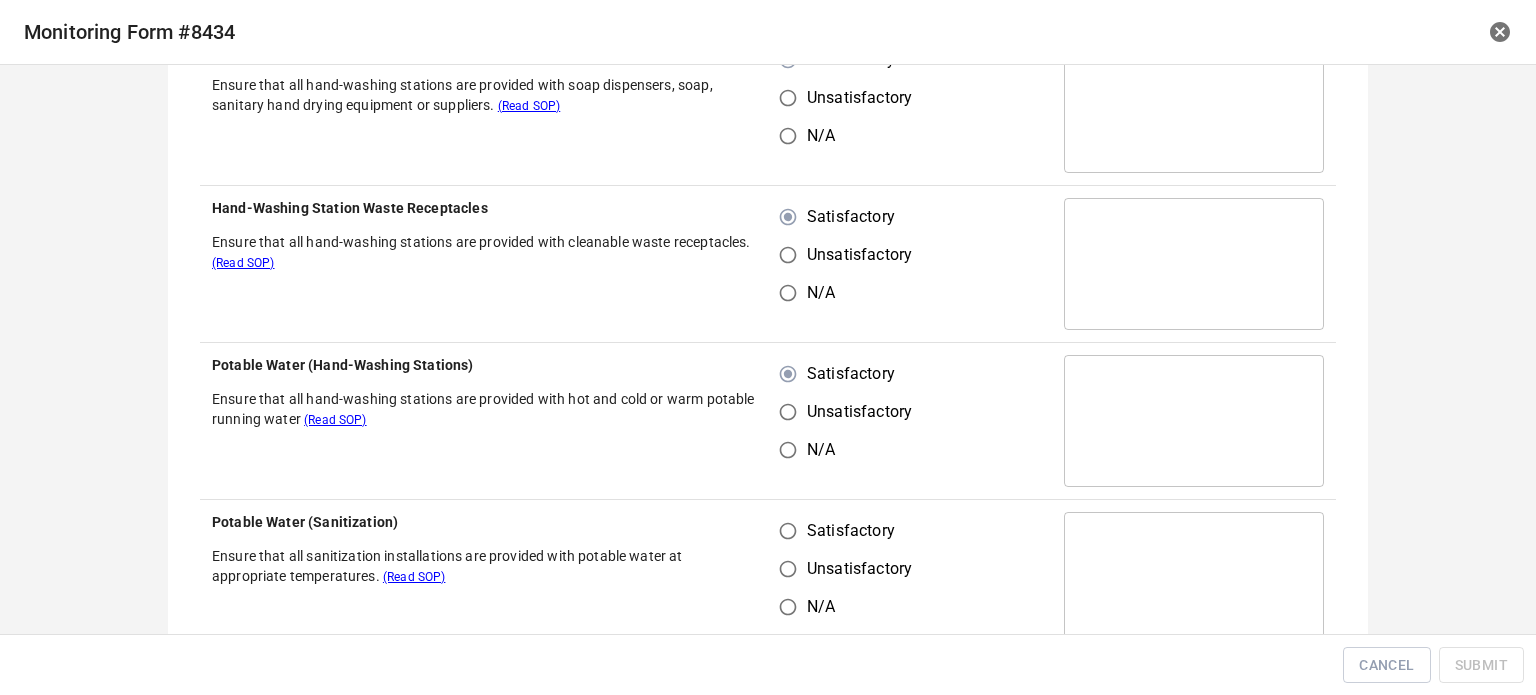 scroll, scrollTop: 600, scrollLeft: 0, axis: vertical 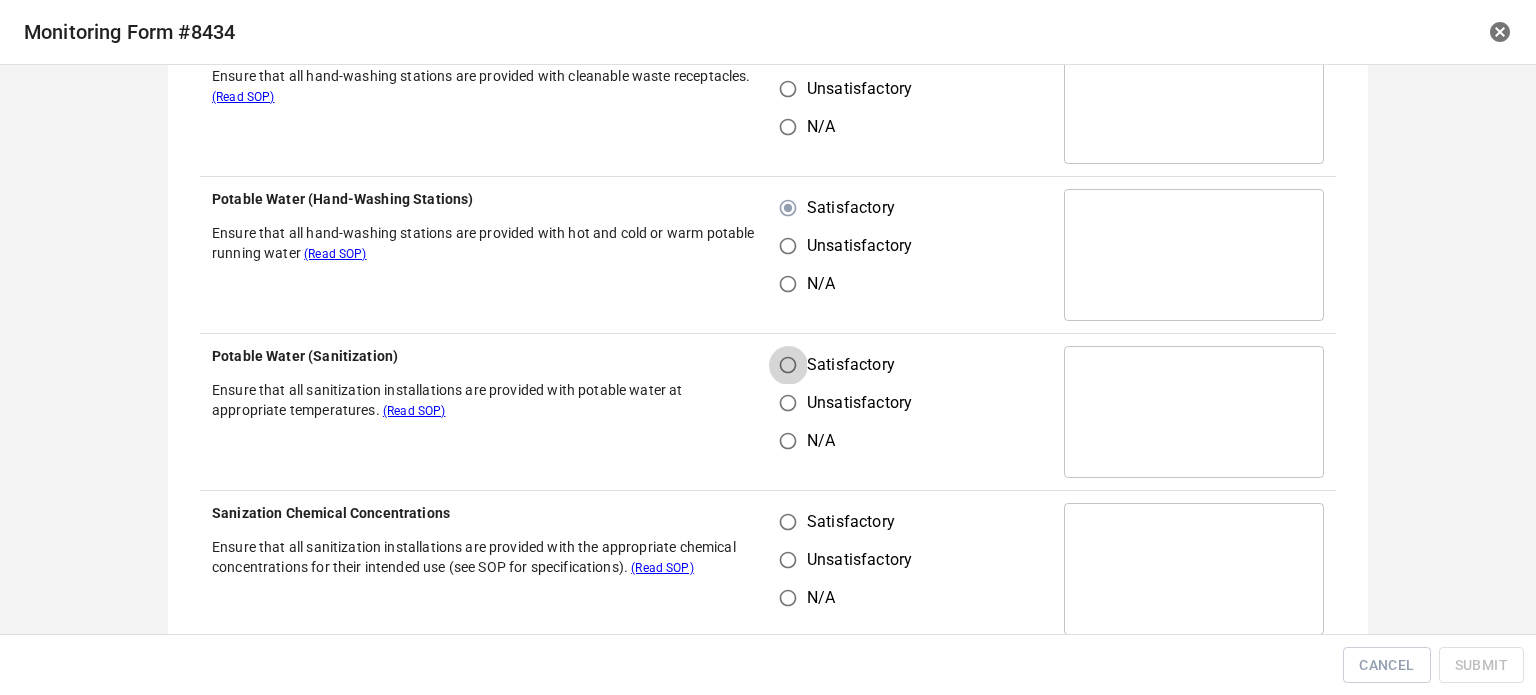 click on "Satisfactory" at bounding box center [788, 365] 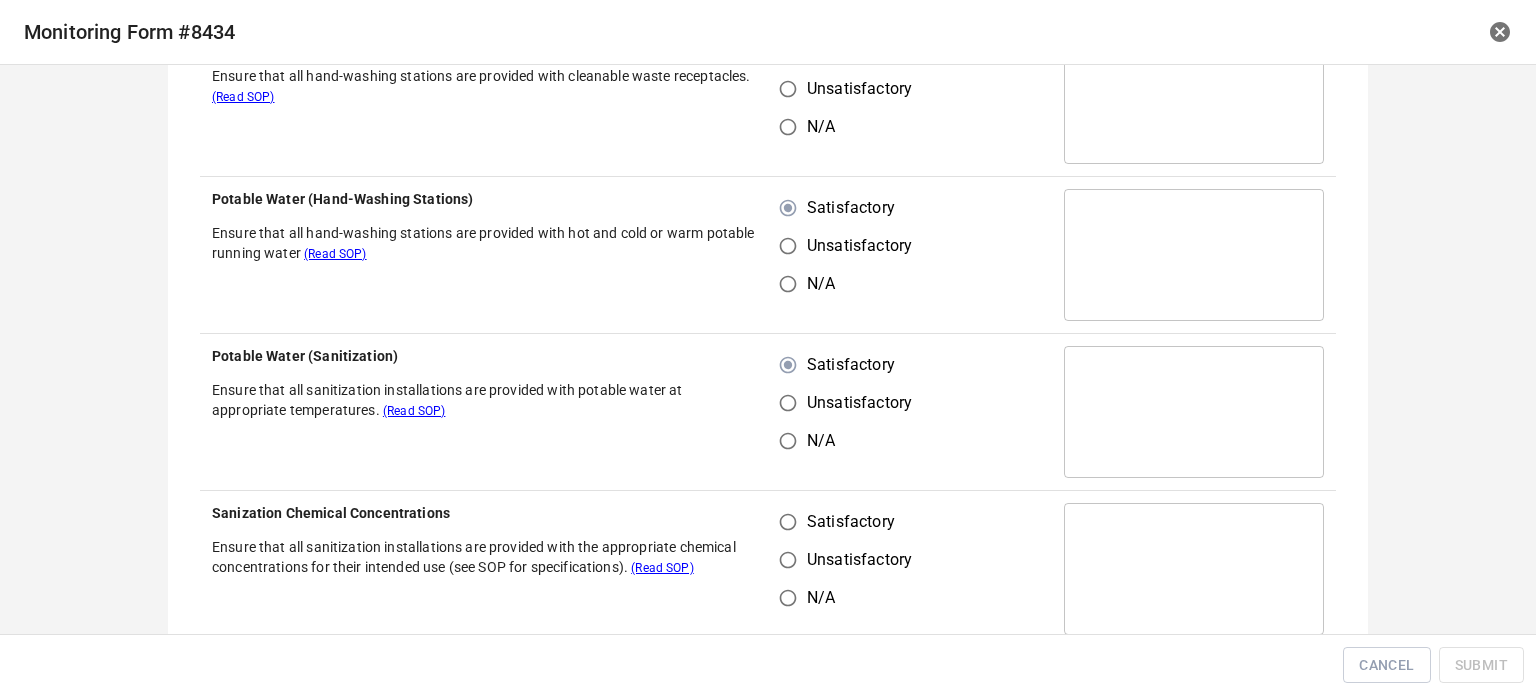 click on "Satisfactory" at bounding box center (788, 522) 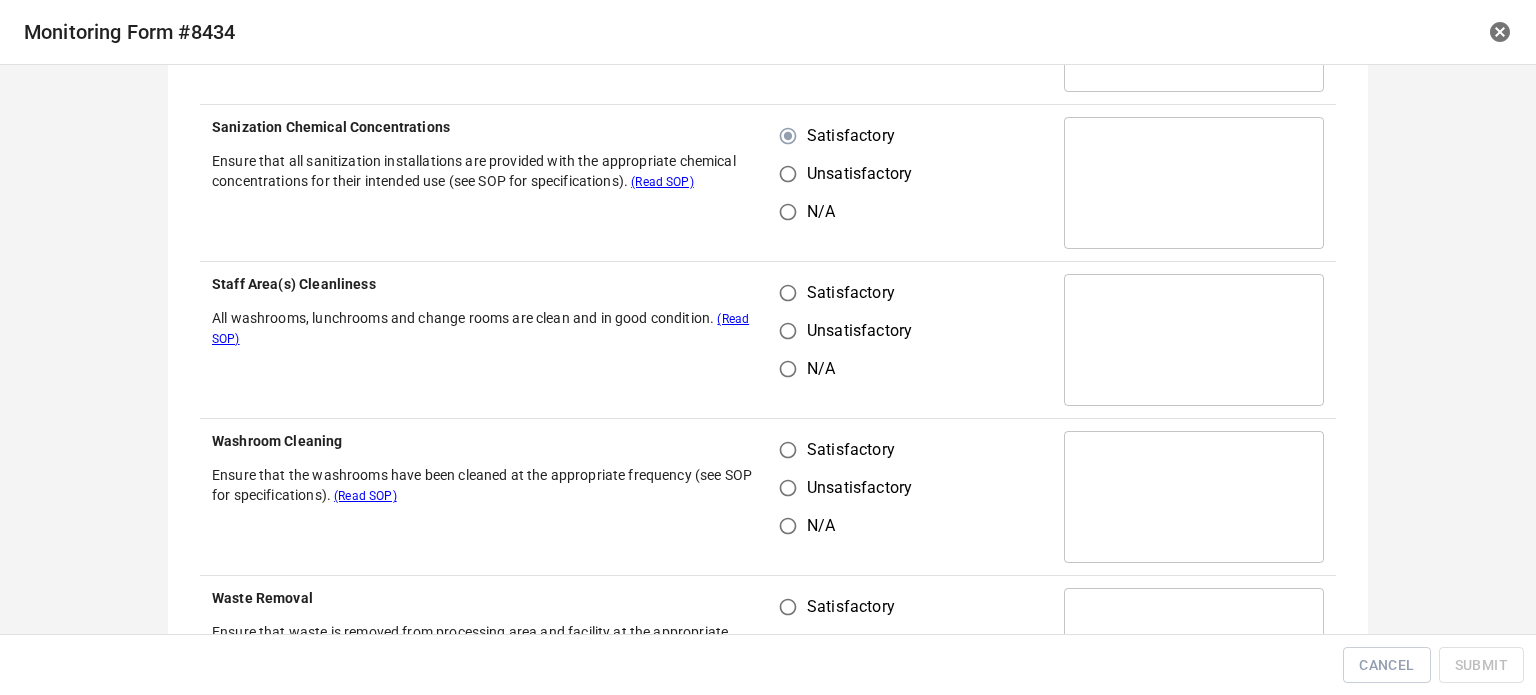 scroll, scrollTop: 1000, scrollLeft: 0, axis: vertical 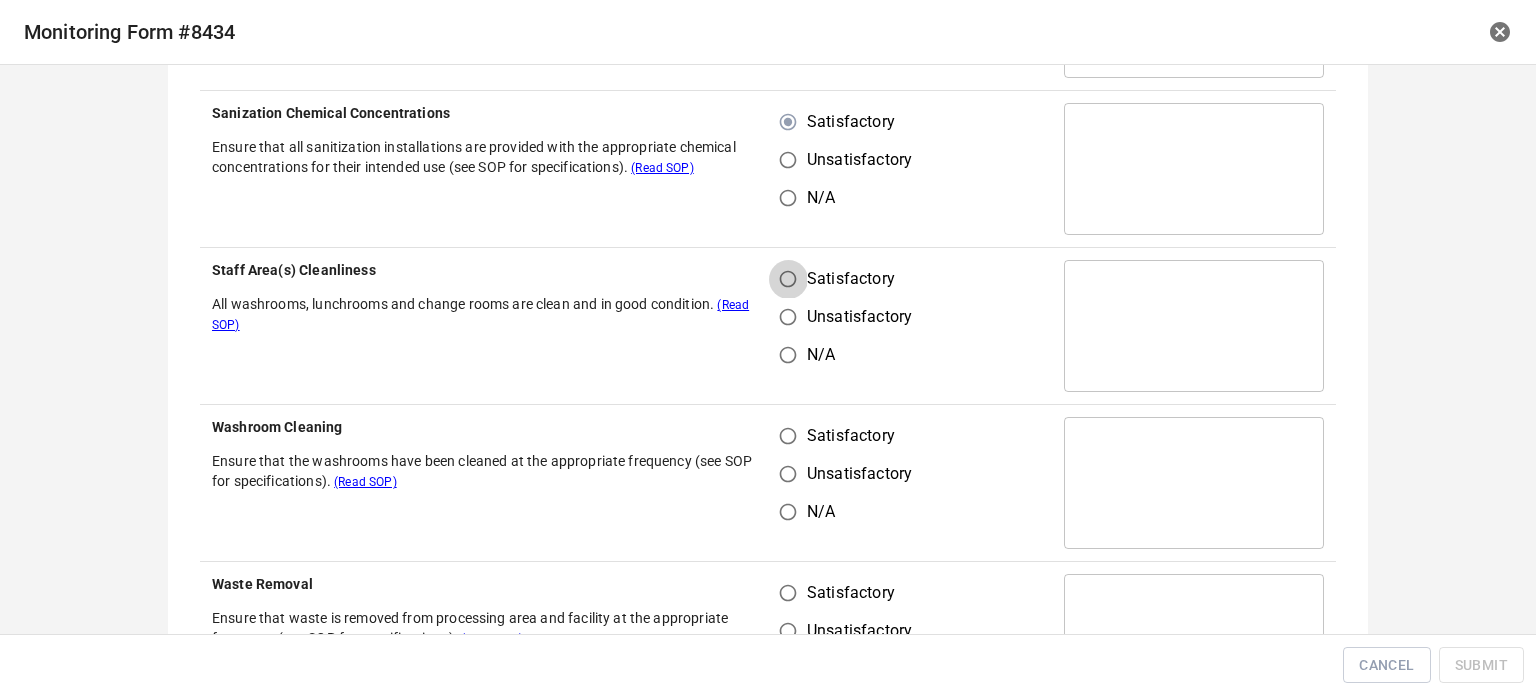 click on "Satisfactory" at bounding box center (788, 279) 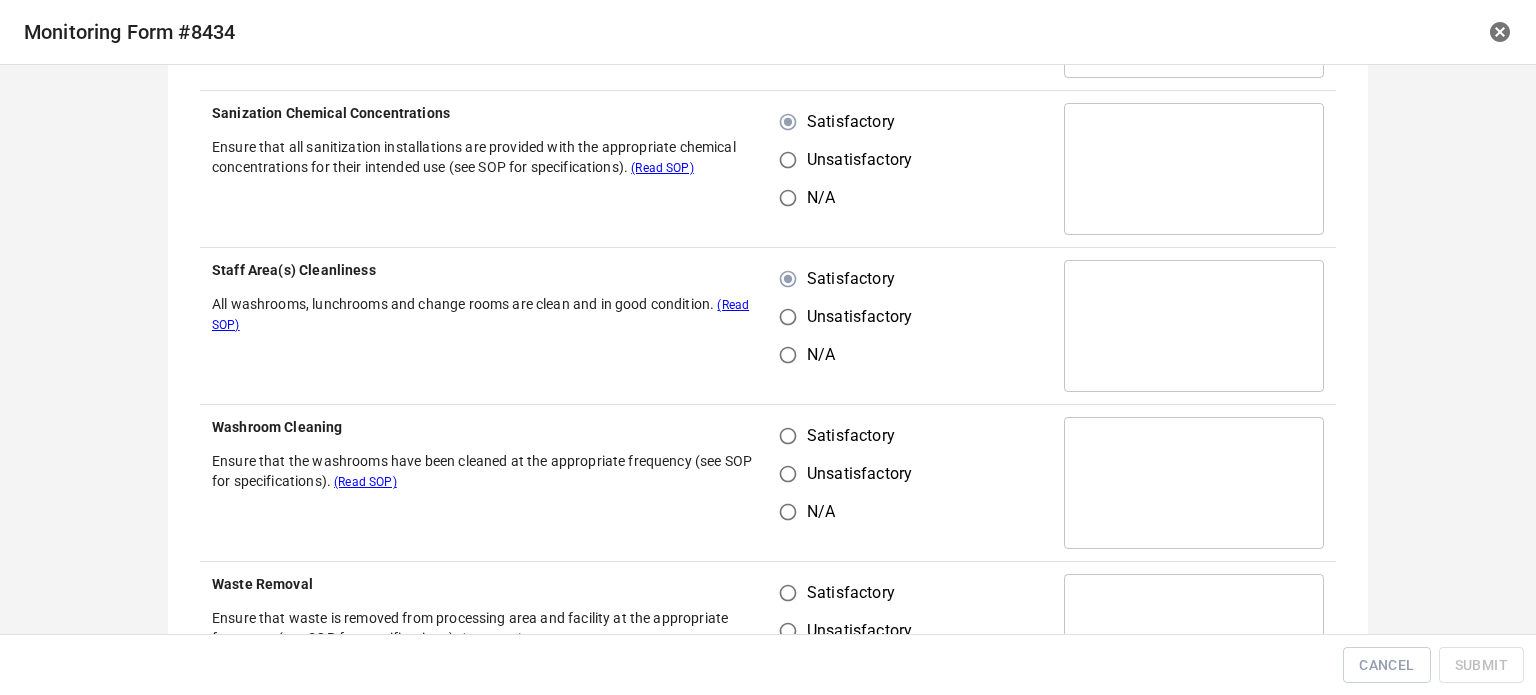click on "Satisfactory" at bounding box center (788, 436) 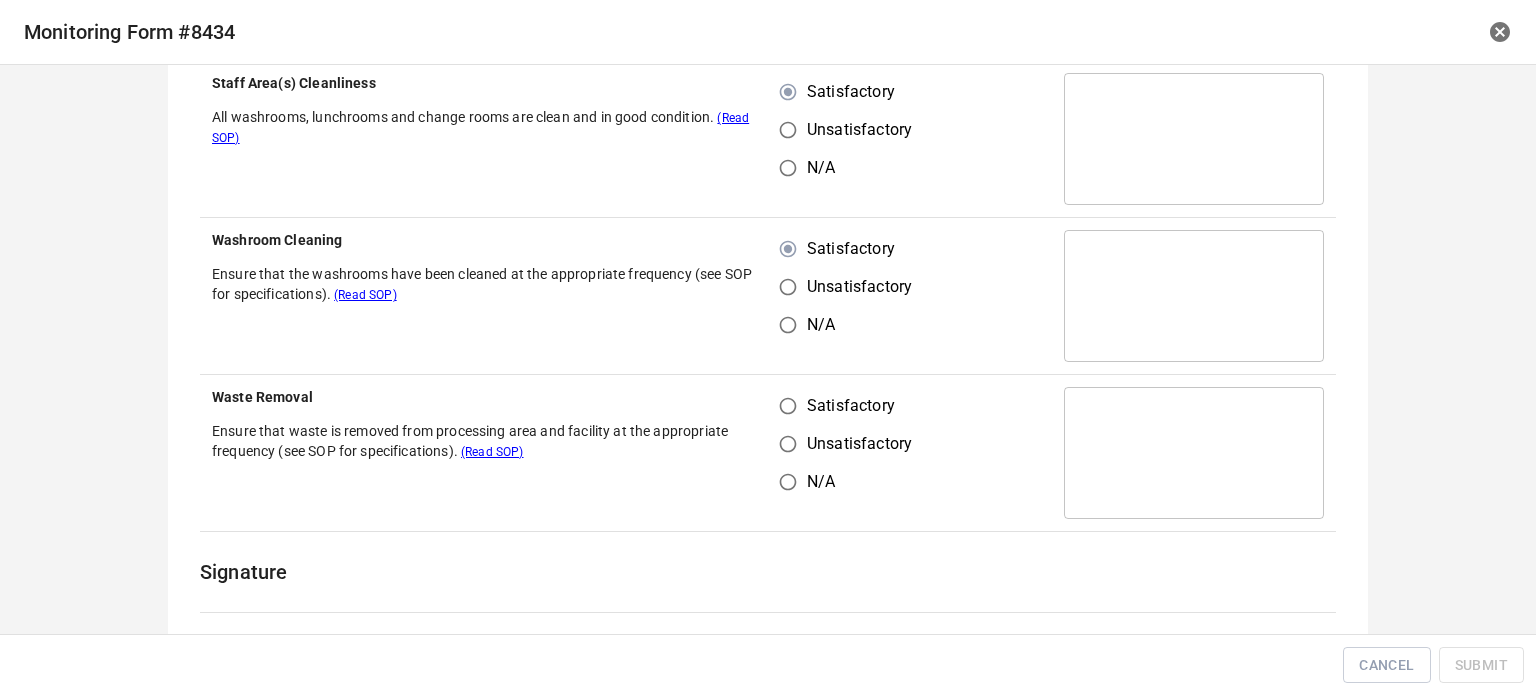 scroll, scrollTop: 1200, scrollLeft: 0, axis: vertical 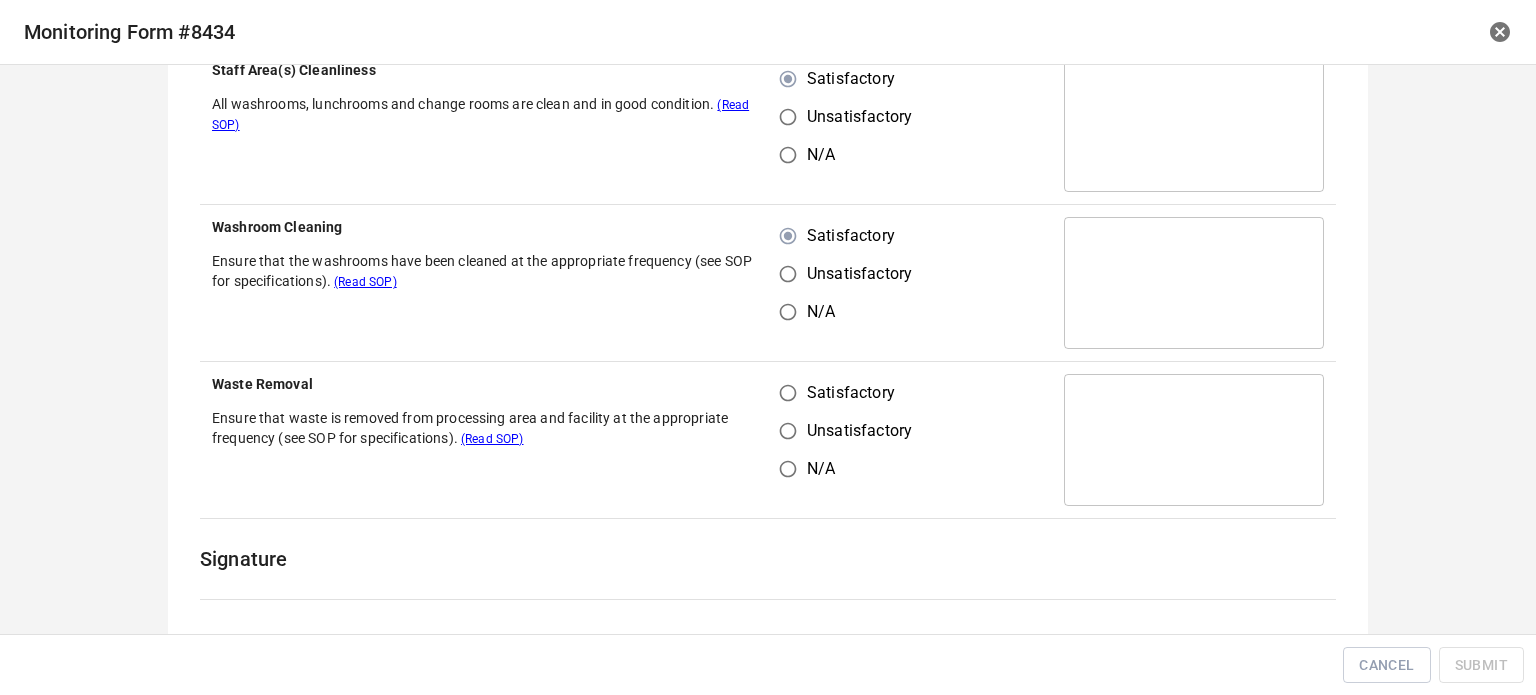 drag, startPoint x: 782, startPoint y: 359, endPoint x: 789, endPoint y: 401, distance: 42.579338 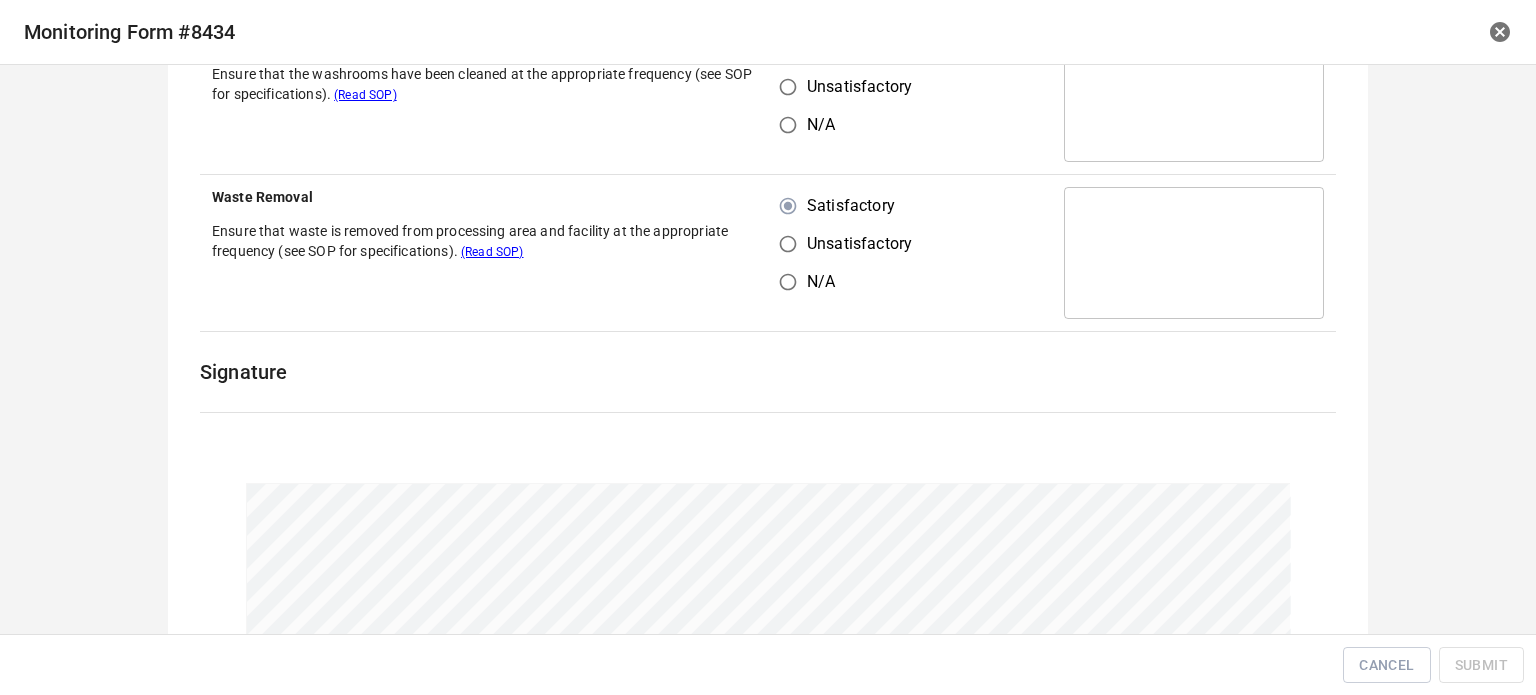 scroll, scrollTop: 1559, scrollLeft: 0, axis: vertical 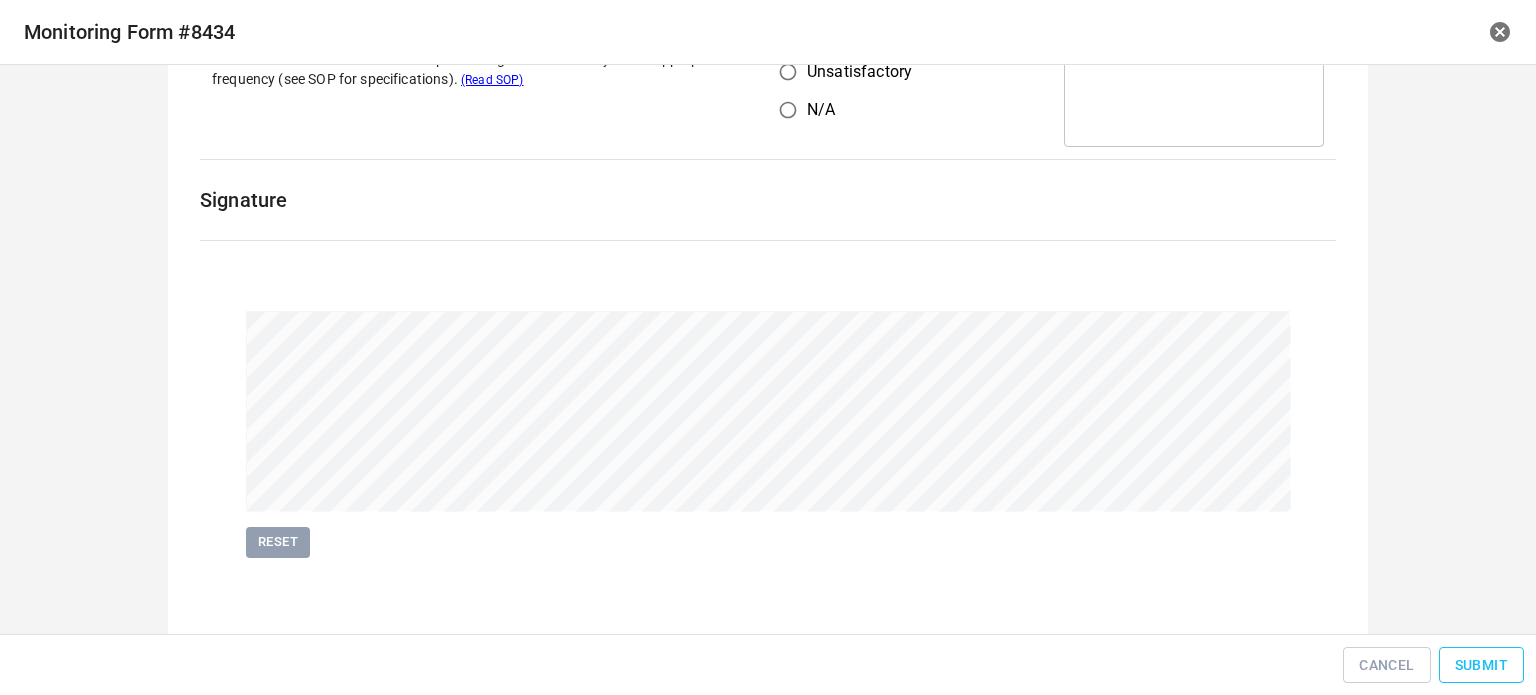 click on "Submit" at bounding box center (1481, 665) 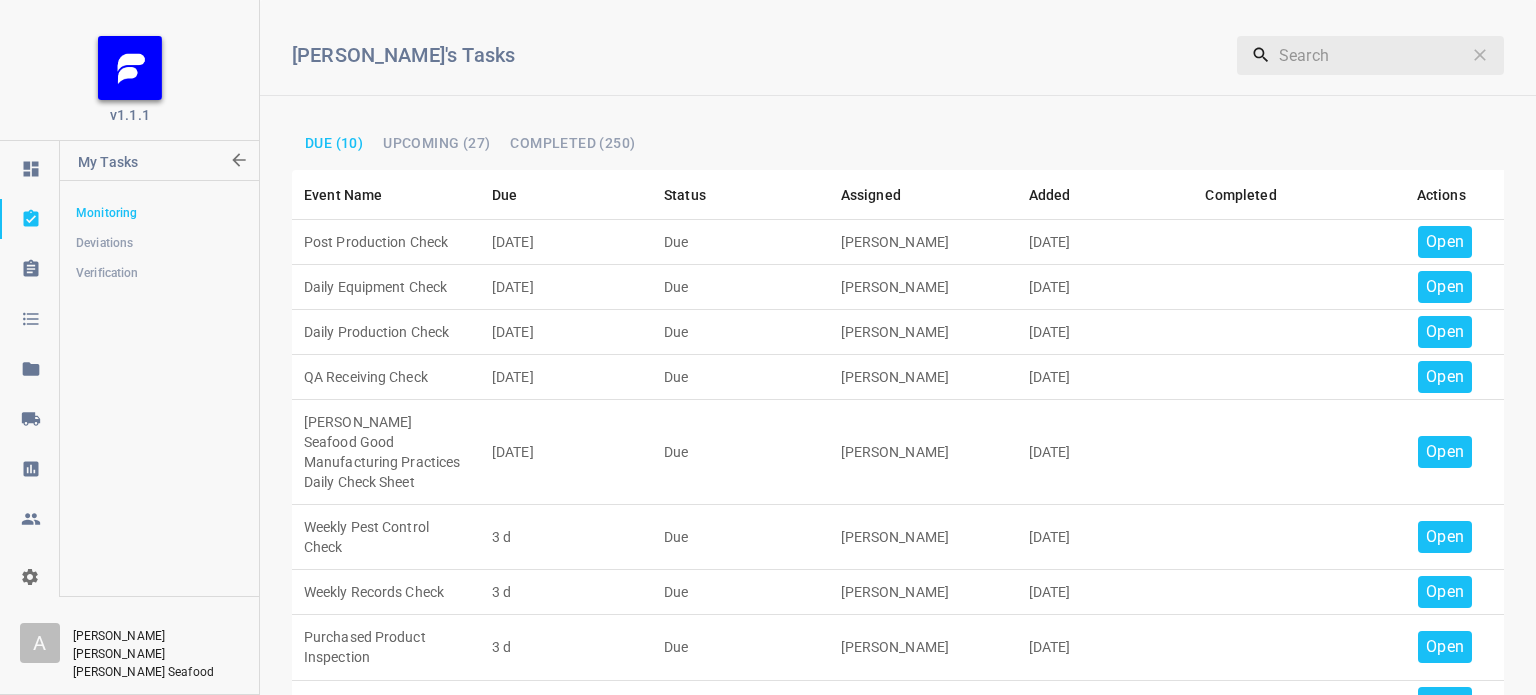 click on "Open" at bounding box center [1445, 242] 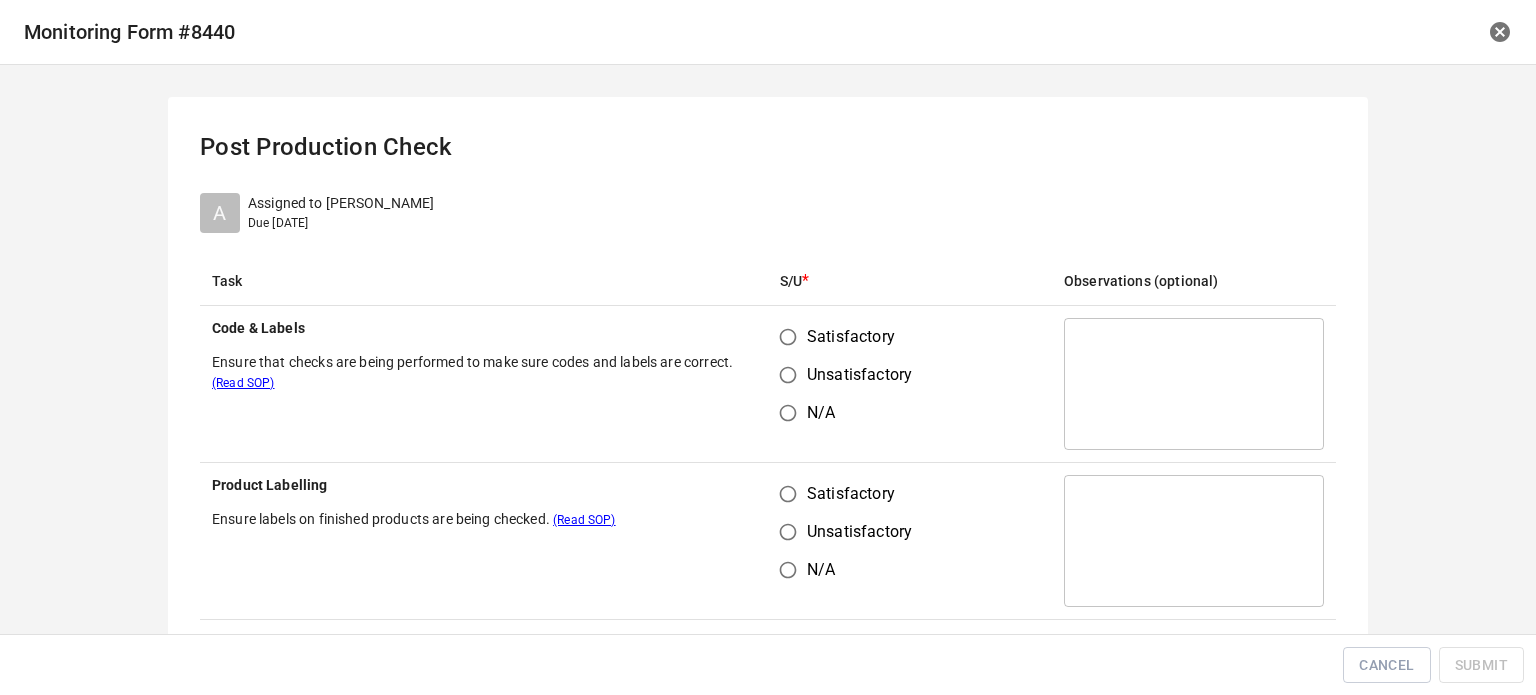 drag, startPoint x: 768, startPoint y: 333, endPoint x: 792, endPoint y: 362, distance: 37.64306 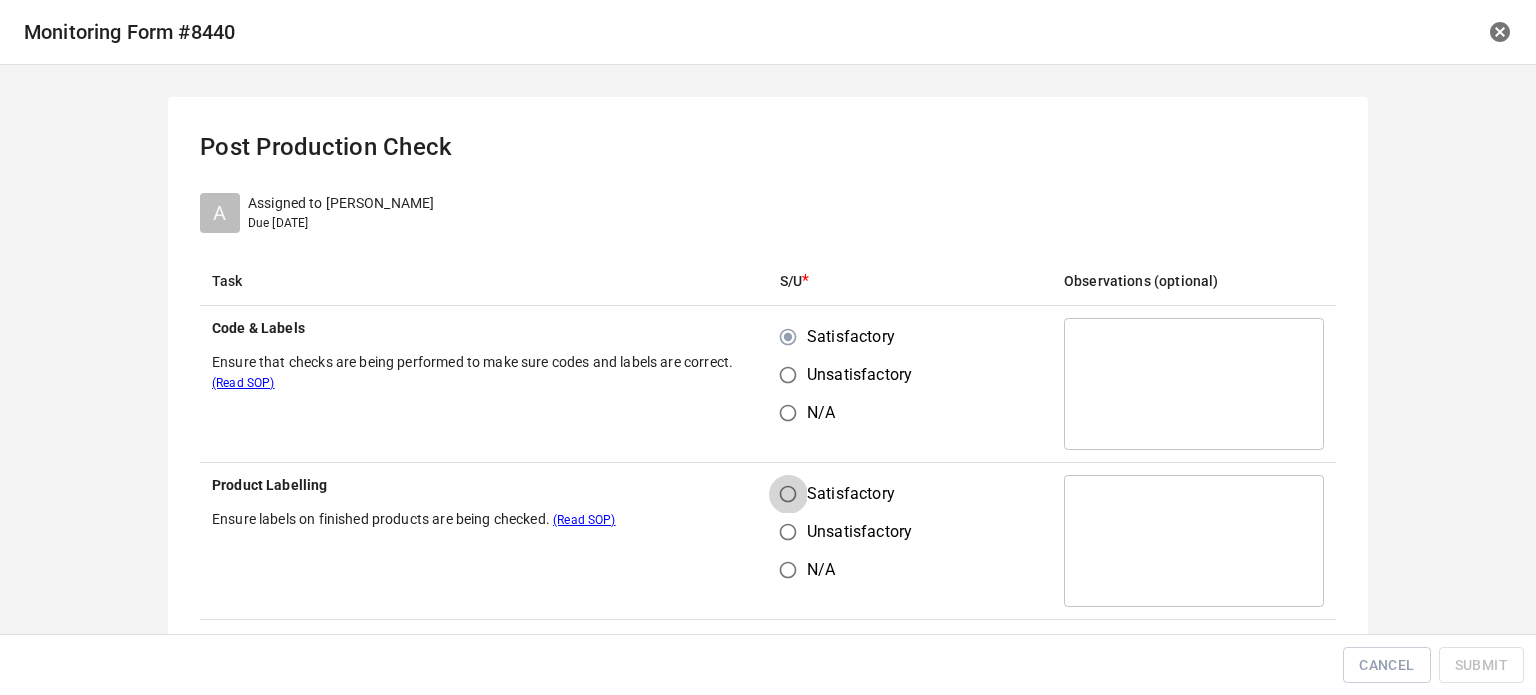 click on "Satisfactory" at bounding box center (788, 494) 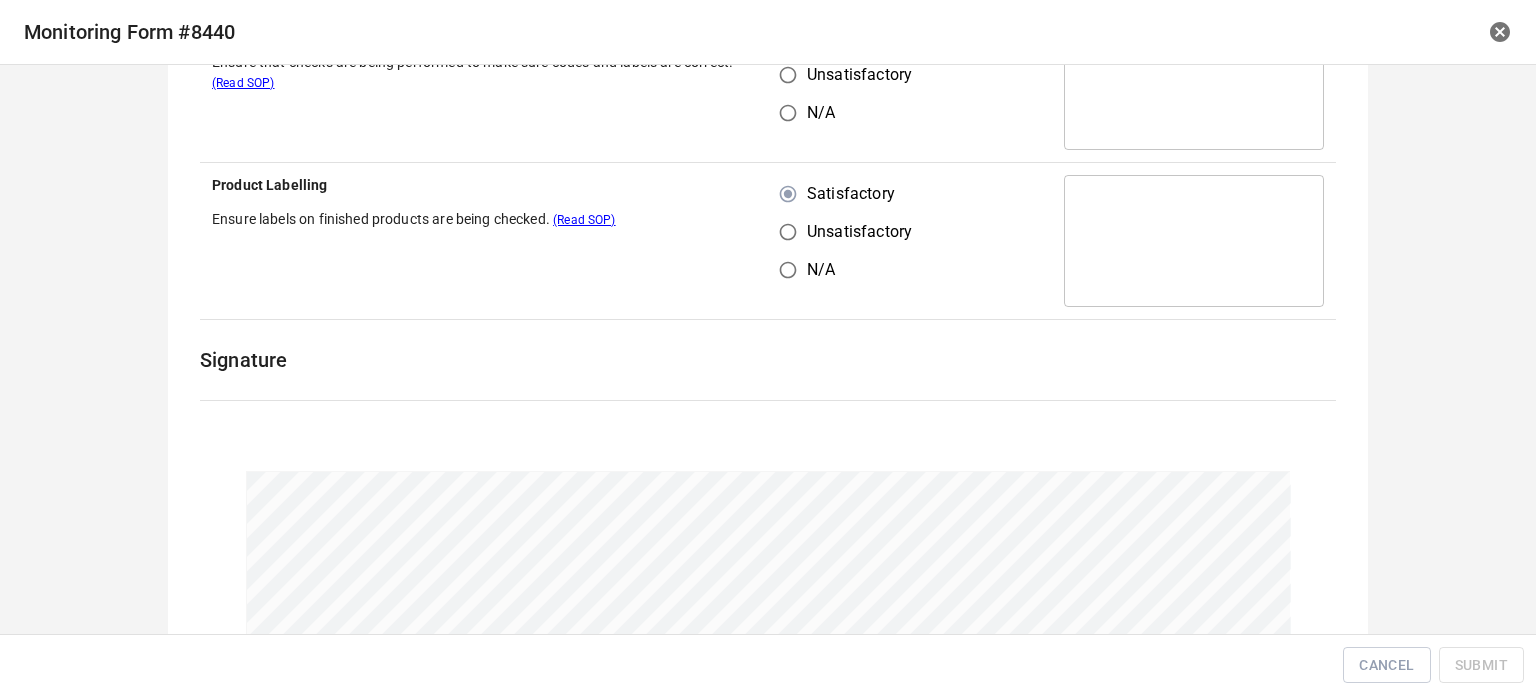 scroll, scrollTop: 461, scrollLeft: 0, axis: vertical 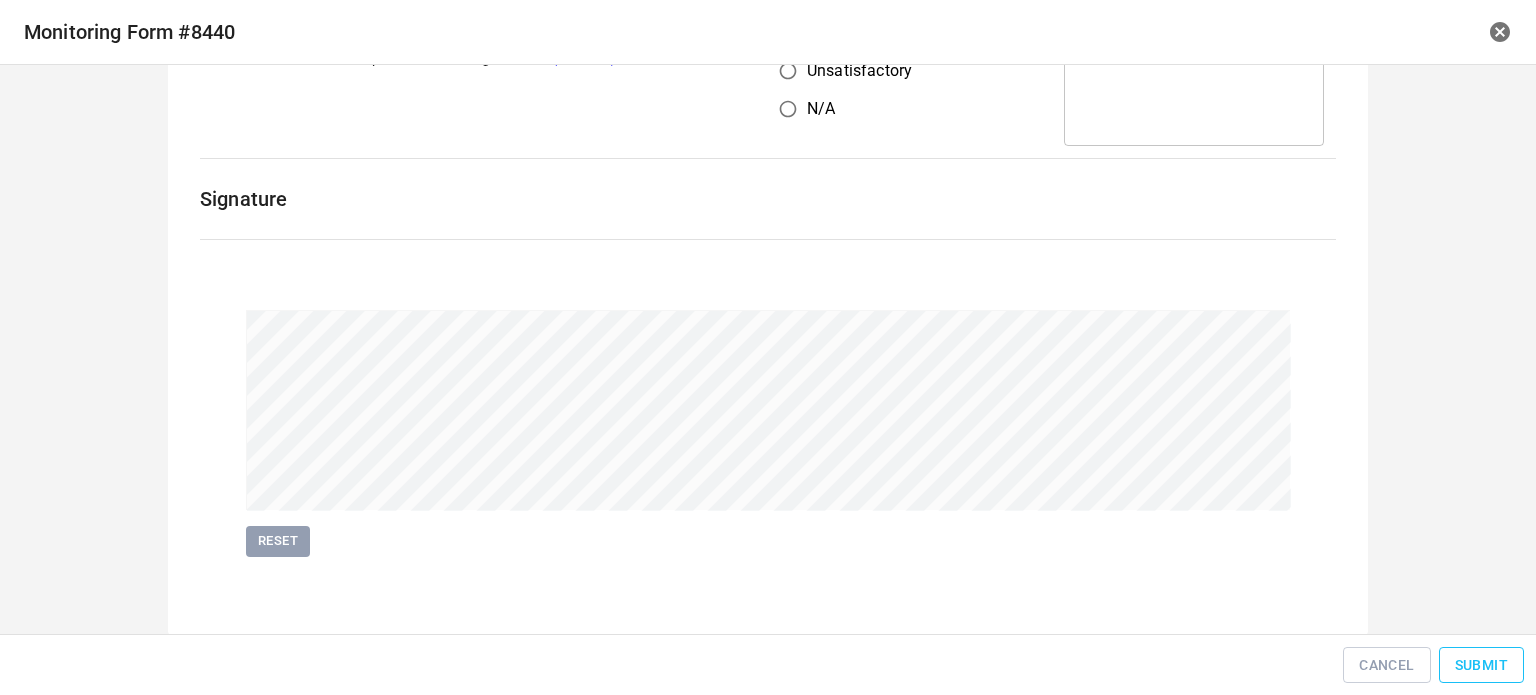 drag, startPoint x: 1500, startPoint y: 687, endPoint x: 1492, endPoint y: 673, distance: 16.124516 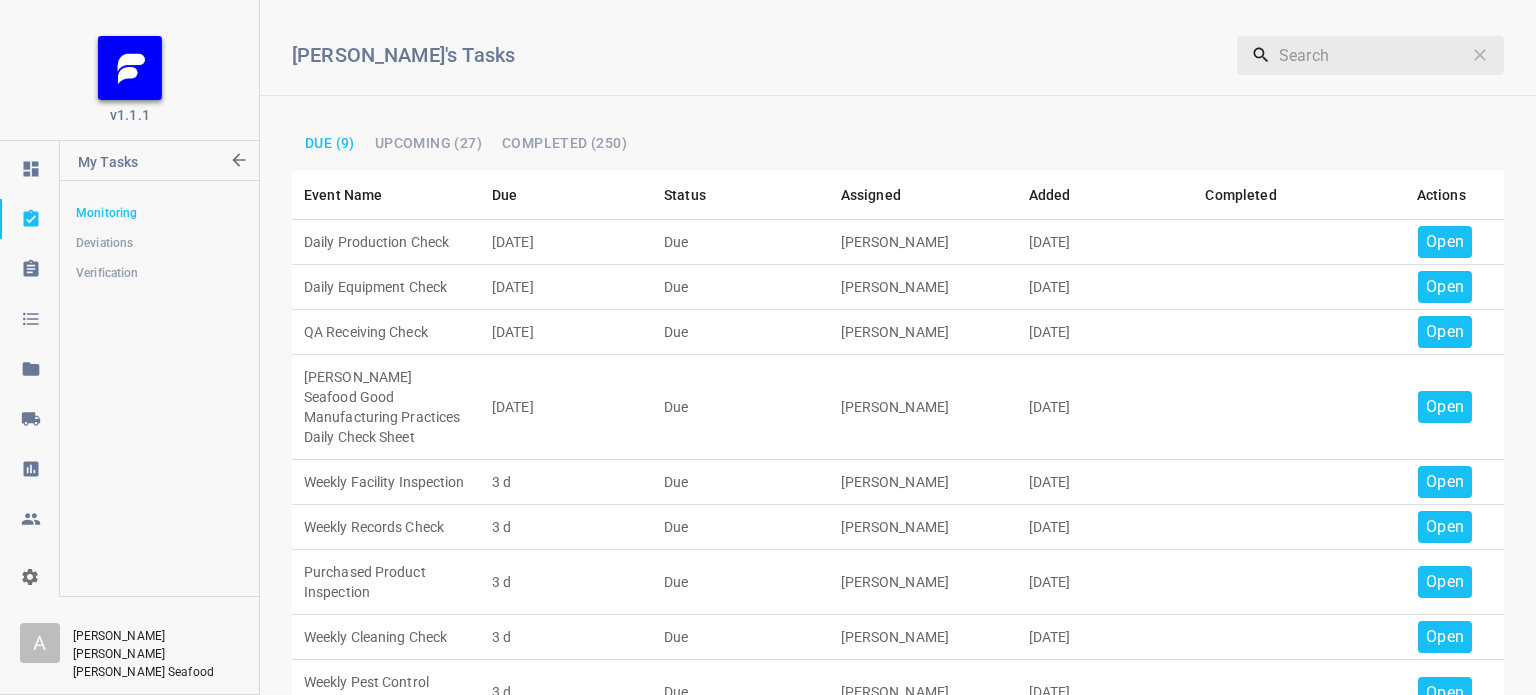 click on "Open" at bounding box center (1445, 242) 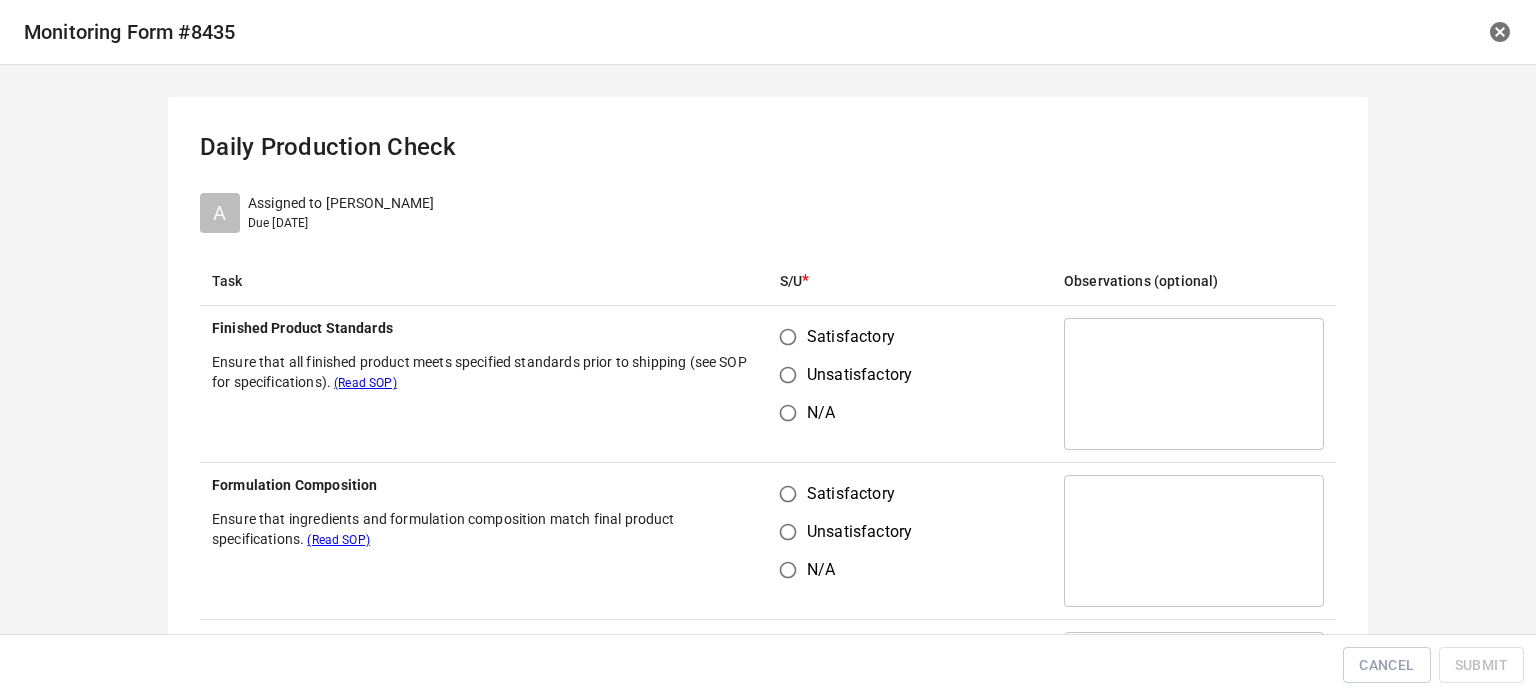 drag, startPoint x: 760, startPoint y: 338, endPoint x: 778, endPoint y: 379, distance: 44.777225 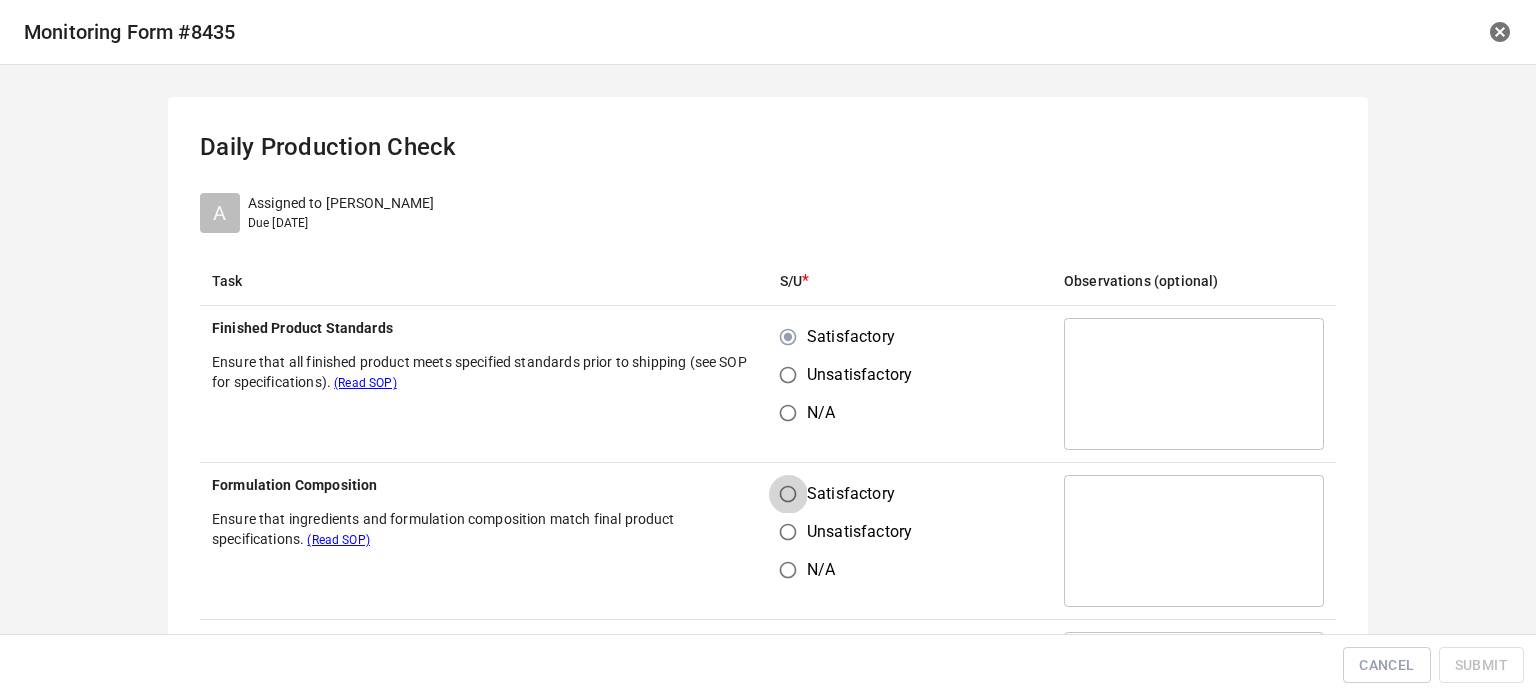 click on "Satisfactory" at bounding box center (788, 494) 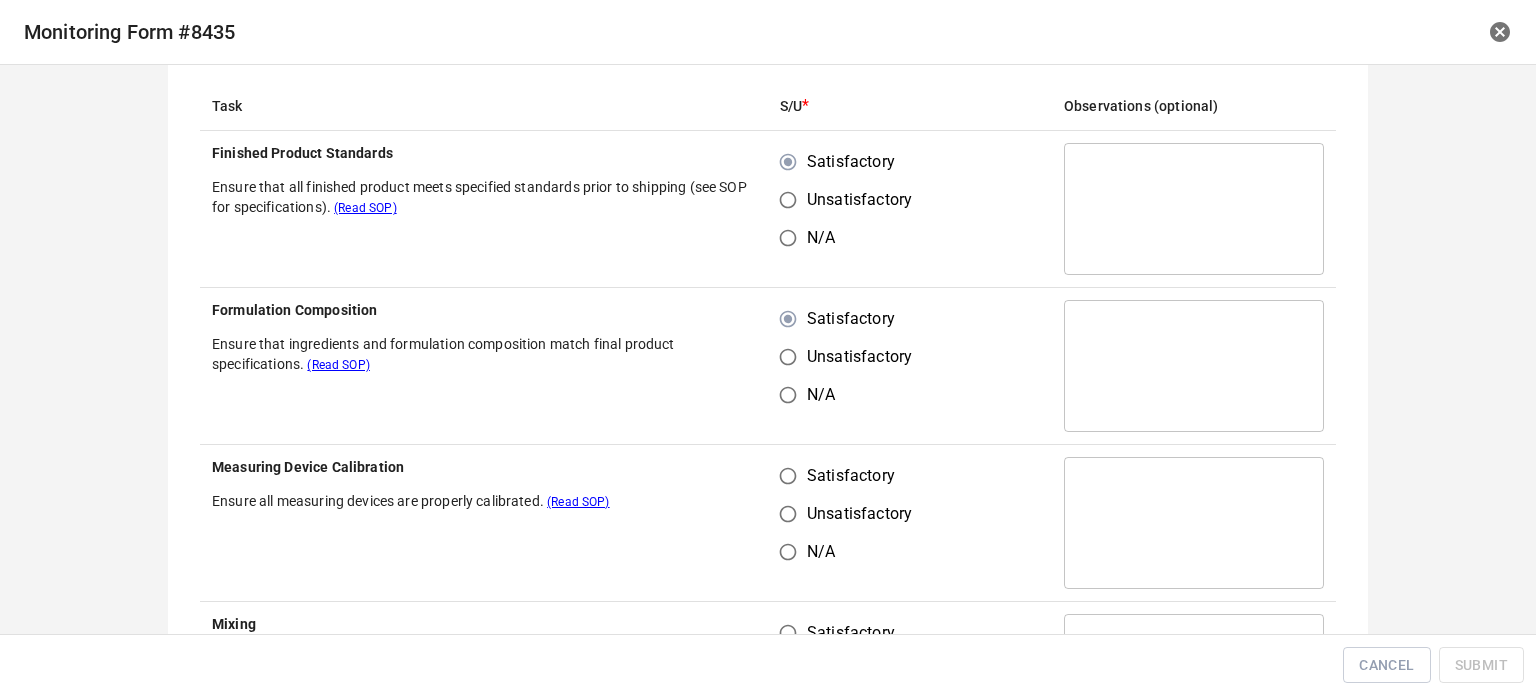 scroll, scrollTop: 300, scrollLeft: 0, axis: vertical 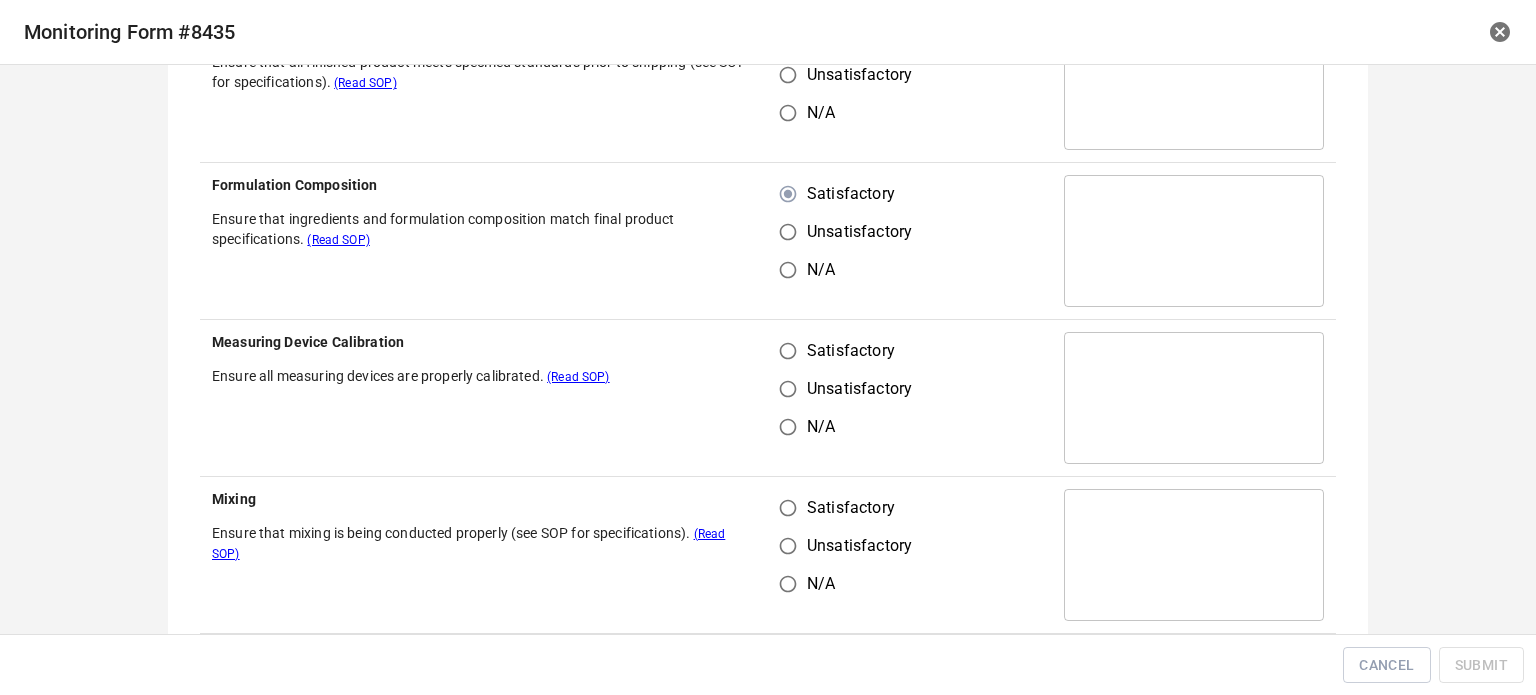 drag, startPoint x: 780, startPoint y: 335, endPoint x: 792, endPoint y: 475, distance: 140.51335 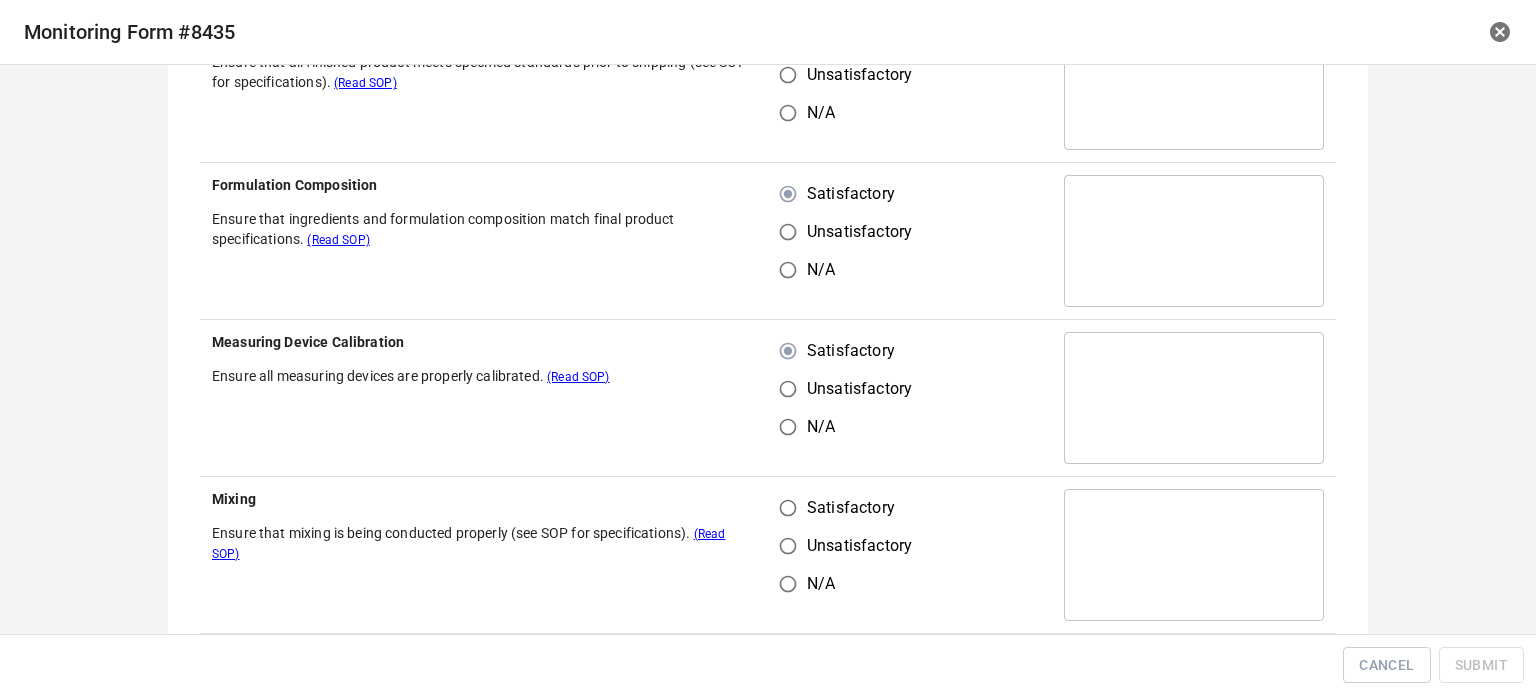 click on "Satisfactory" at bounding box center [788, 508] 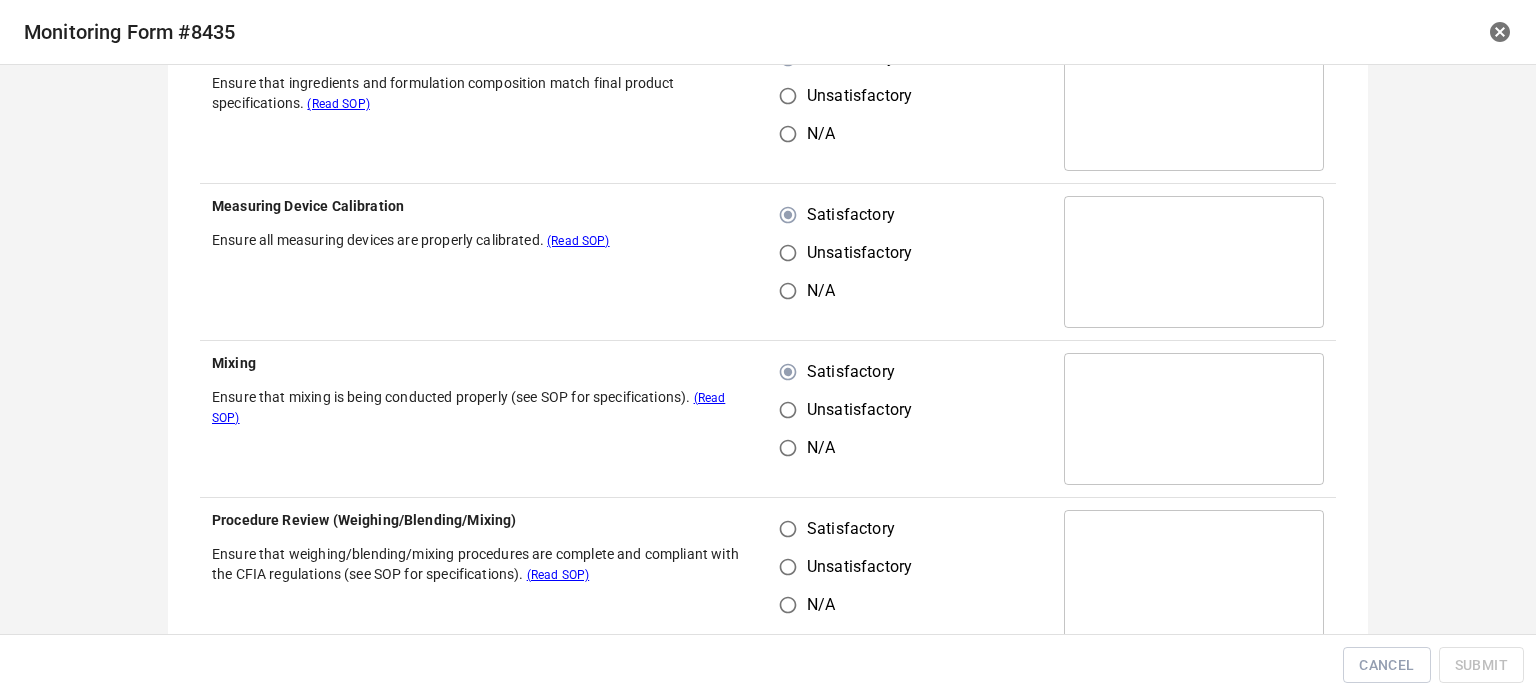 scroll, scrollTop: 600, scrollLeft: 0, axis: vertical 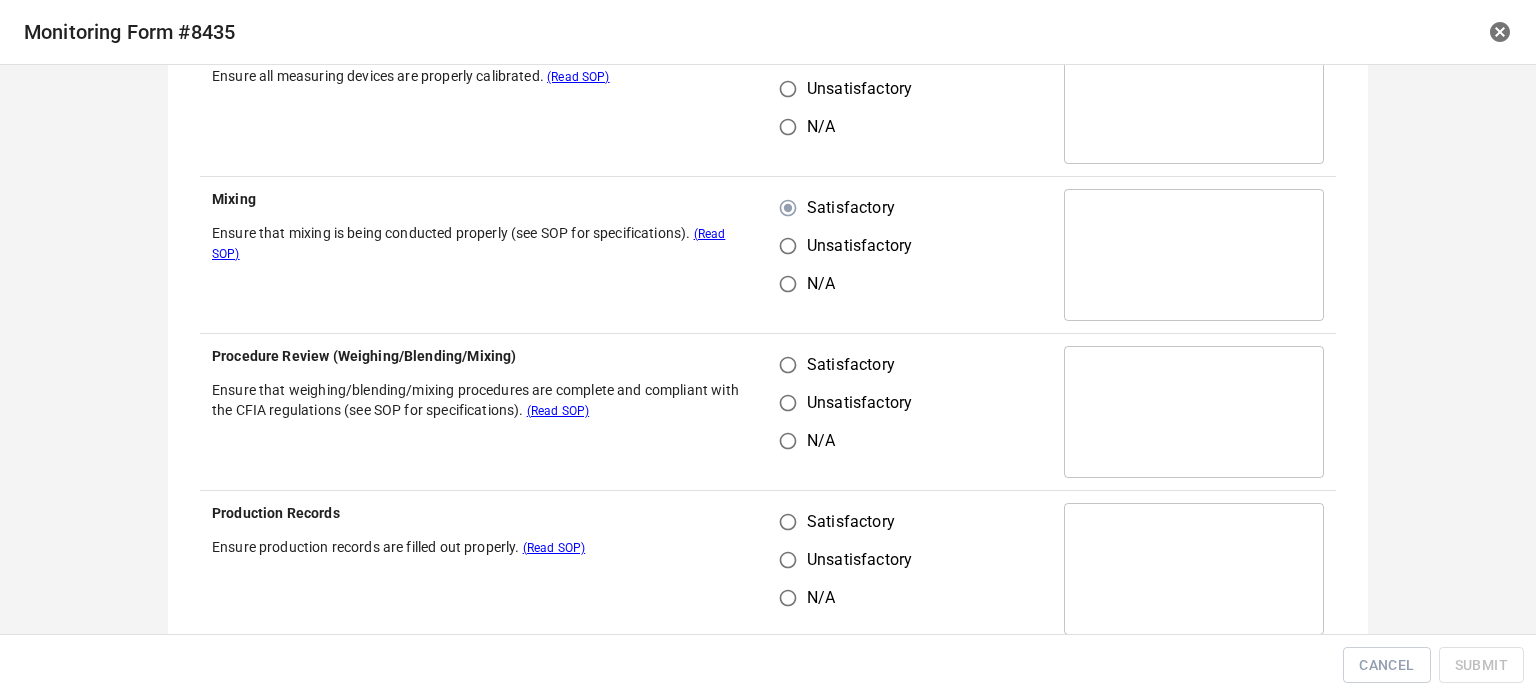click on "Satisfactory" at bounding box center [788, 365] 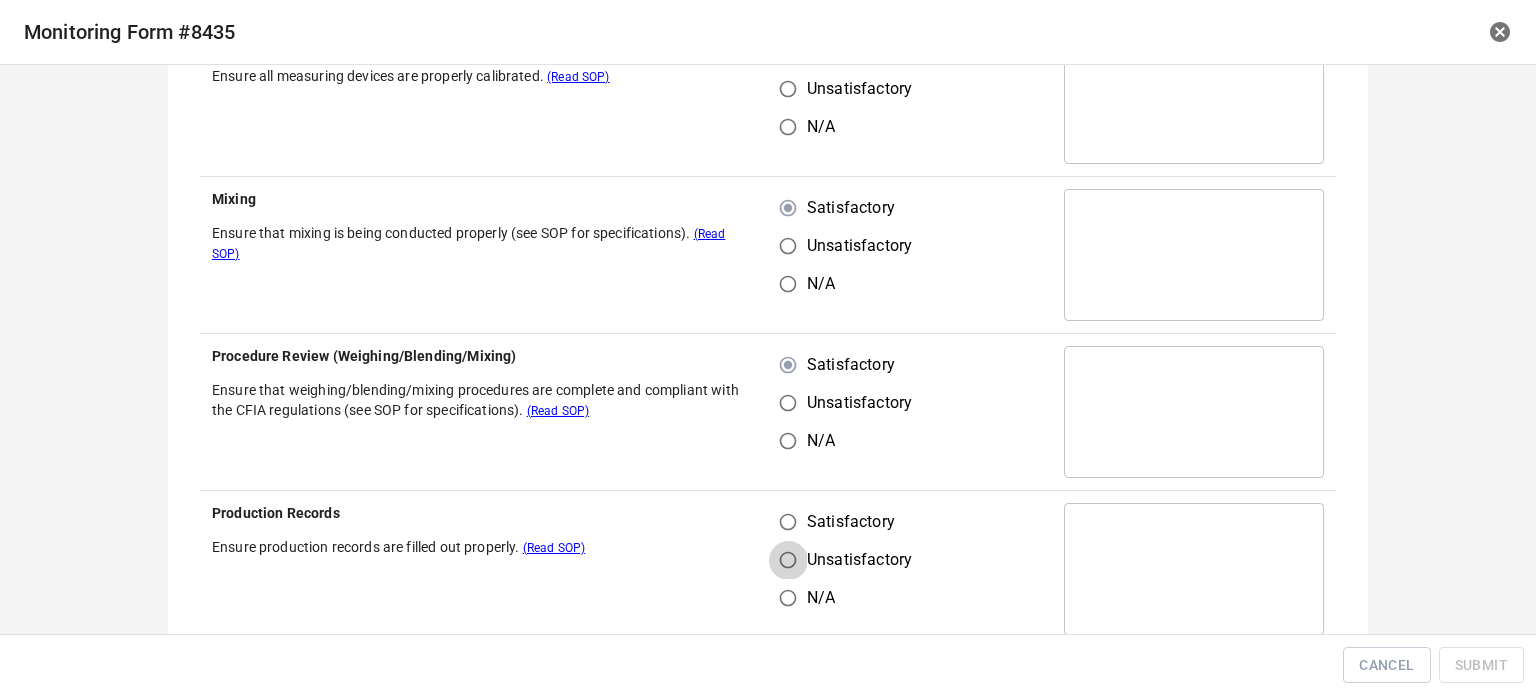 click on "Unsatisfactory" at bounding box center [788, 560] 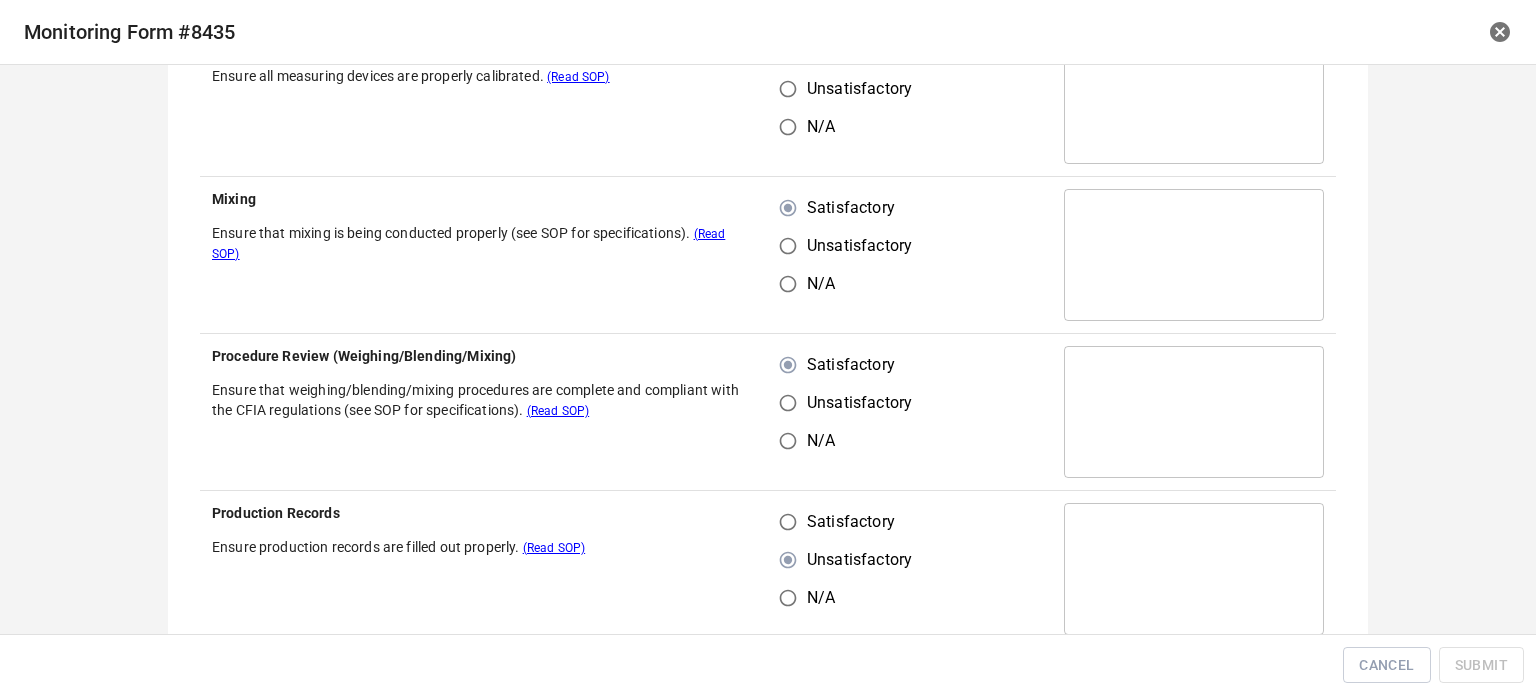 click on "Satisfactory" at bounding box center (788, 522) 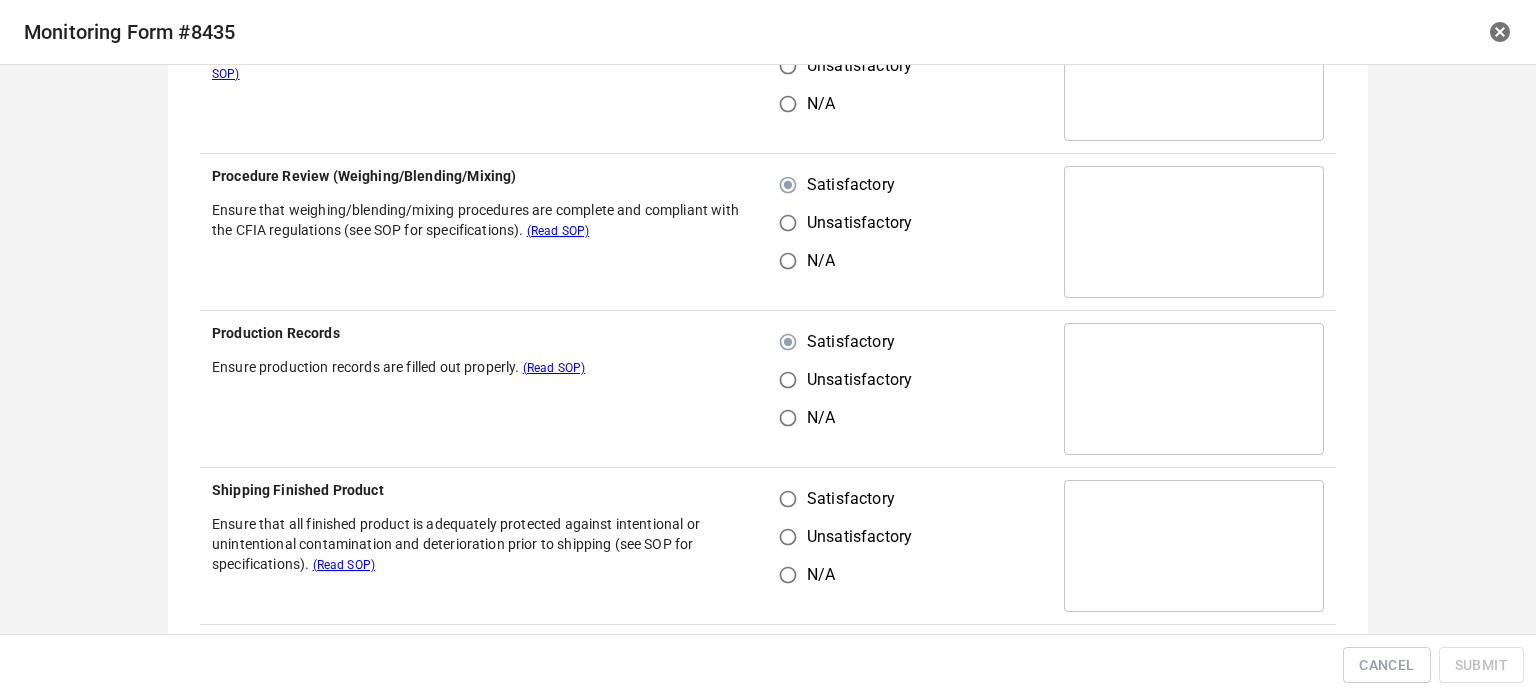 scroll, scrollTop: 1000, scrollLeft: 0, axis: vertical 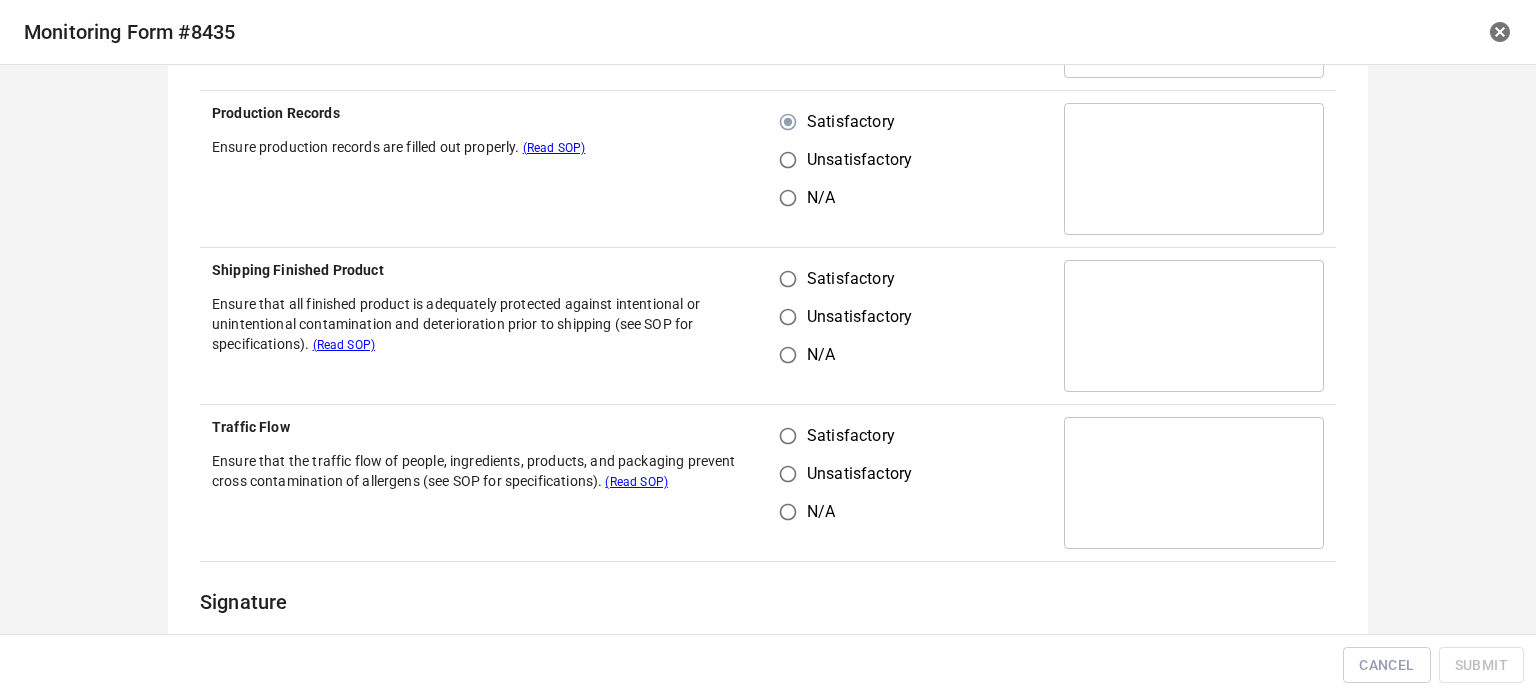 drag, startPoint x: 780, startPoint y: 434, endPoint x: 788, endPoint y: 384, distance: 50.635956 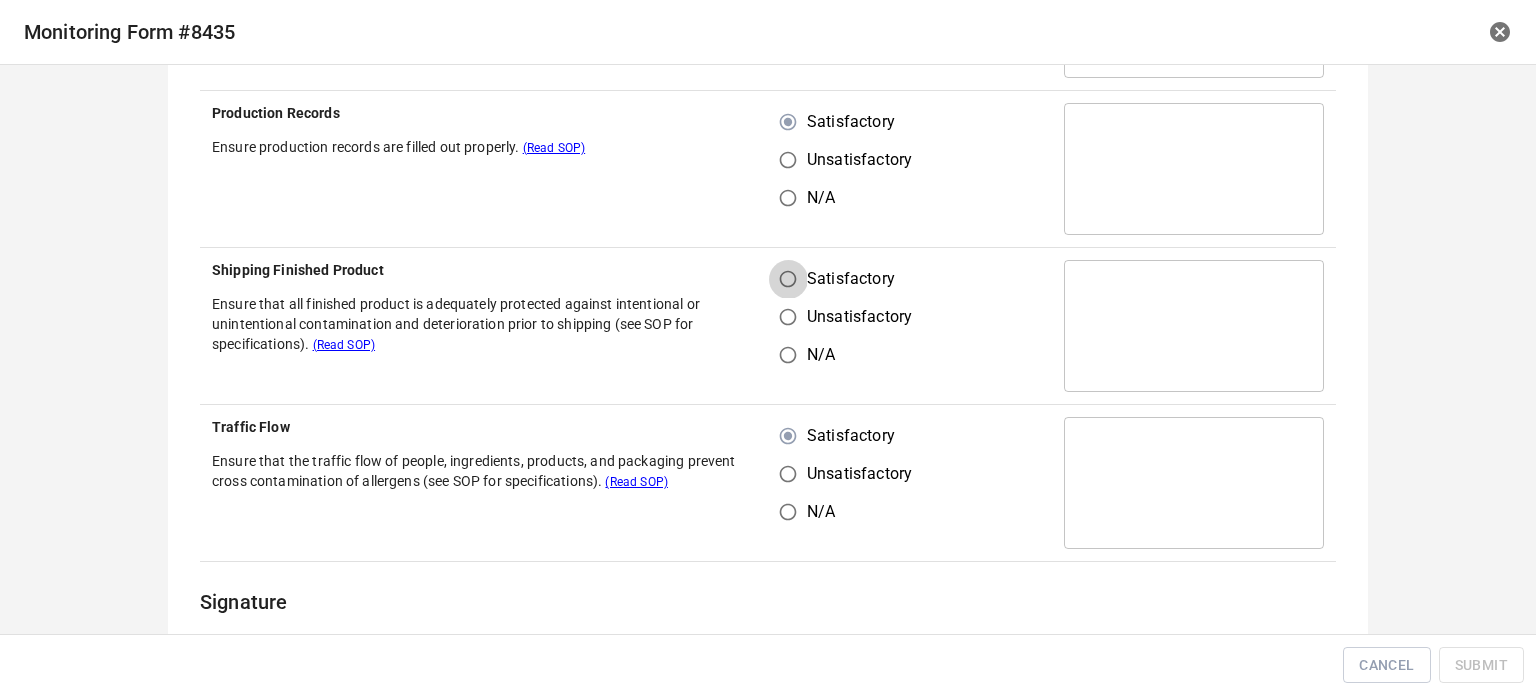 click on "Satisfactory" at bounding box center (788, 279) 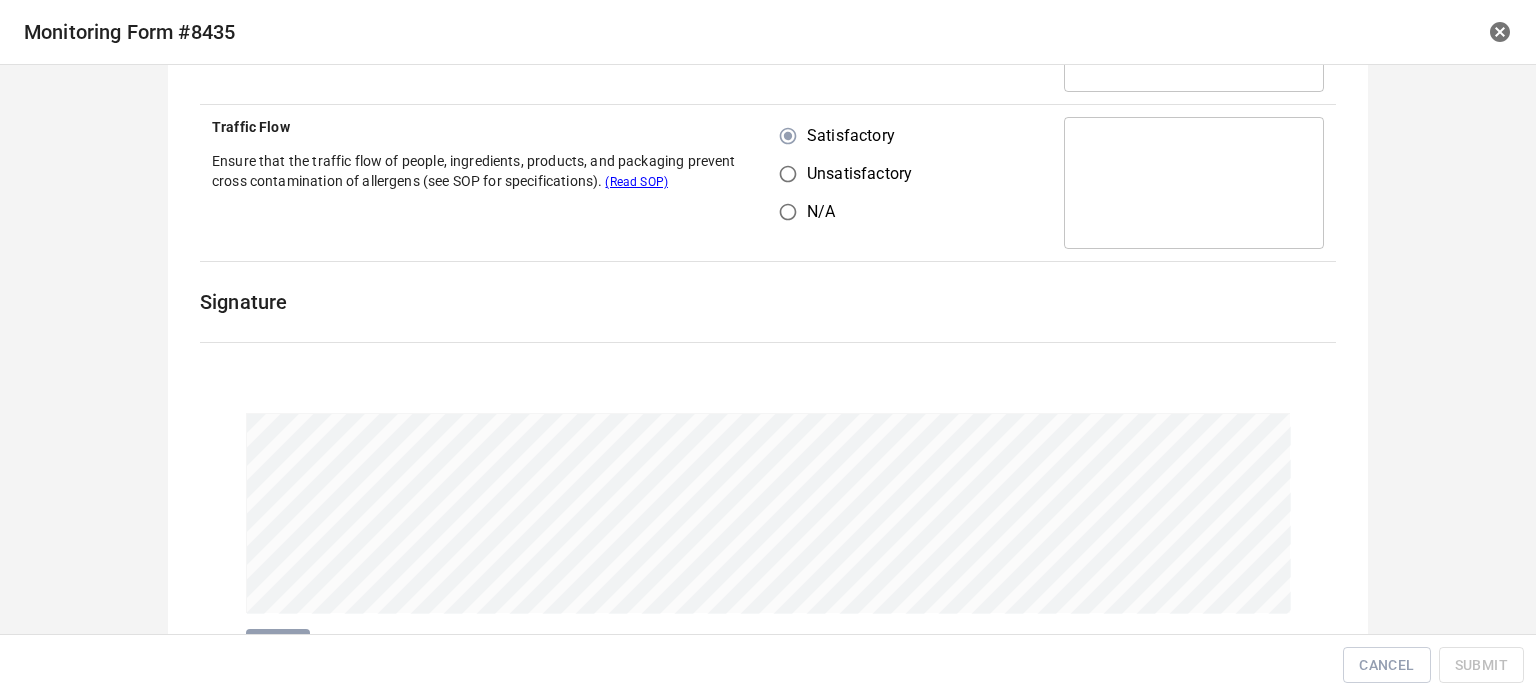 scroll, scrollTop: 1402, scrollLeft: 0, axis: vertical 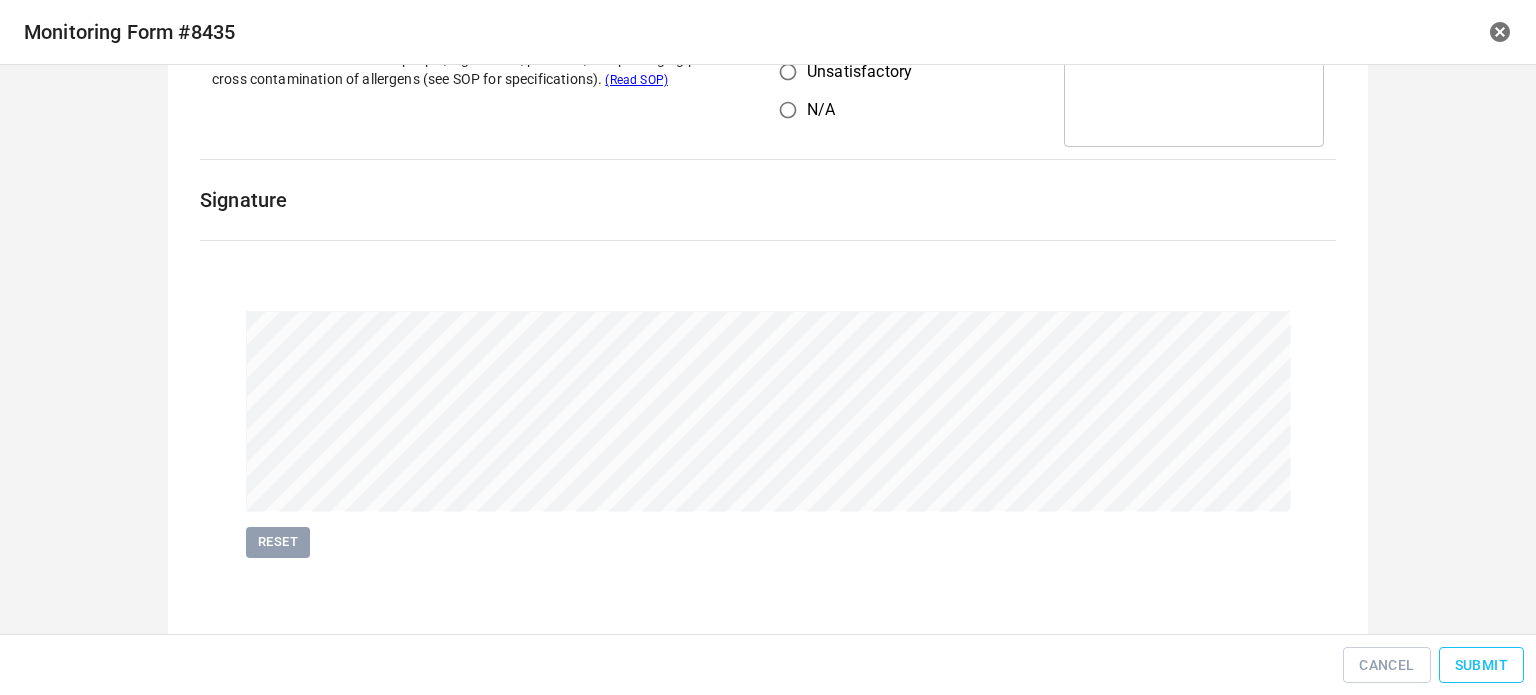 click on "Submit" at bounding box center [1481, 665] 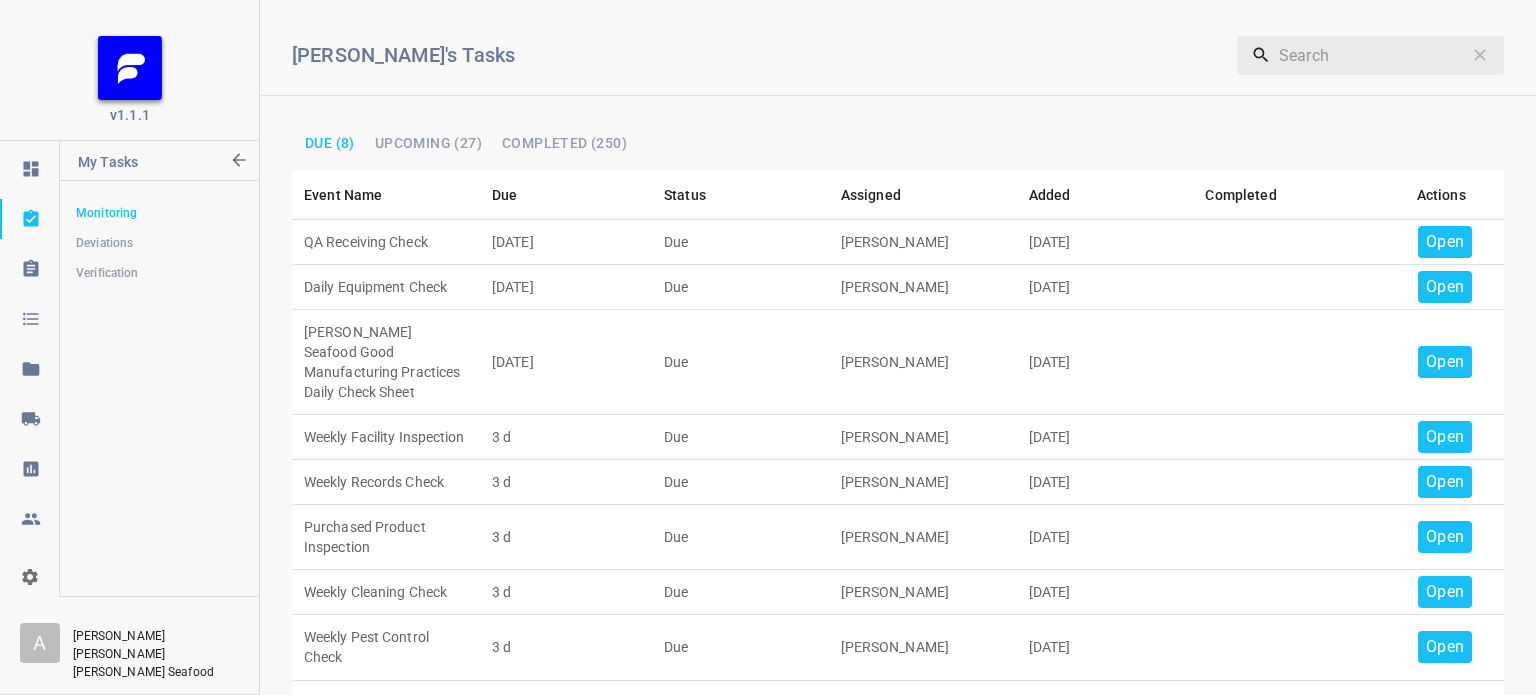 click on "Open" at bounding box center (1445, 242) 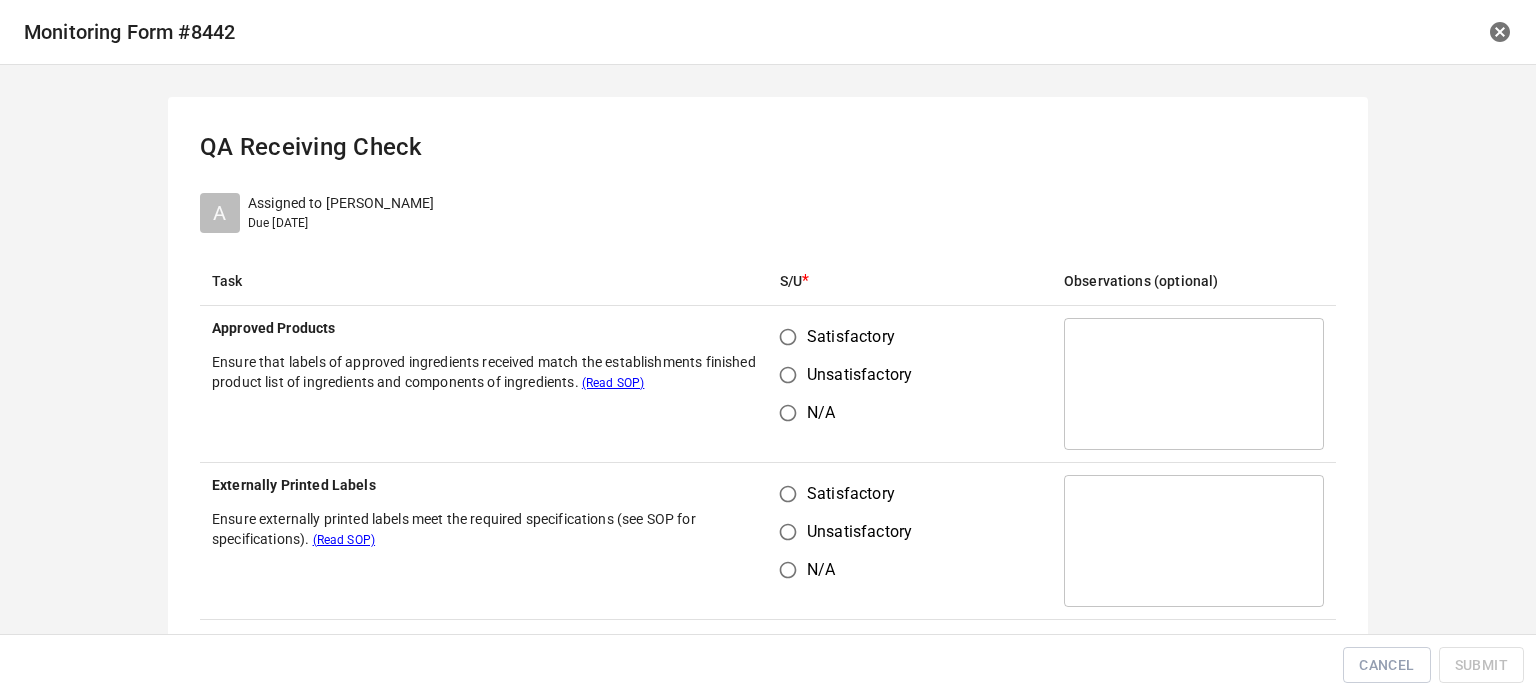 click on "Satisfactory" at bounding box center [788, 337] 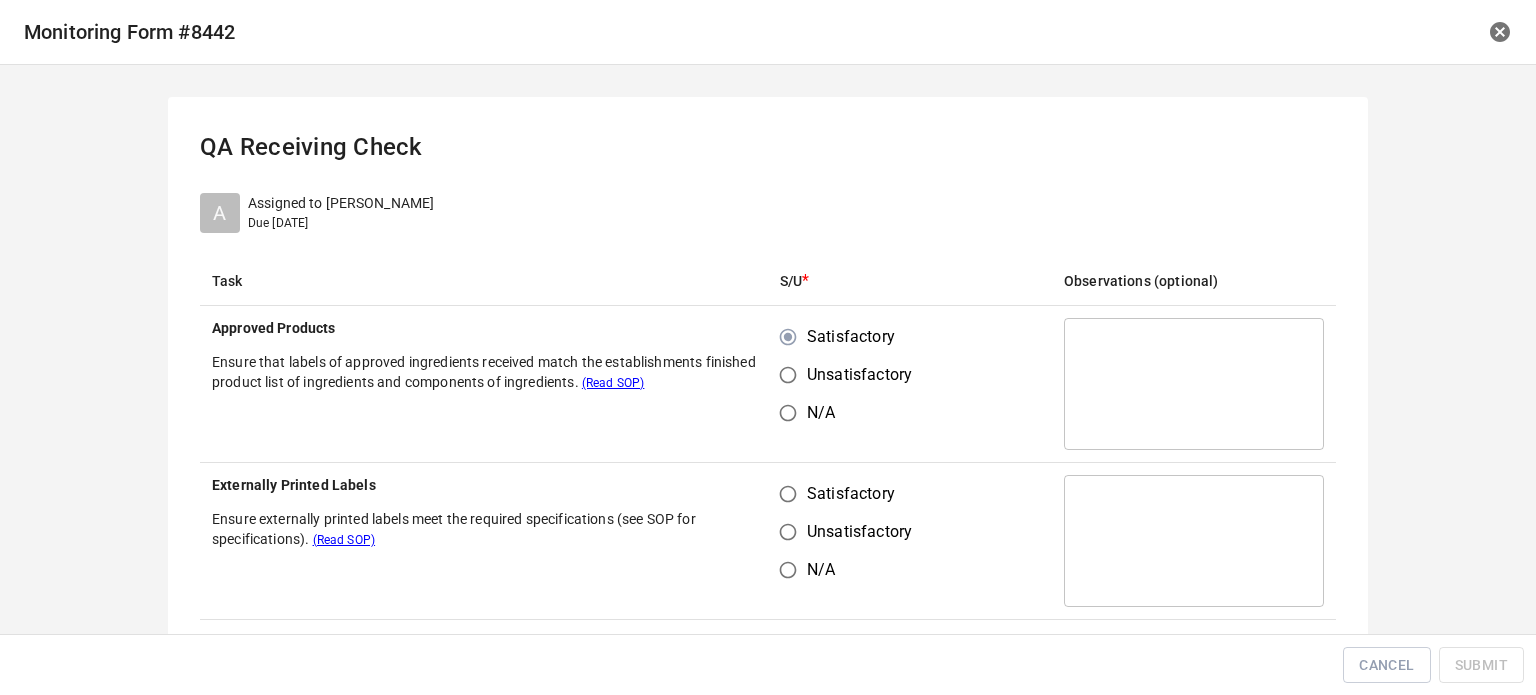 drag, startPoint x: 760, startPoint y: 486, endPoint x: 798, endPoint y: 490, distance: 38.209946 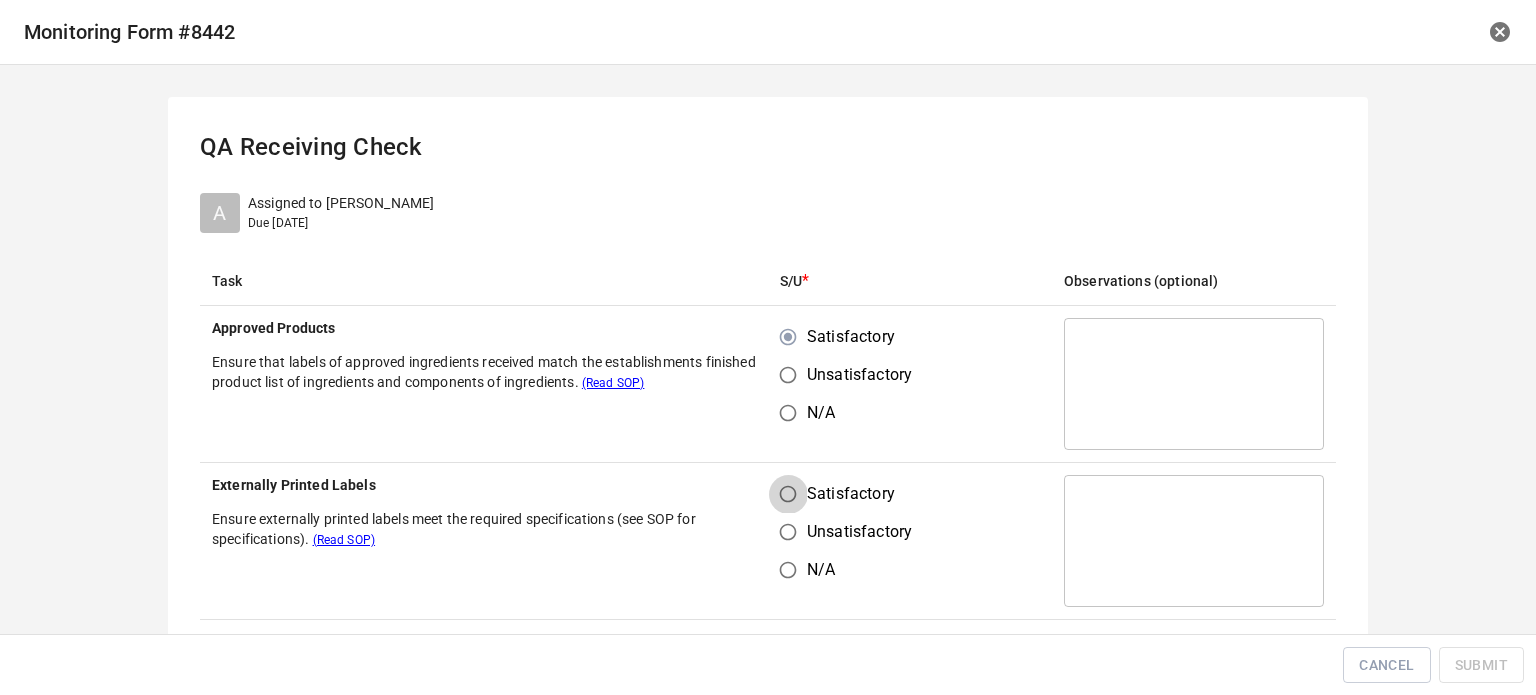 click on "Satisfactory" at bounding box center [788, 494] 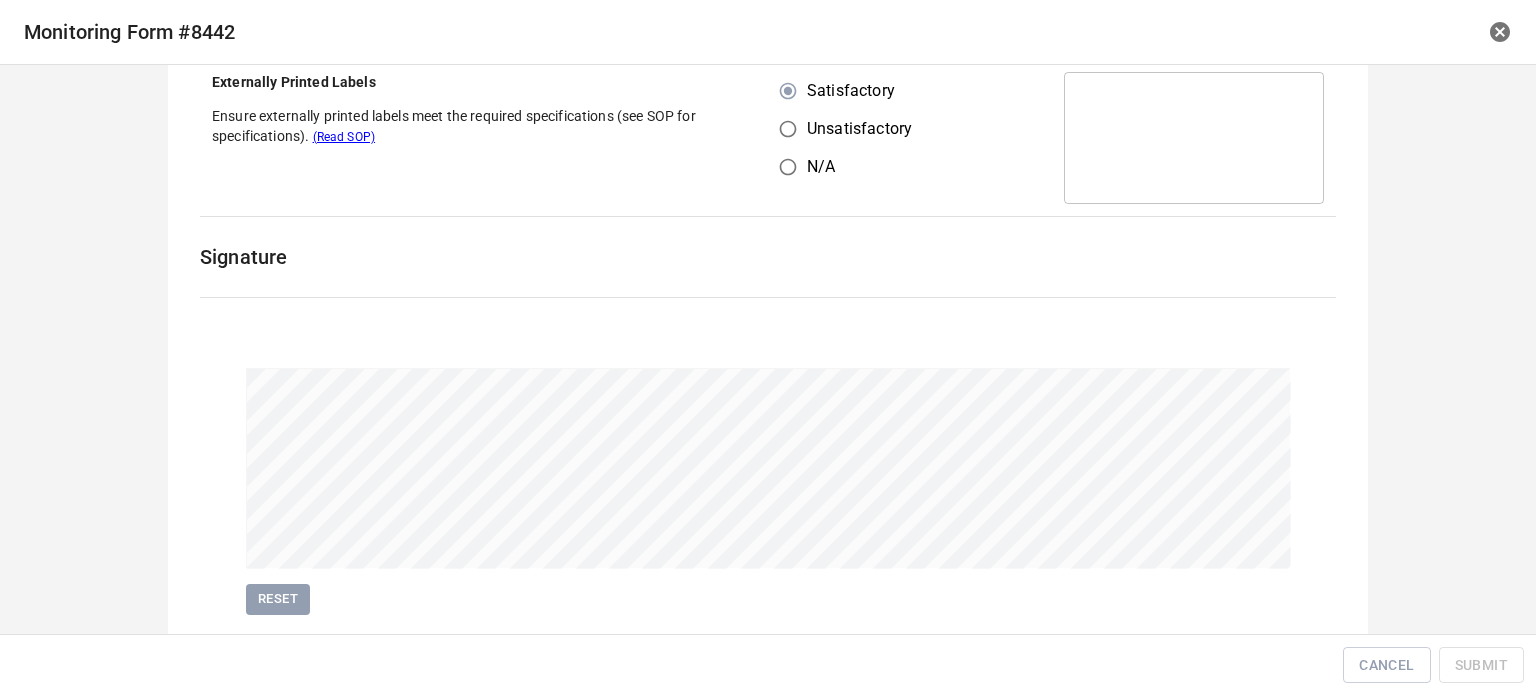 scroll, scrollTop: 461, scrollLeft: 0, axis: vertical 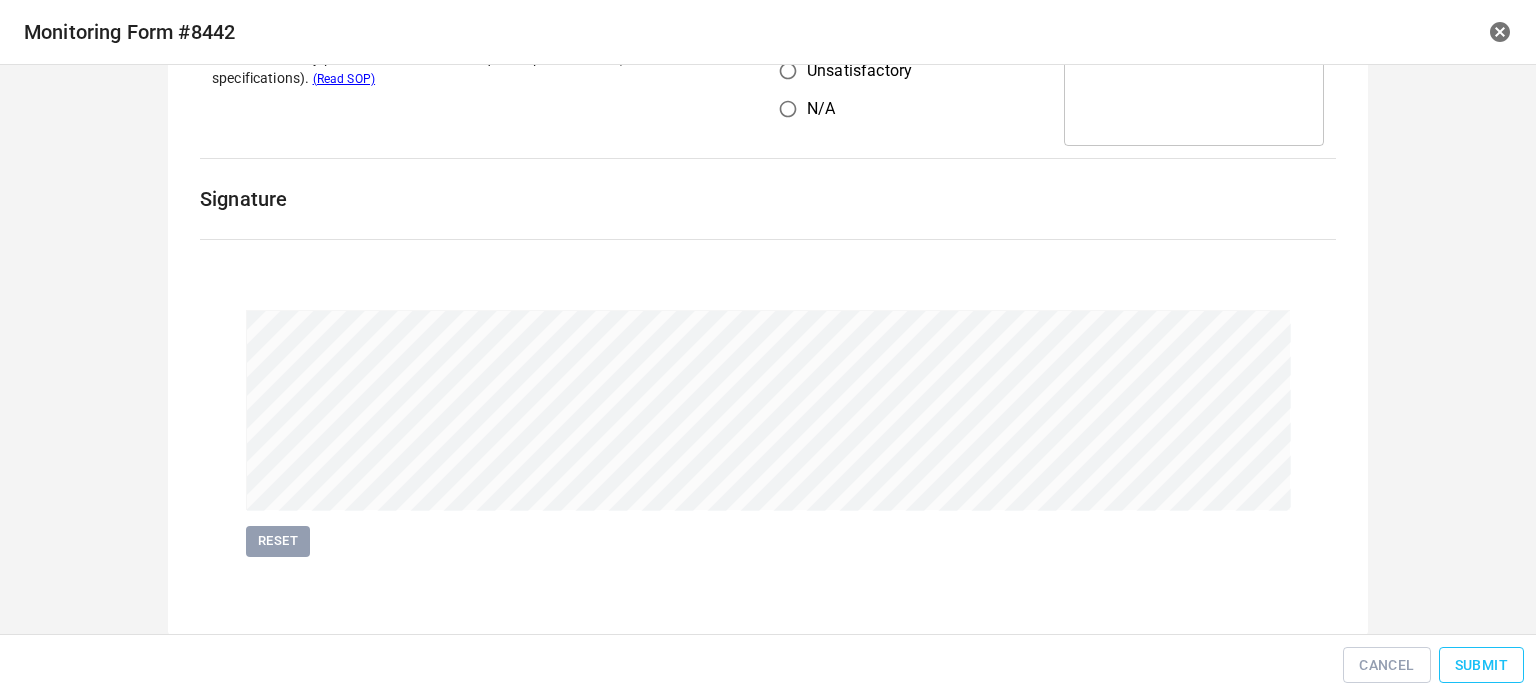 click on "Submit" at bounding box center (1481, 665) 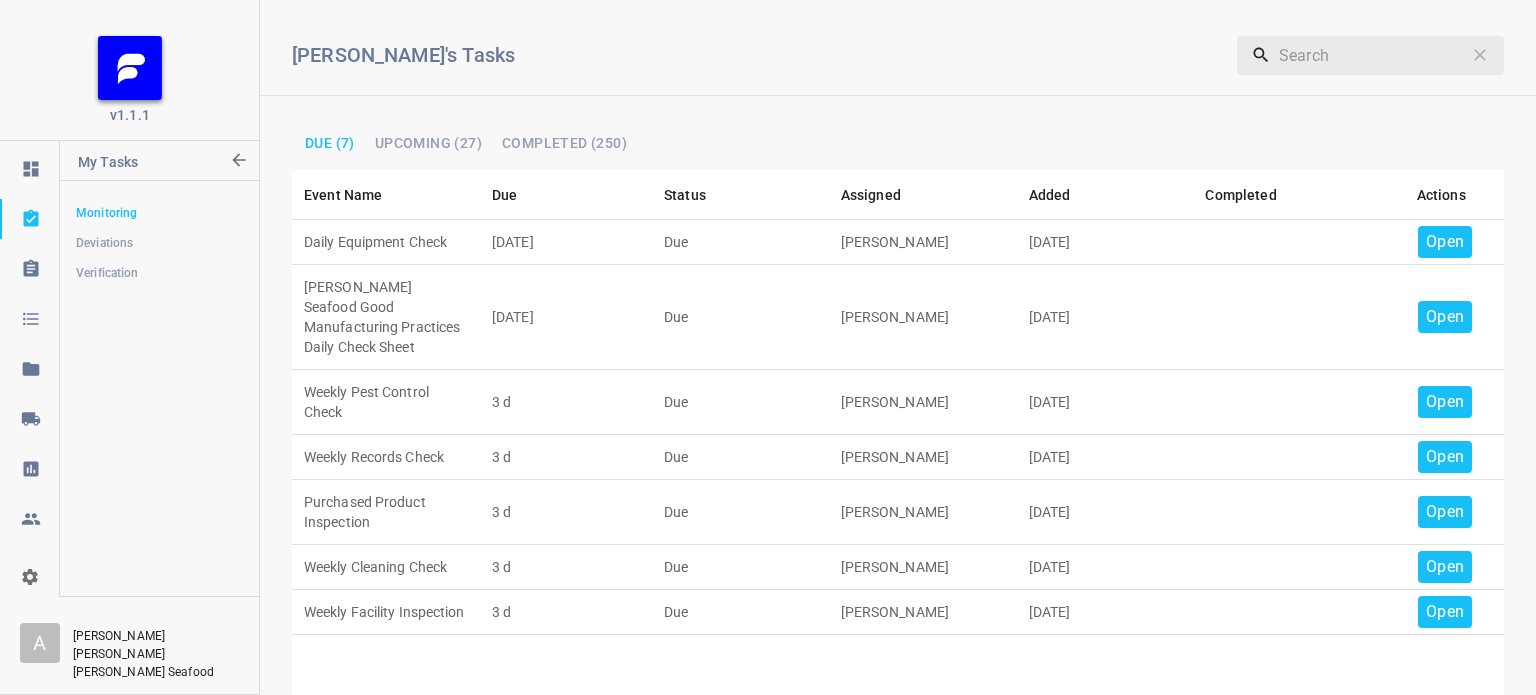 click on "Open" at bounding box center [1445, 242] 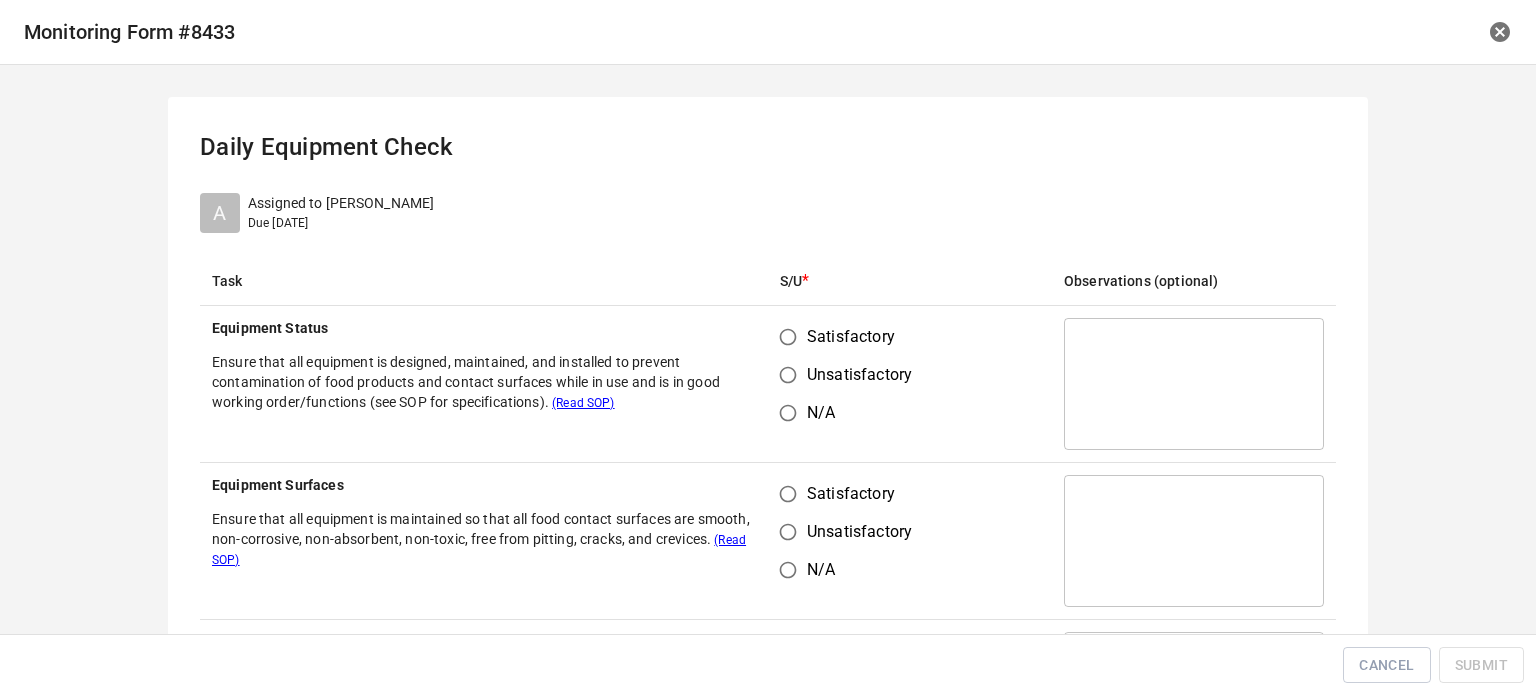 click on "Satisfactory" at bounding box center (788, 337) 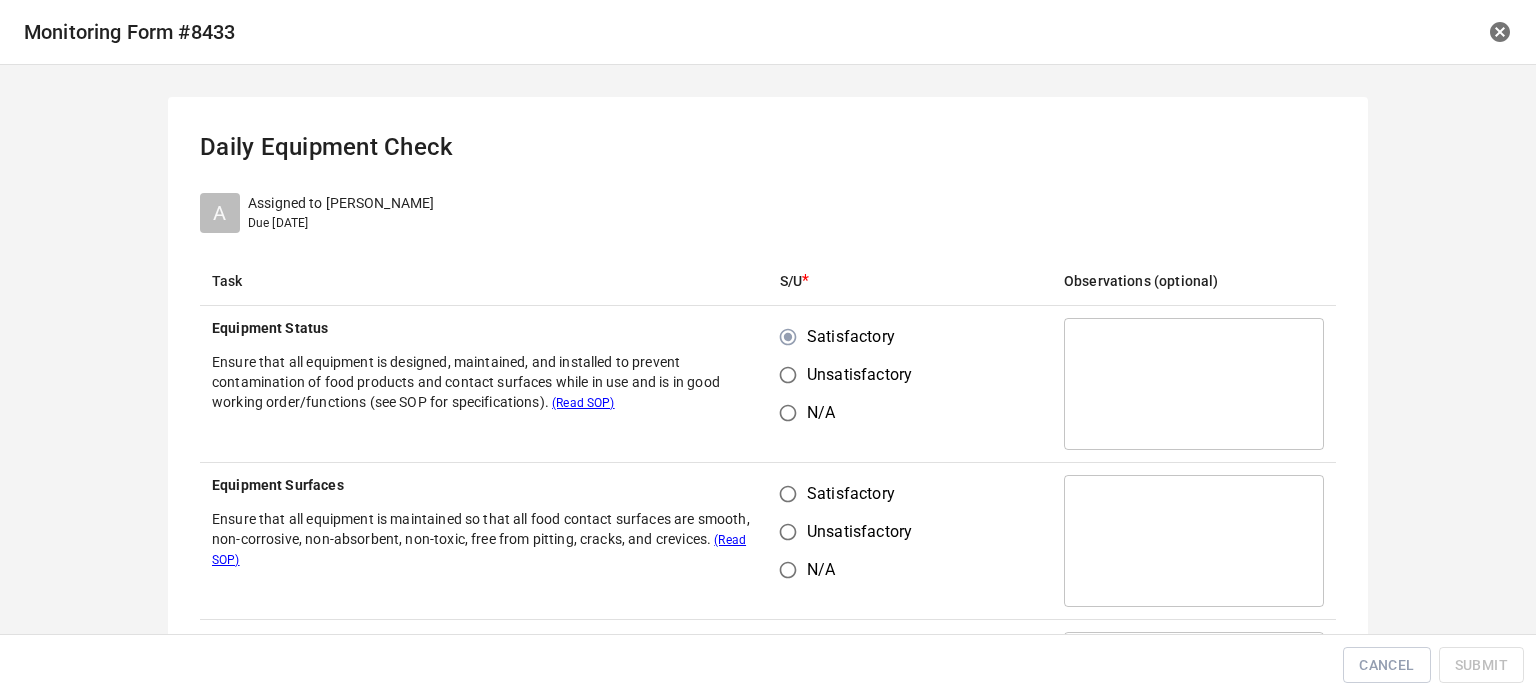 click on "Satisfactory Unsatisfactory N/A" at bounding box center [910, 541] 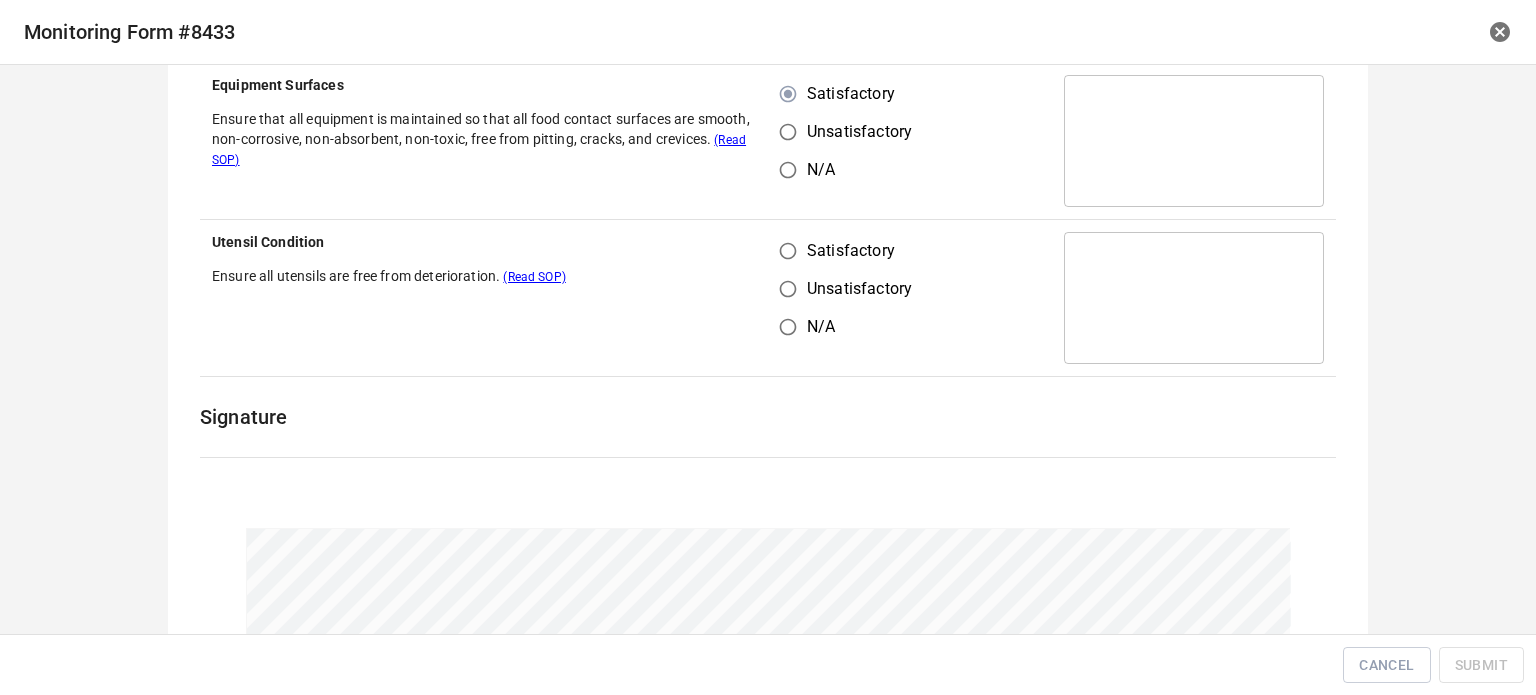 click on "Satisfactory" at bounding box center (788, 251) 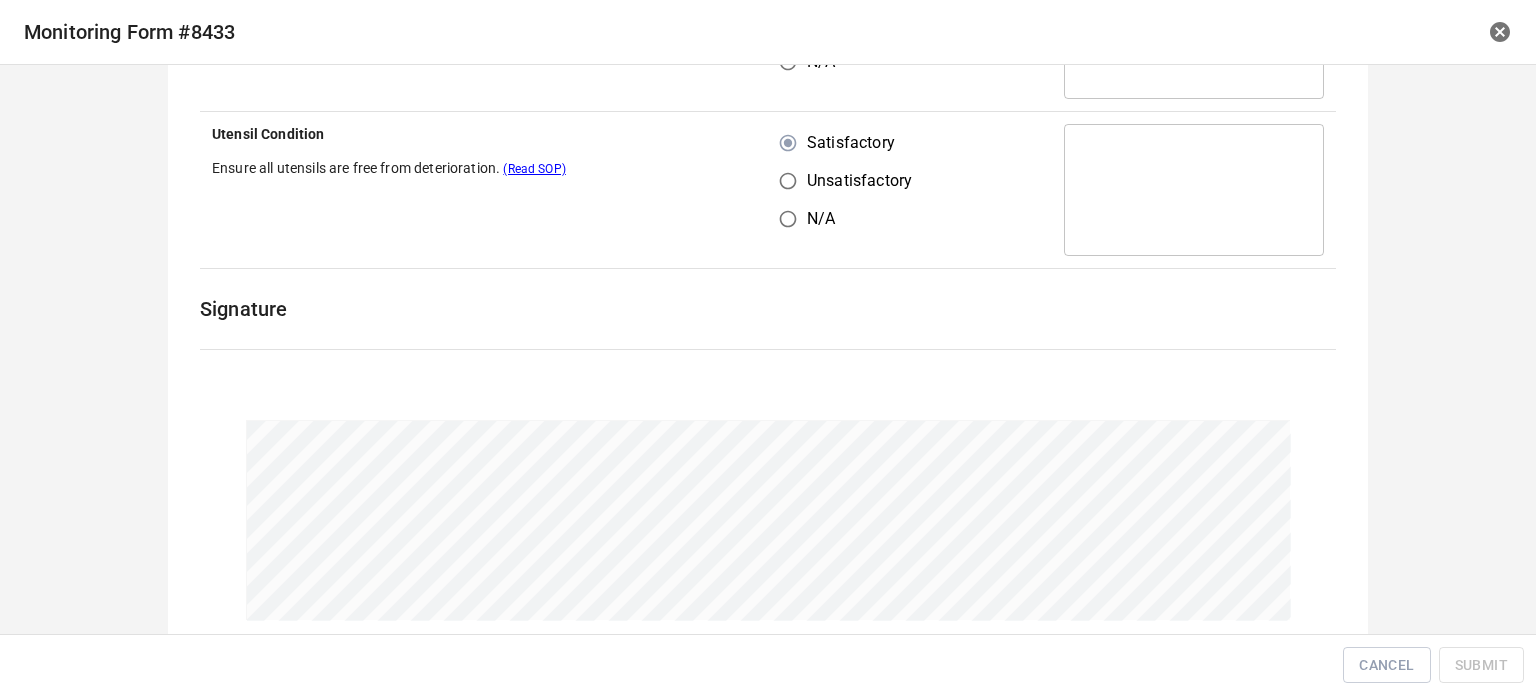 scroll, scrollTop: 618, scrollLeft: 0, axis: vertical 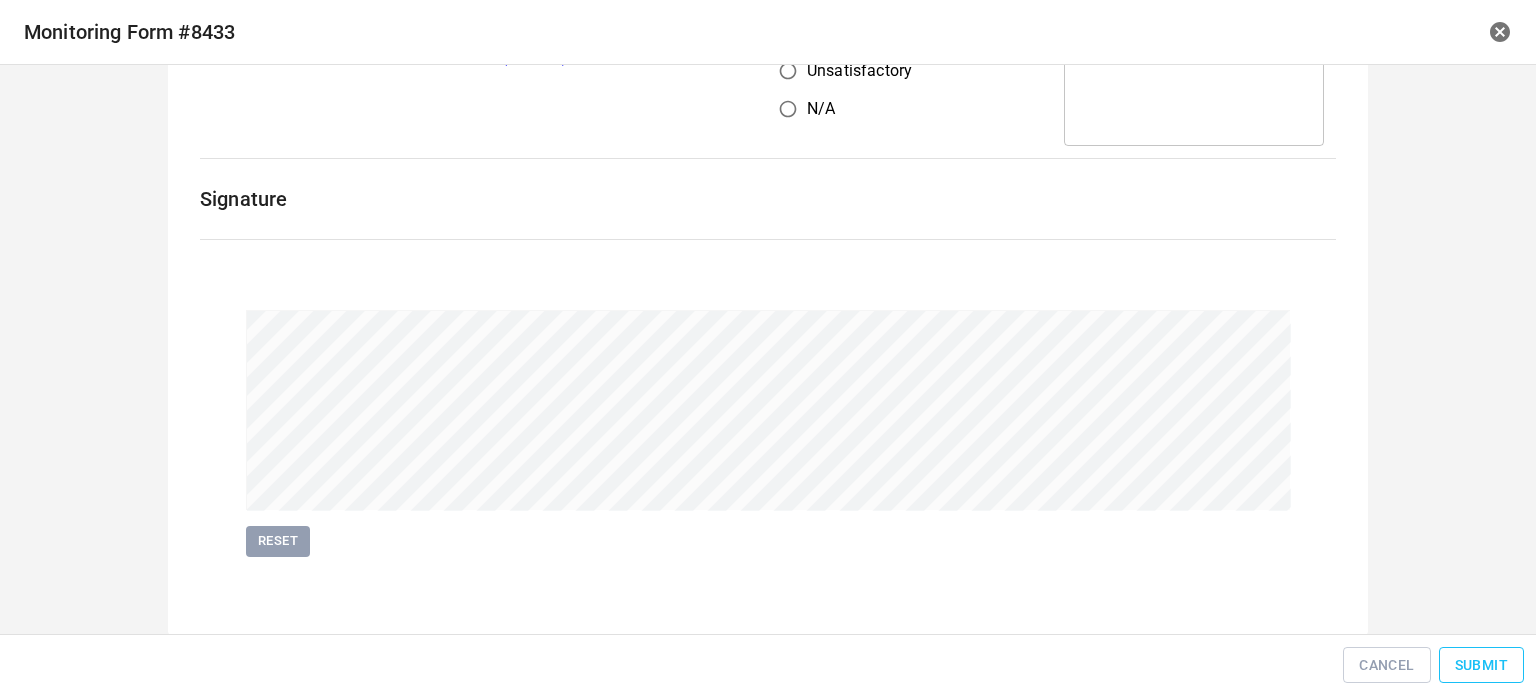 click on "Submit" at bounding box center [1481, 665] 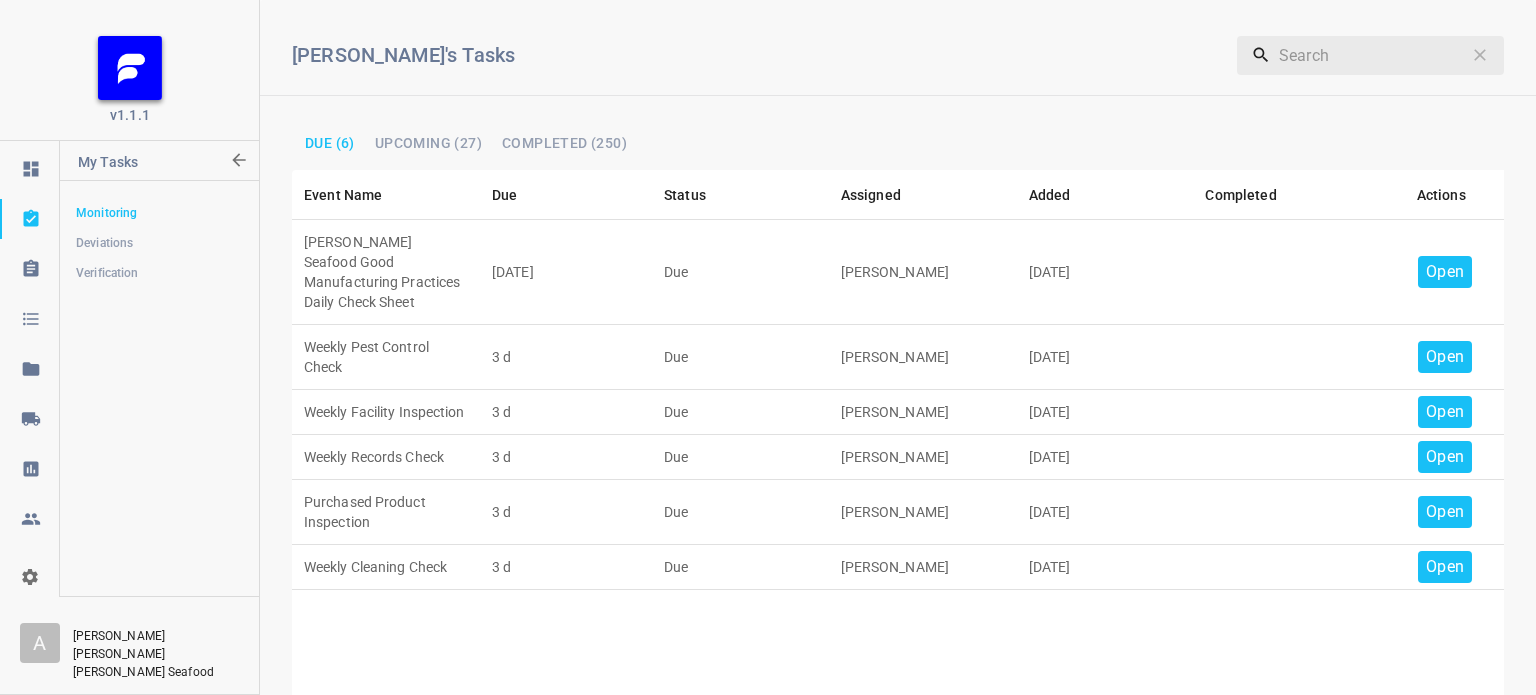 click on "Open" at bounding box center [1445, 272] 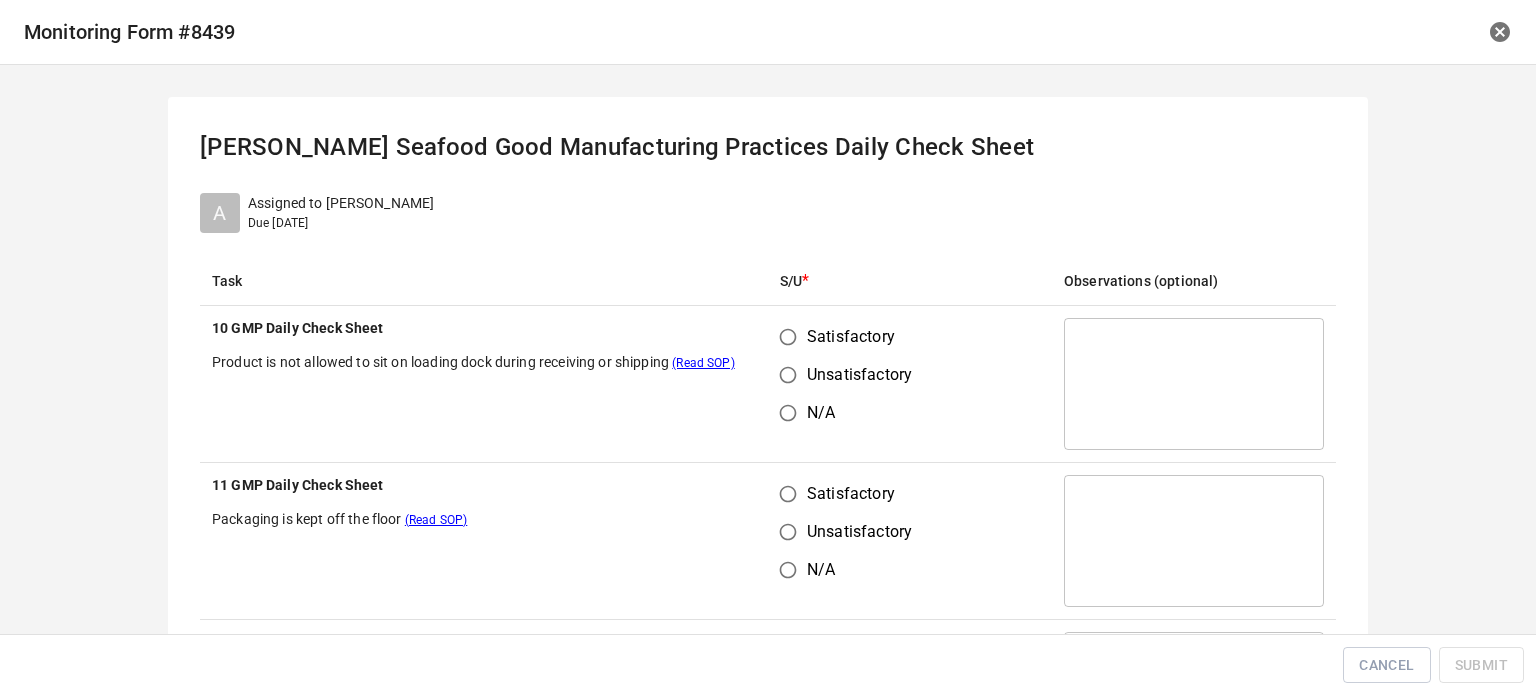 click on "Satisfactory" at bounding box center [788, 337] 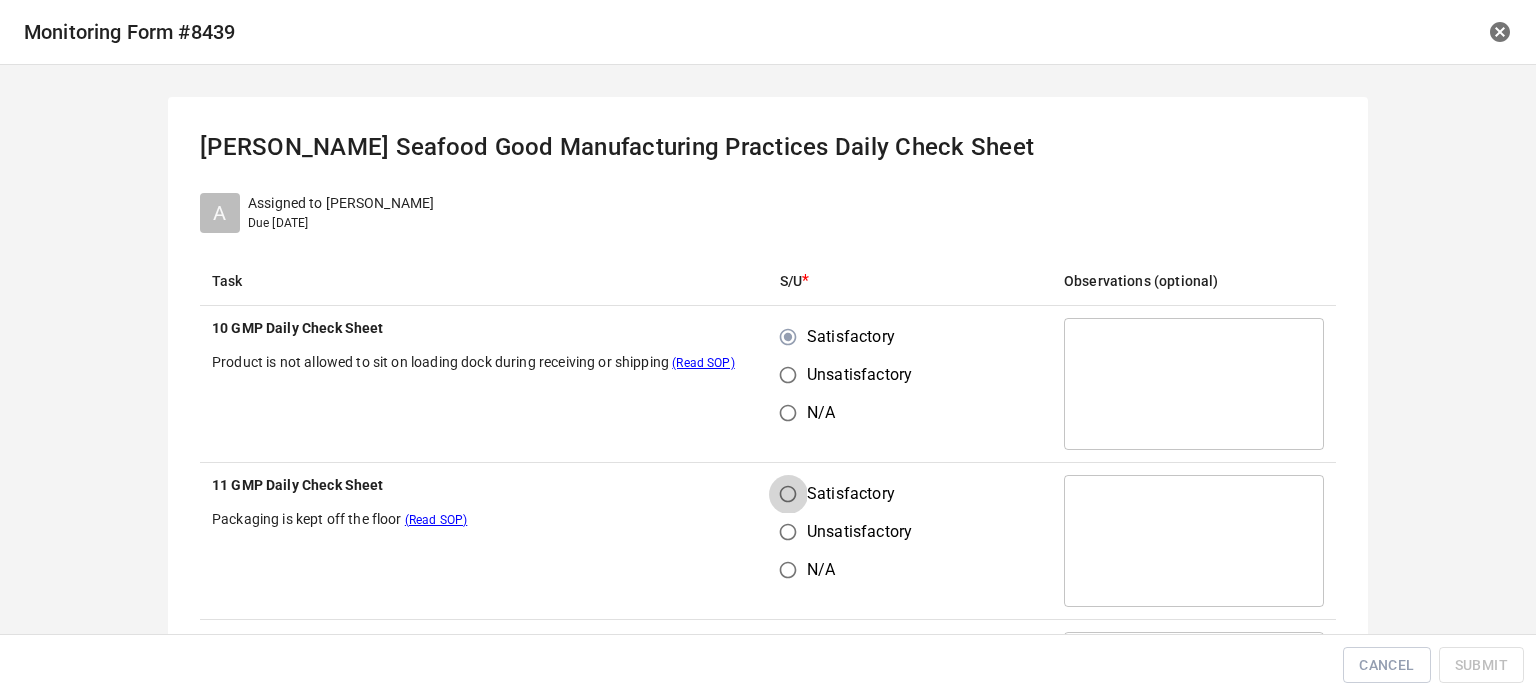 drag, startPoint x: 792, startPoint y: 503, endPoint x: 903, endPoint y: 399, distance: 152.10852 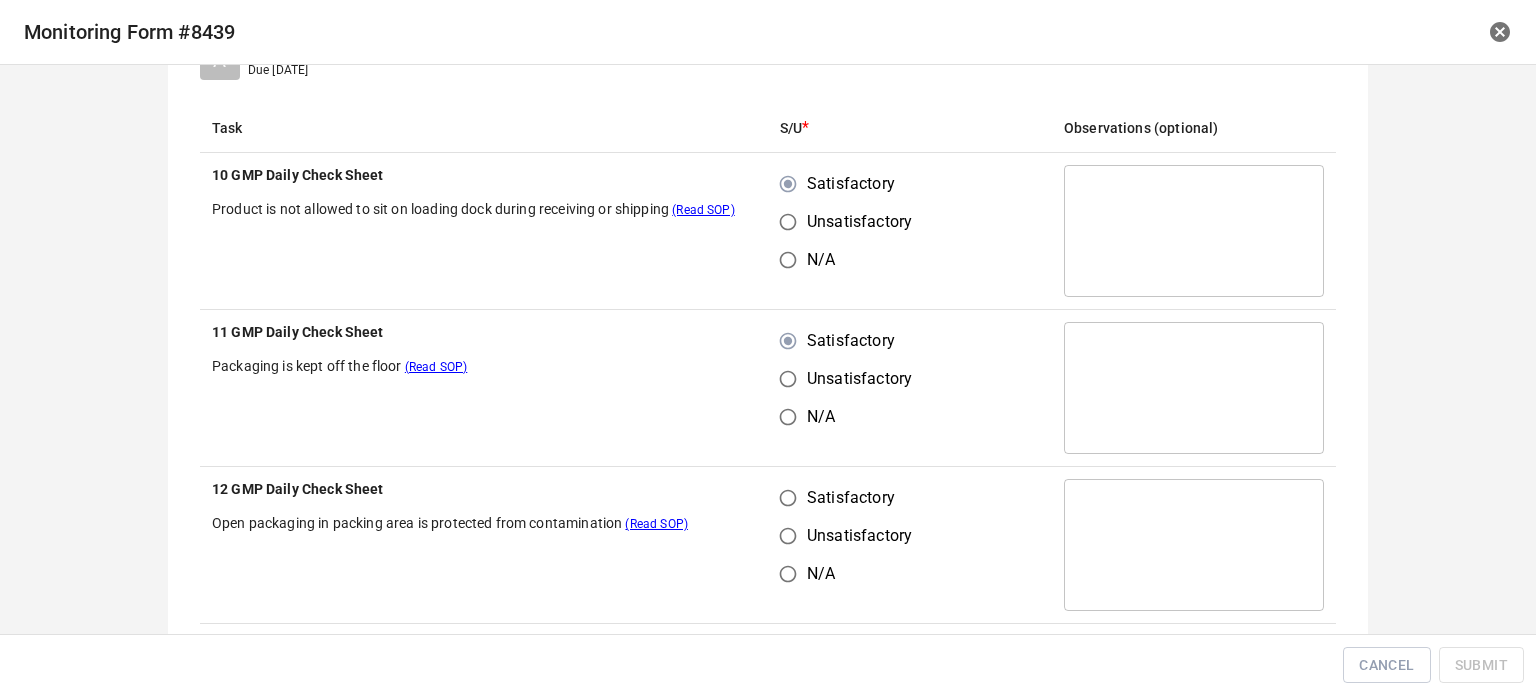 scroll, scrollTop: 300, scrollLeft: 0, axis: vertical 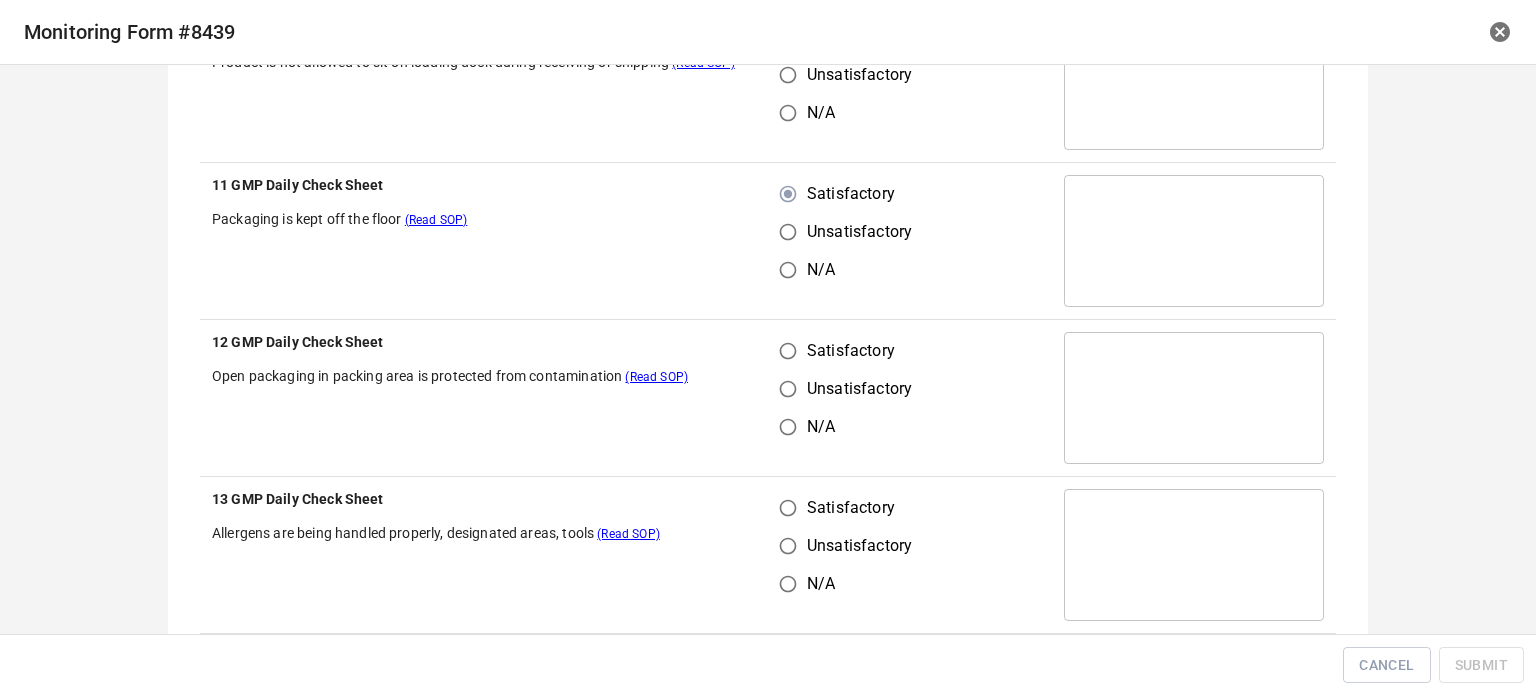 click on "Satisfactory" at bounding box center (788, 351) 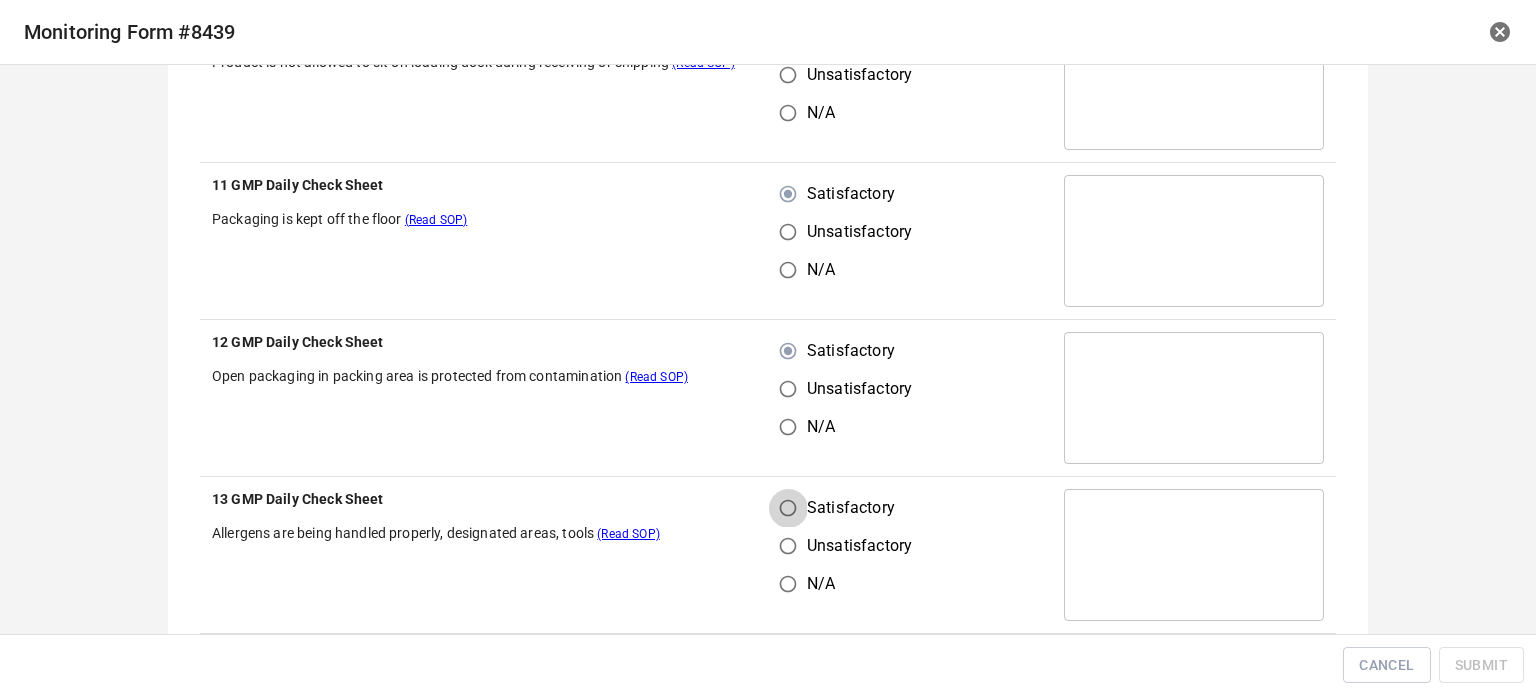 click on "Satisfactory" at bounding box center (788, 508) 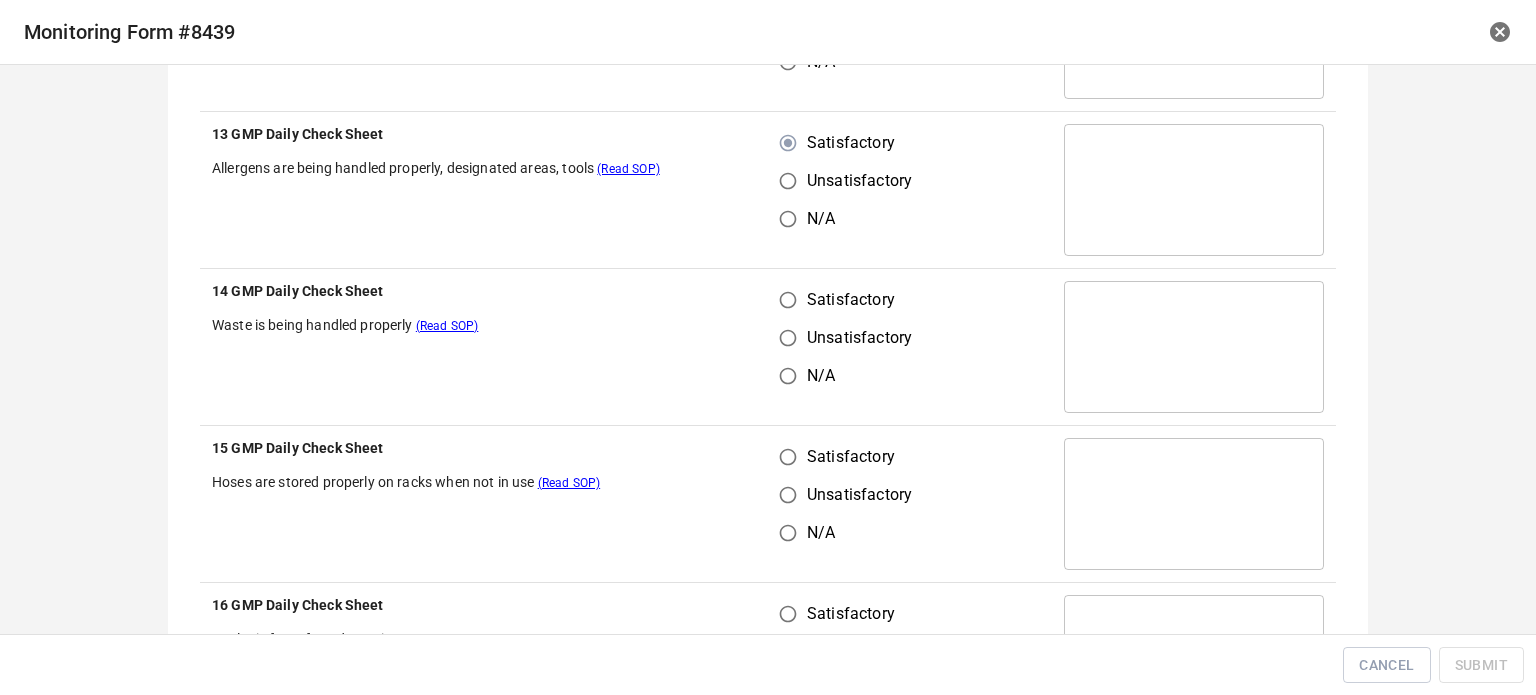 scroll, scrollTop: 700, scrollLeft: 0, axis: vertical 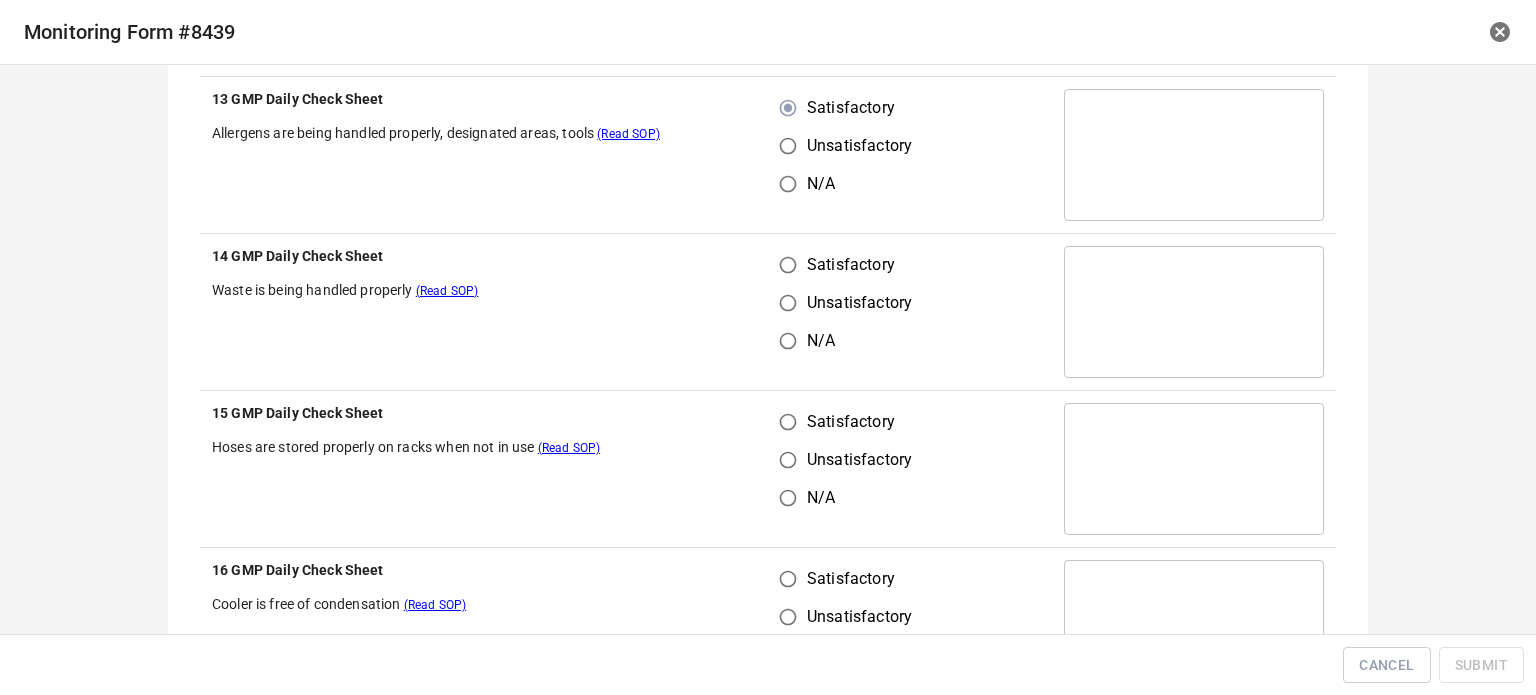 click on "Satisfactory" at bounding box center [788, 265] 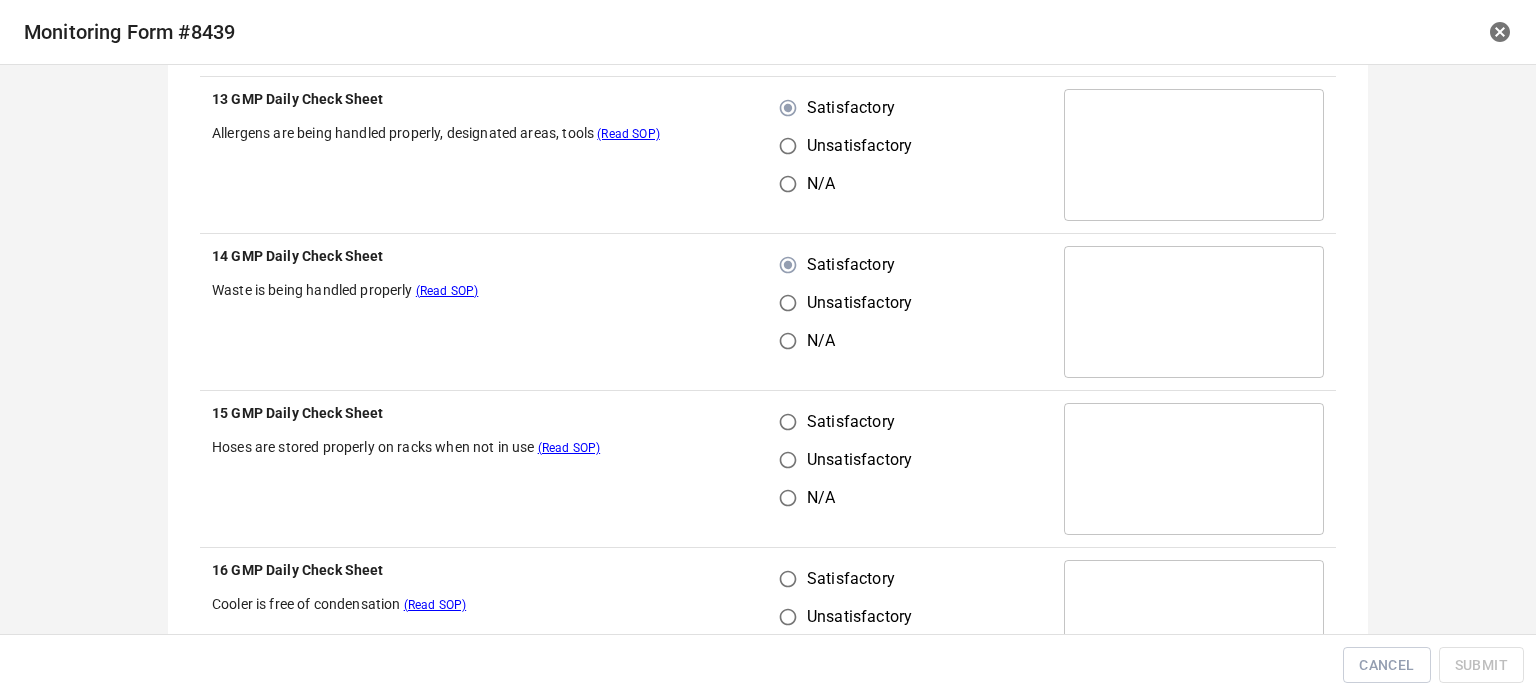 click on "Satisfactory" at bounding box center [788, 422] 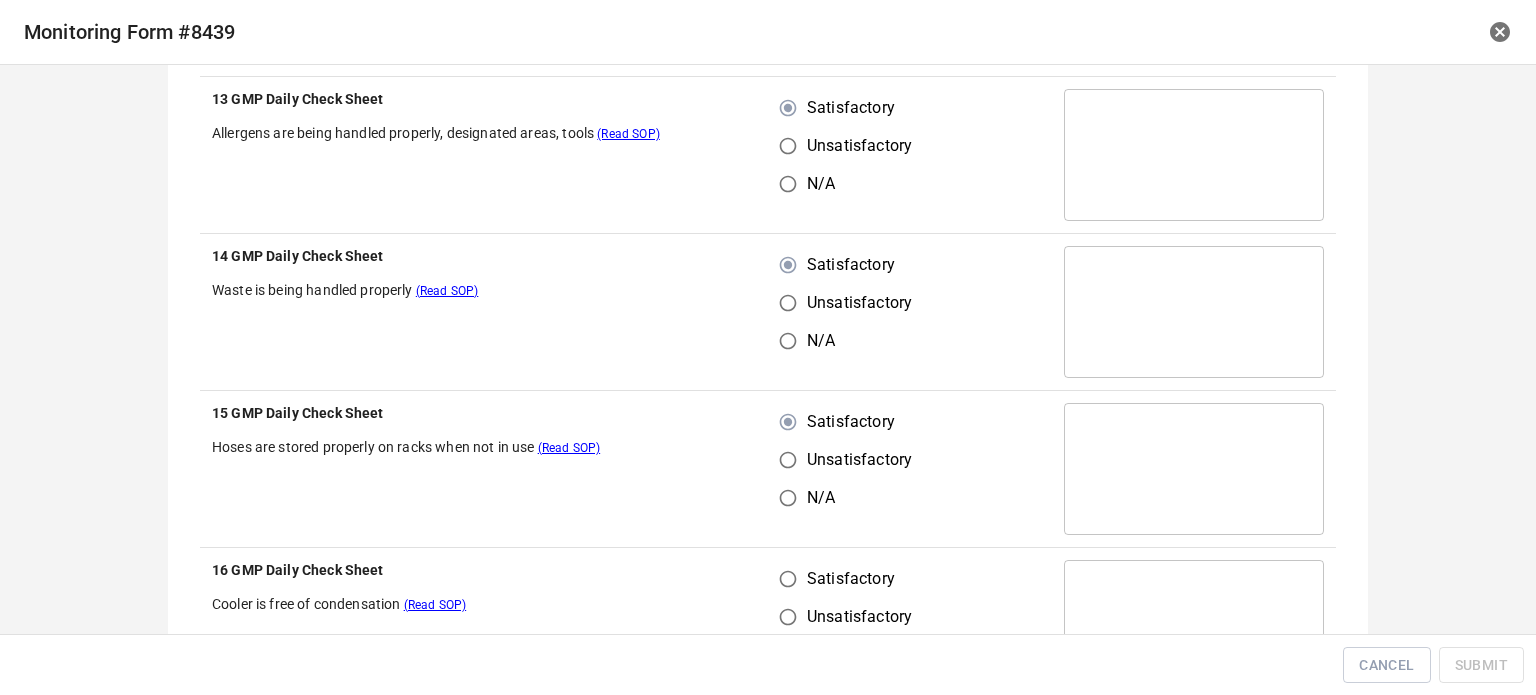 click on "Satisfactory" at bounding box center (788, 579) 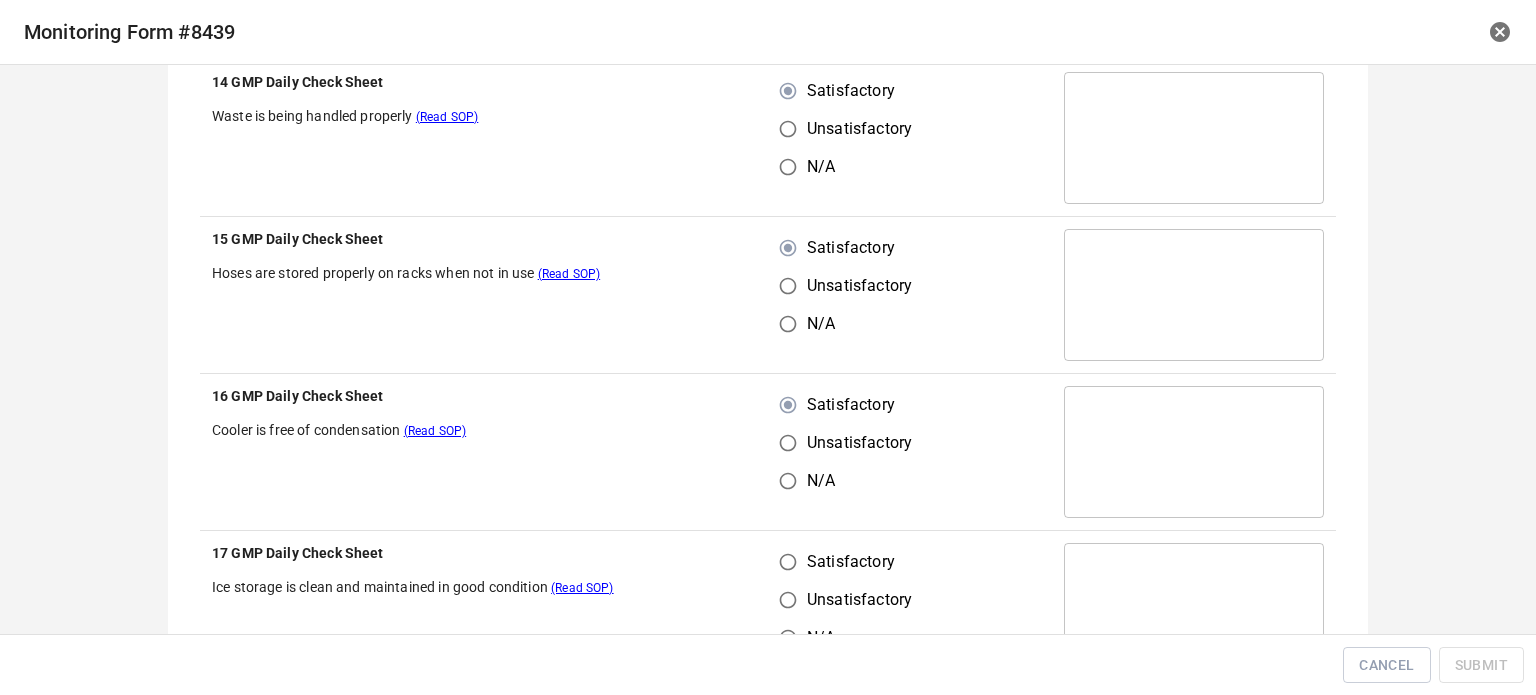 scroll, scrollTop: 1000, scrollLeft: 0, axis: vertical 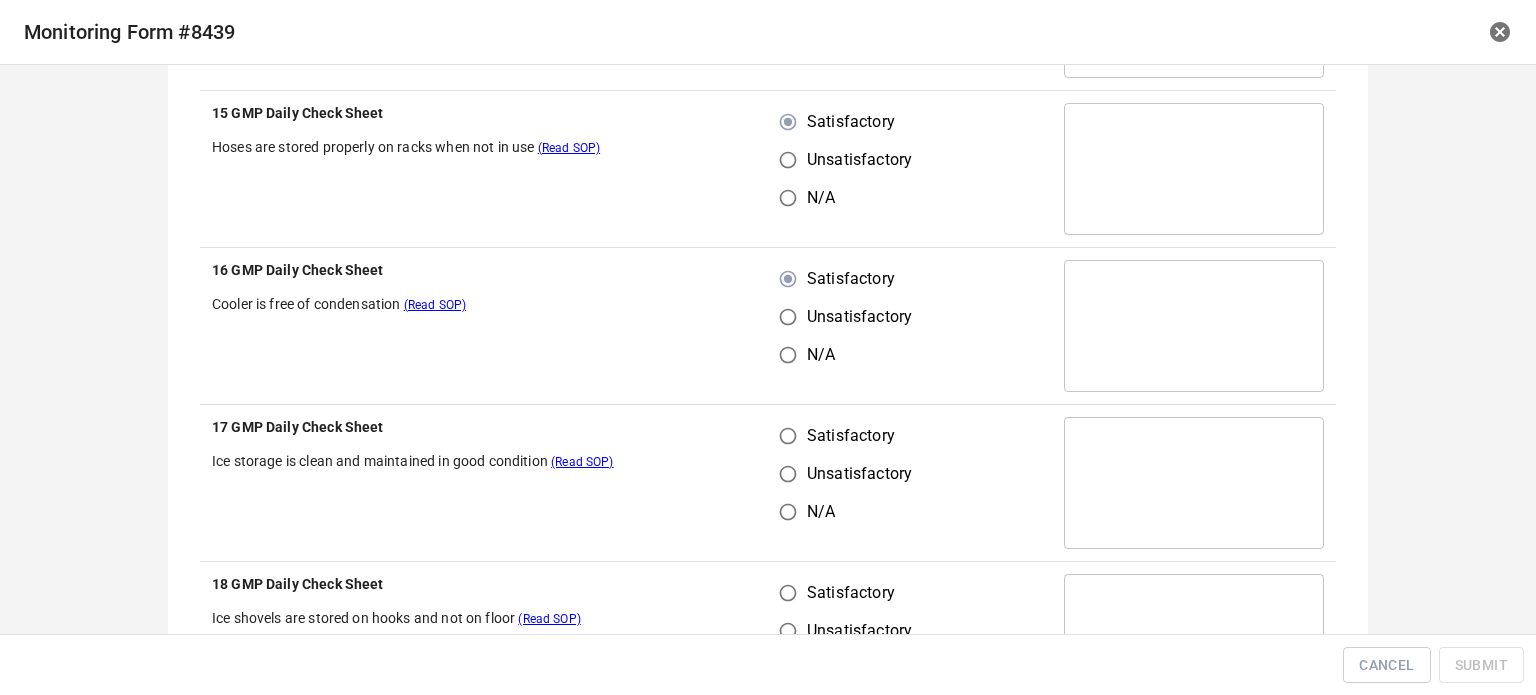 click on "Satisfactory" at bounding box center [788, 436] 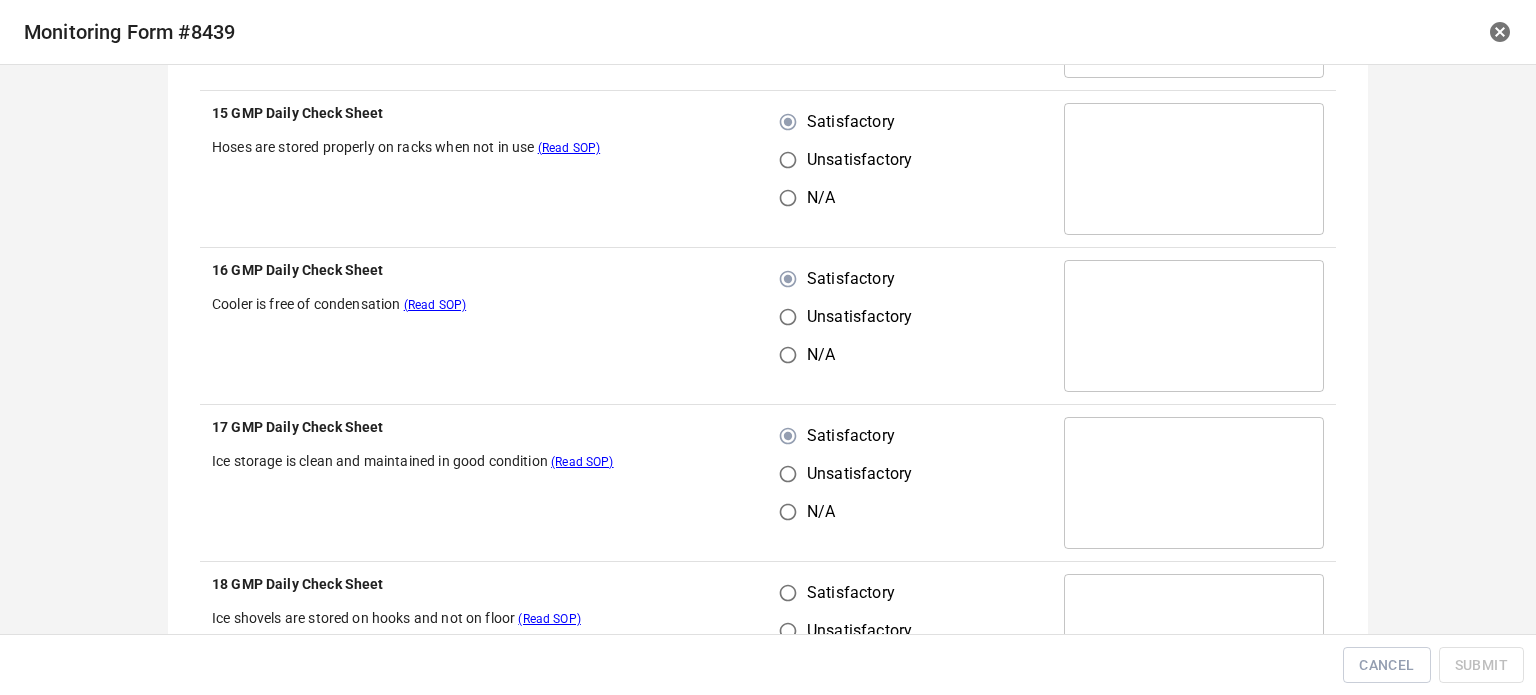 click on "Satisfactory" at bounding box center (788, 593) 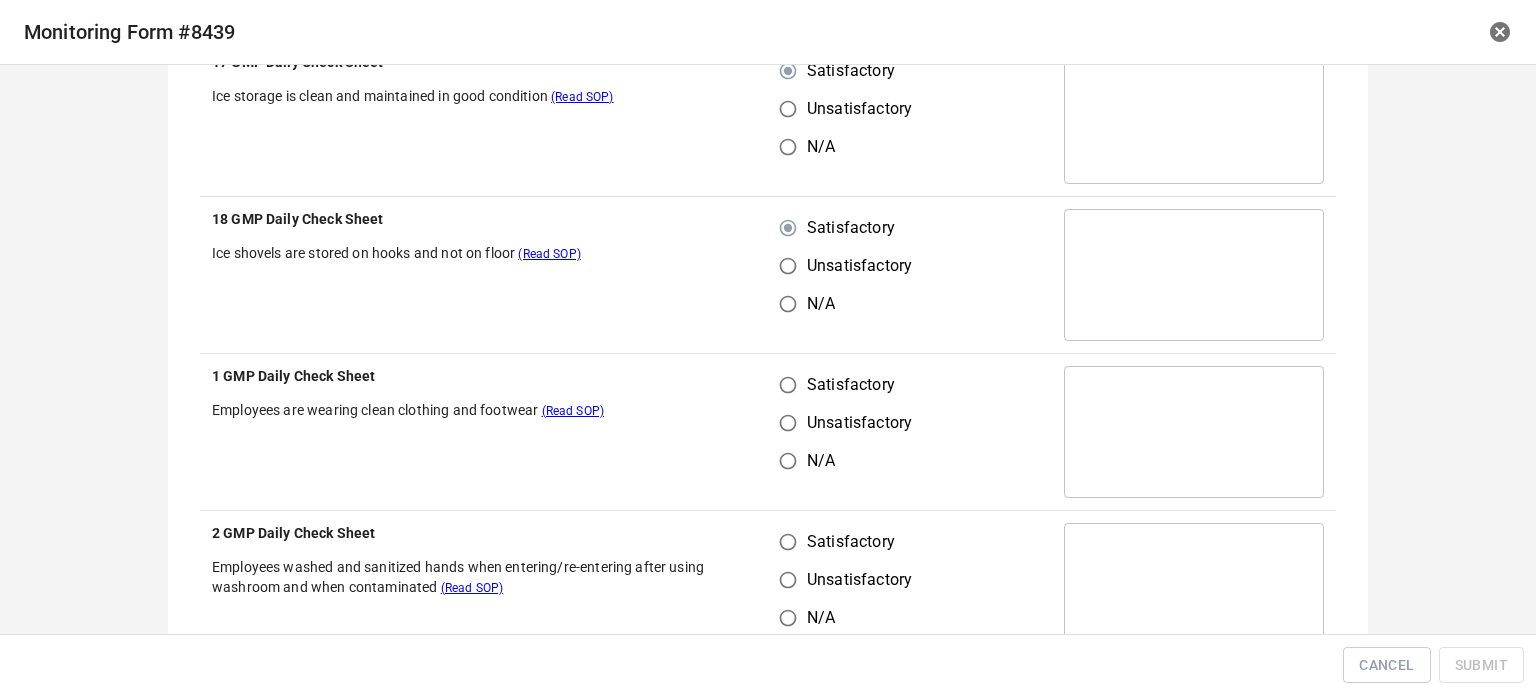 scroll, scrollTop: 1400, scrollLeft: 0, axis: vertical 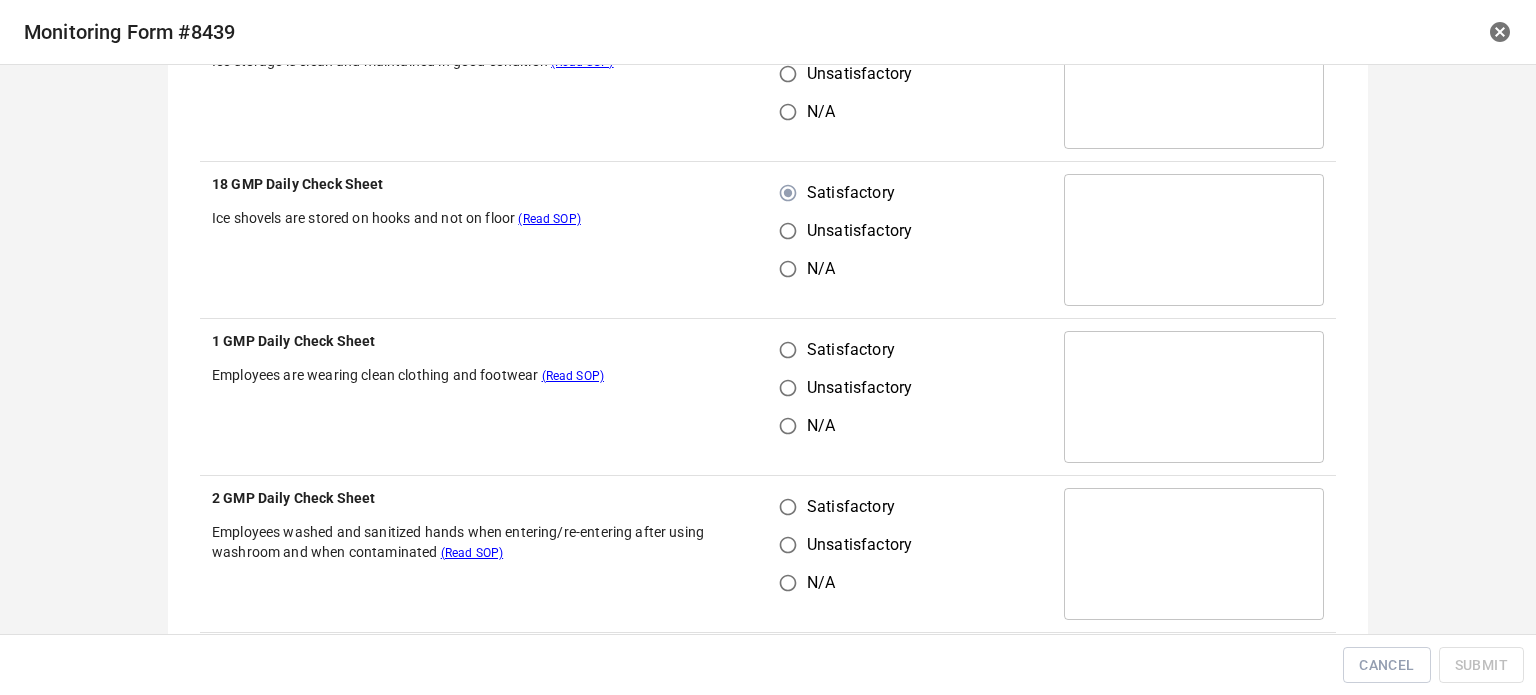 click on "Satisfactory" at bounding box center (788, 350) 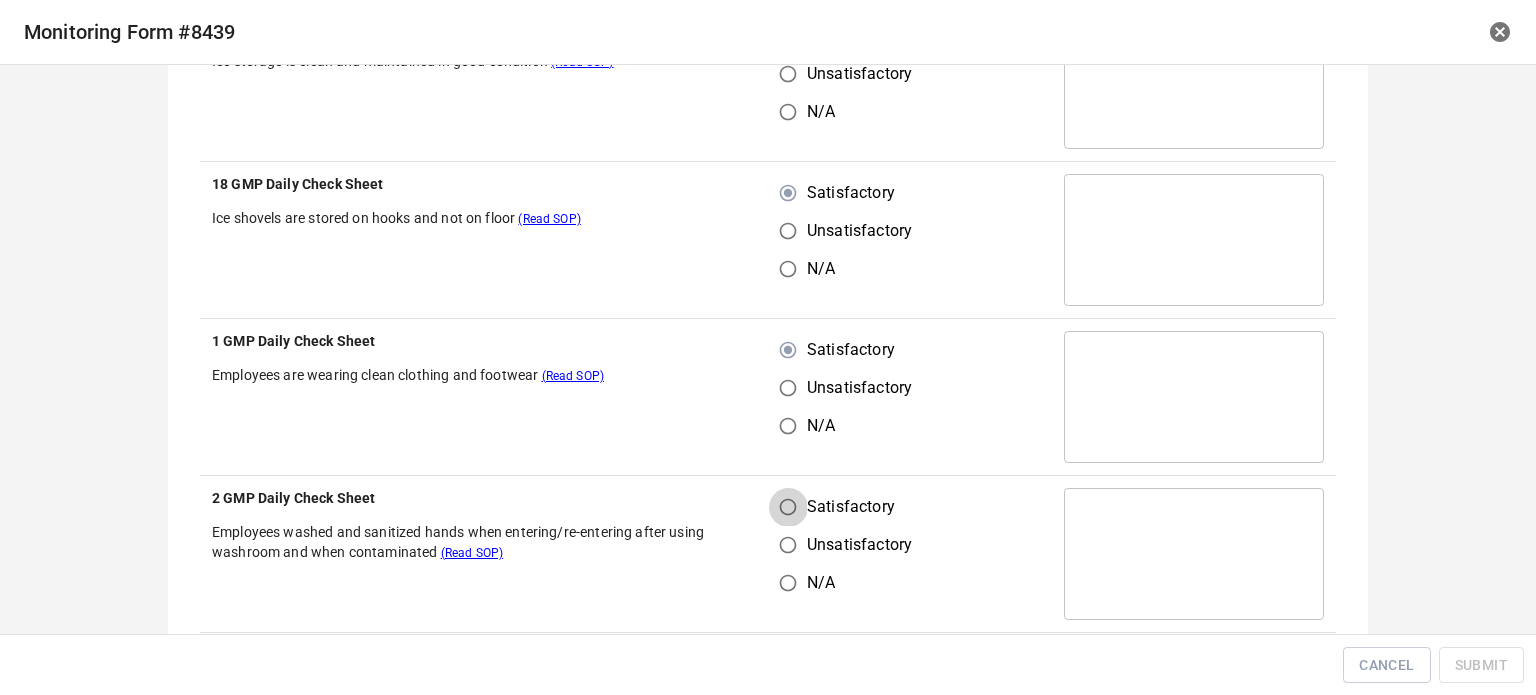 click on "Satisfactory" at bounding box center (788, 507) 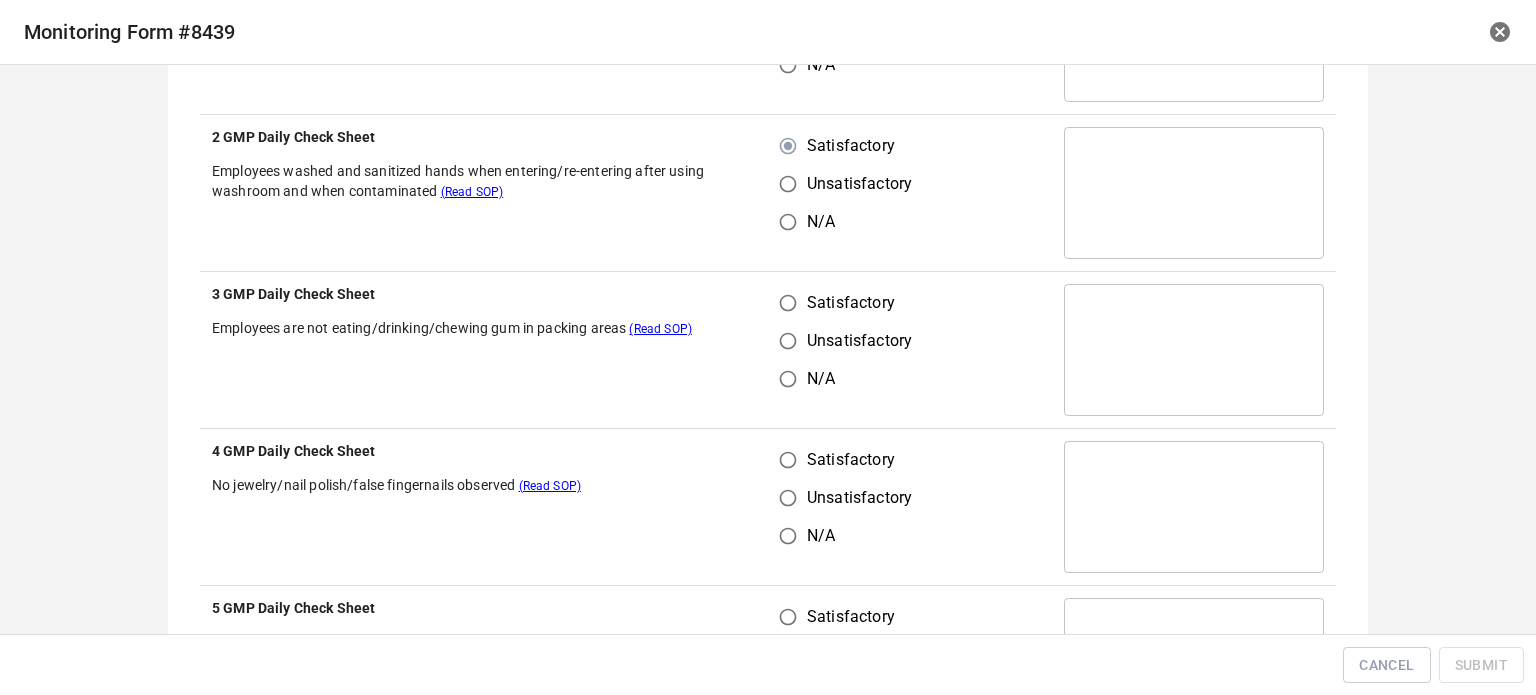scroll, scrollTop: 1800, scrollLeft: 0, axis: vertical 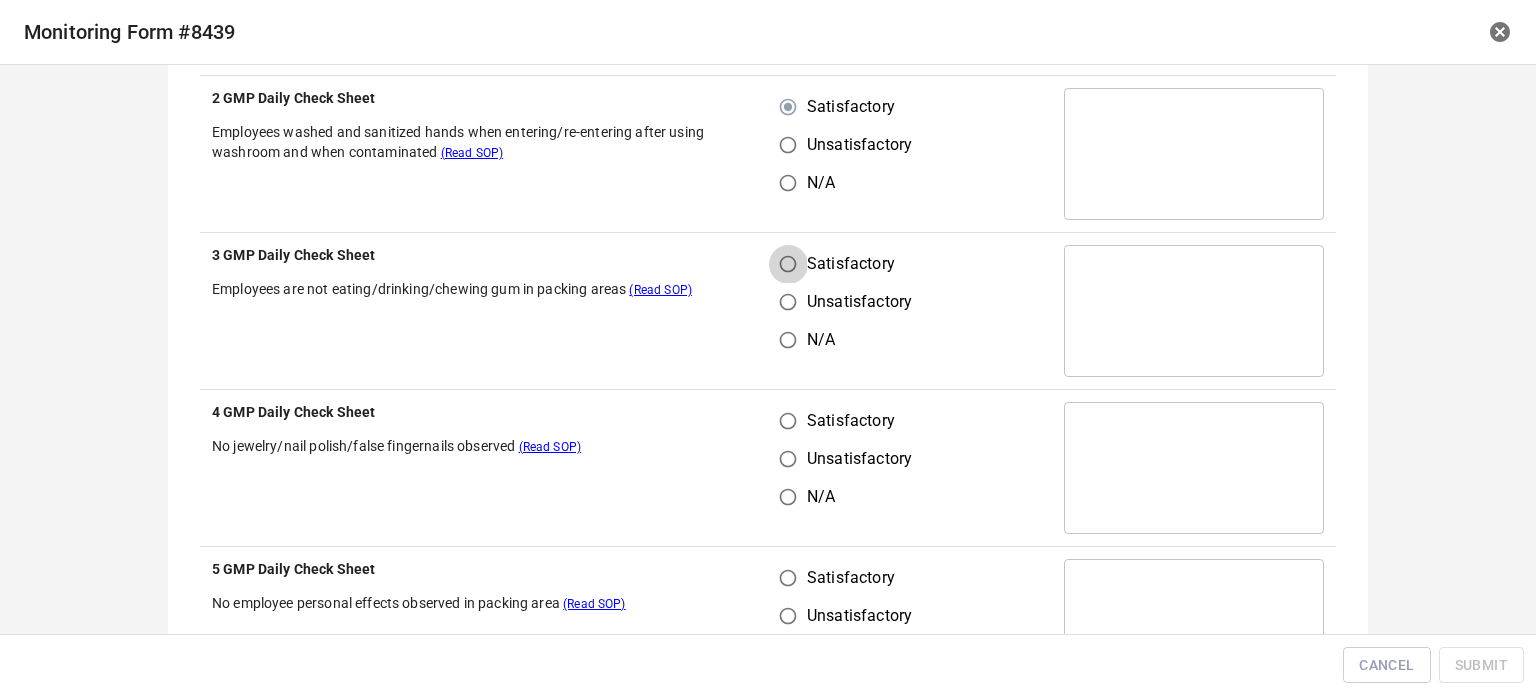 click on "Satisfactory" at bounding box center (788, 264) 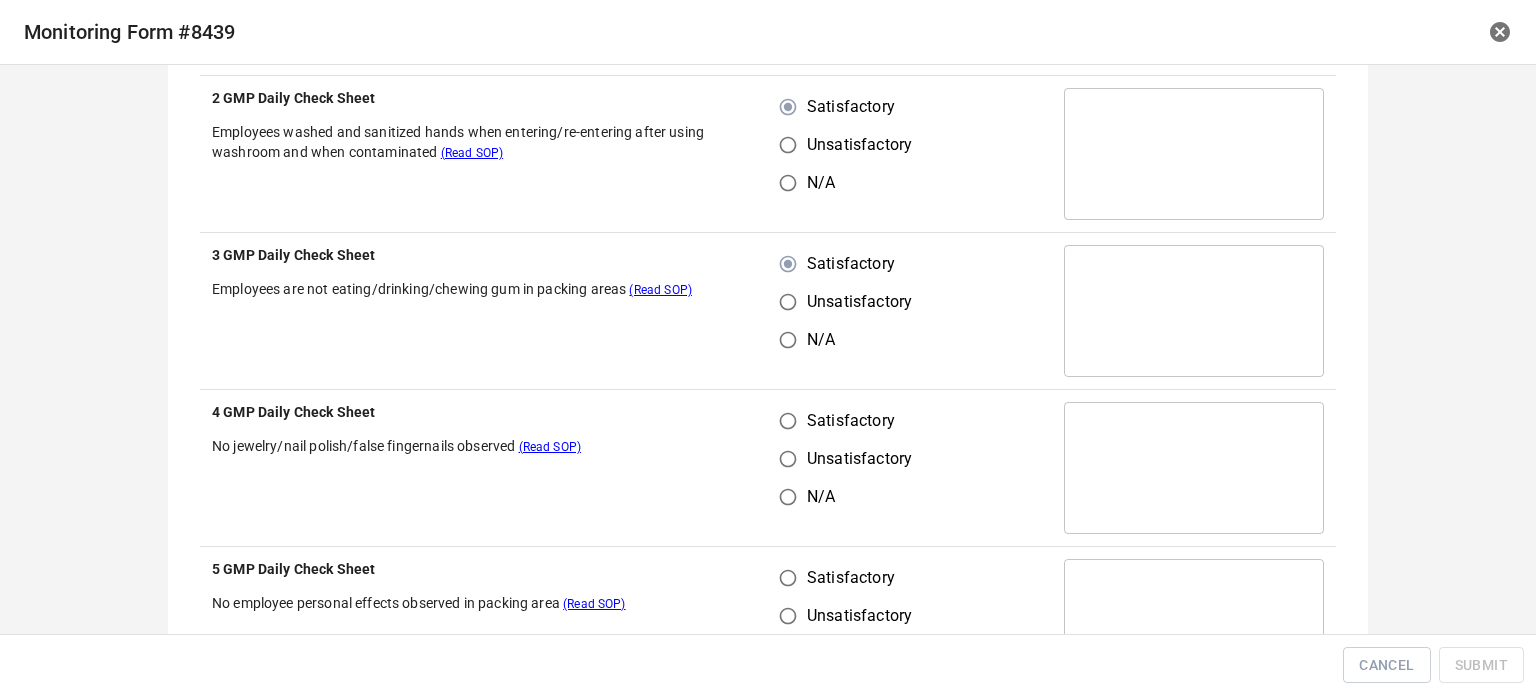 click on "Satisfactory Unsatisfactory N/A" at bounding box center [910, 468] 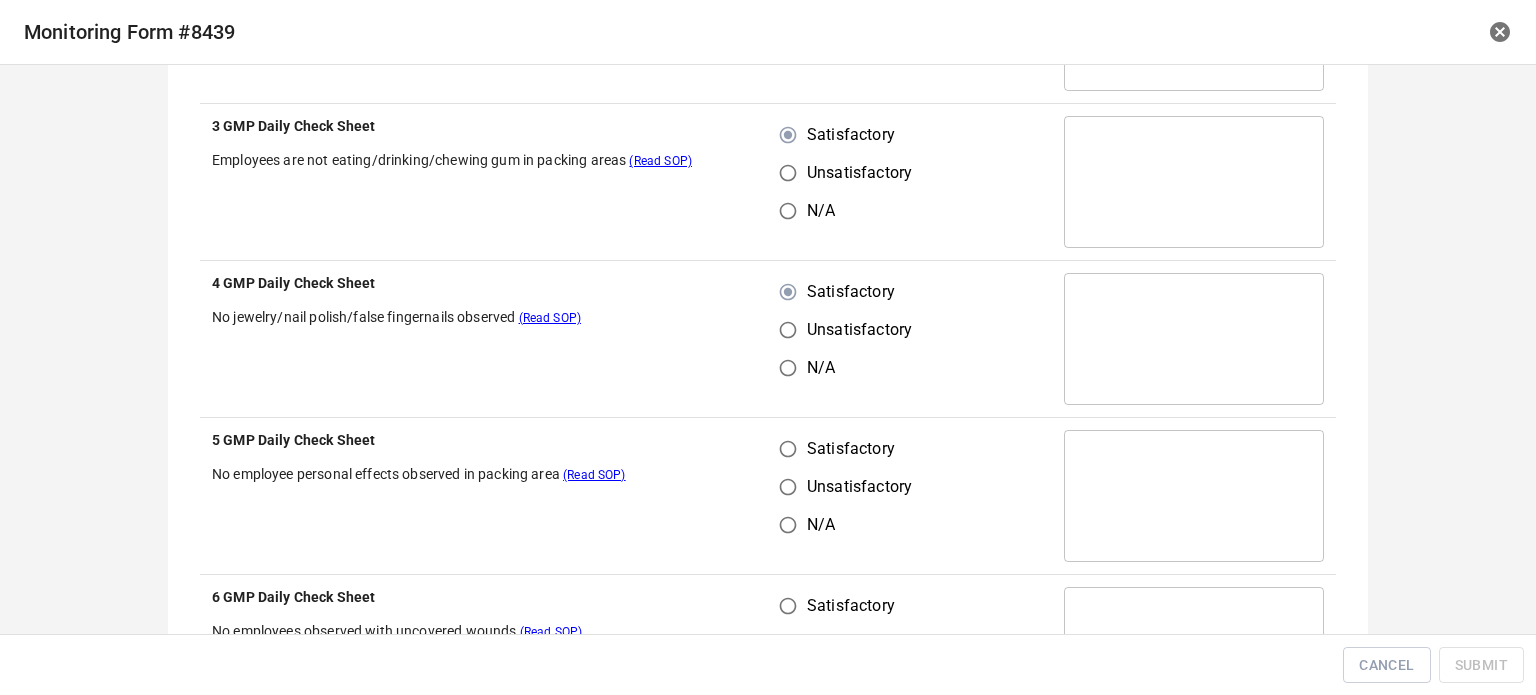 scroll, scrollTop: 2100, scrollLeft: 0, axis: vertical 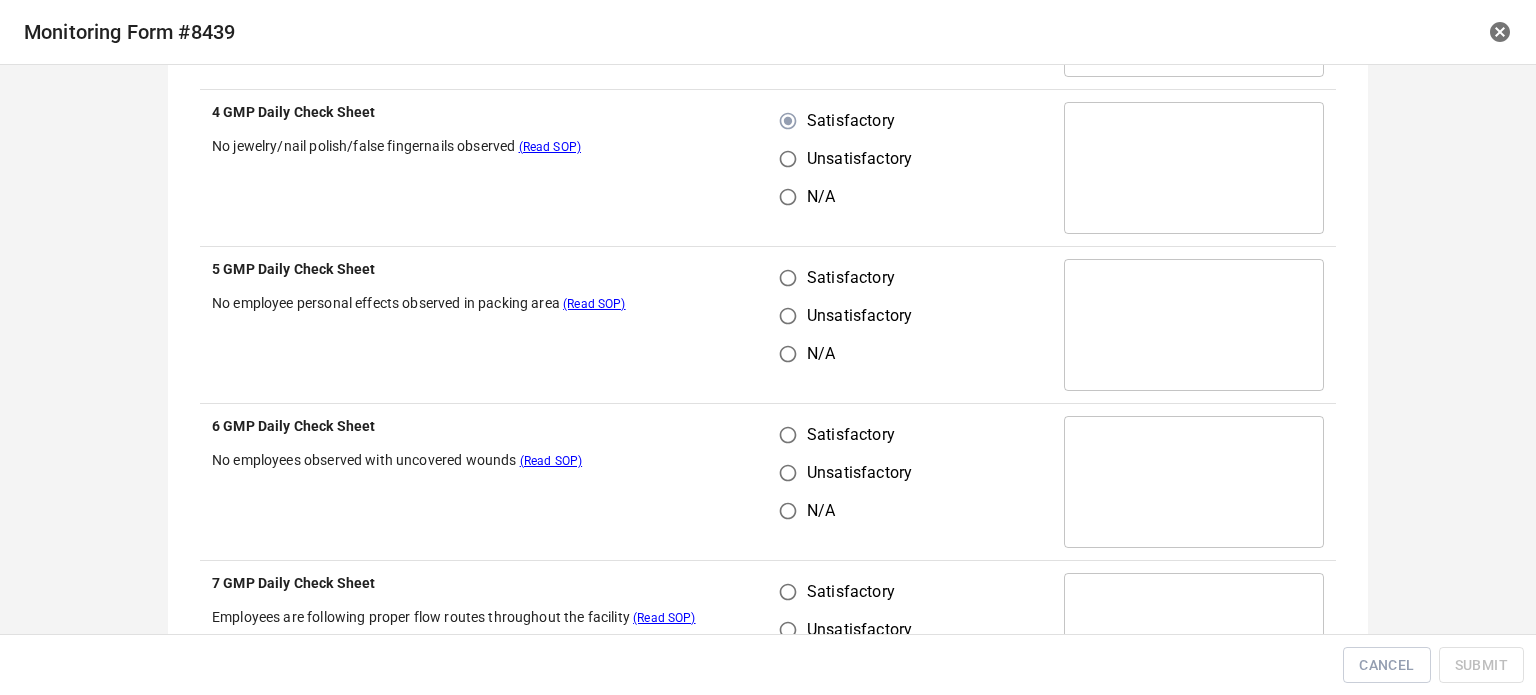 click on "Satisfactory" at bounding box center (788, 278) 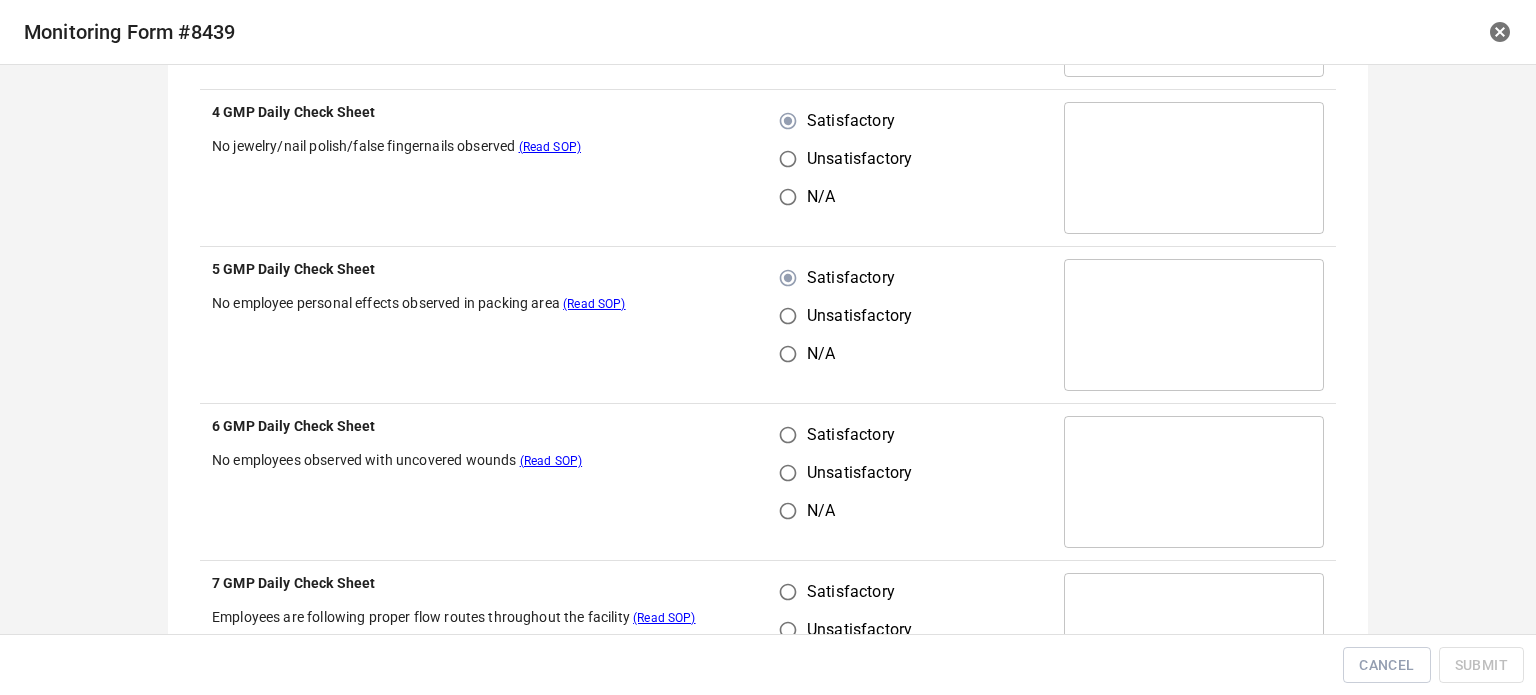 click on "Satisfactory" at bounding box center (788, 435) 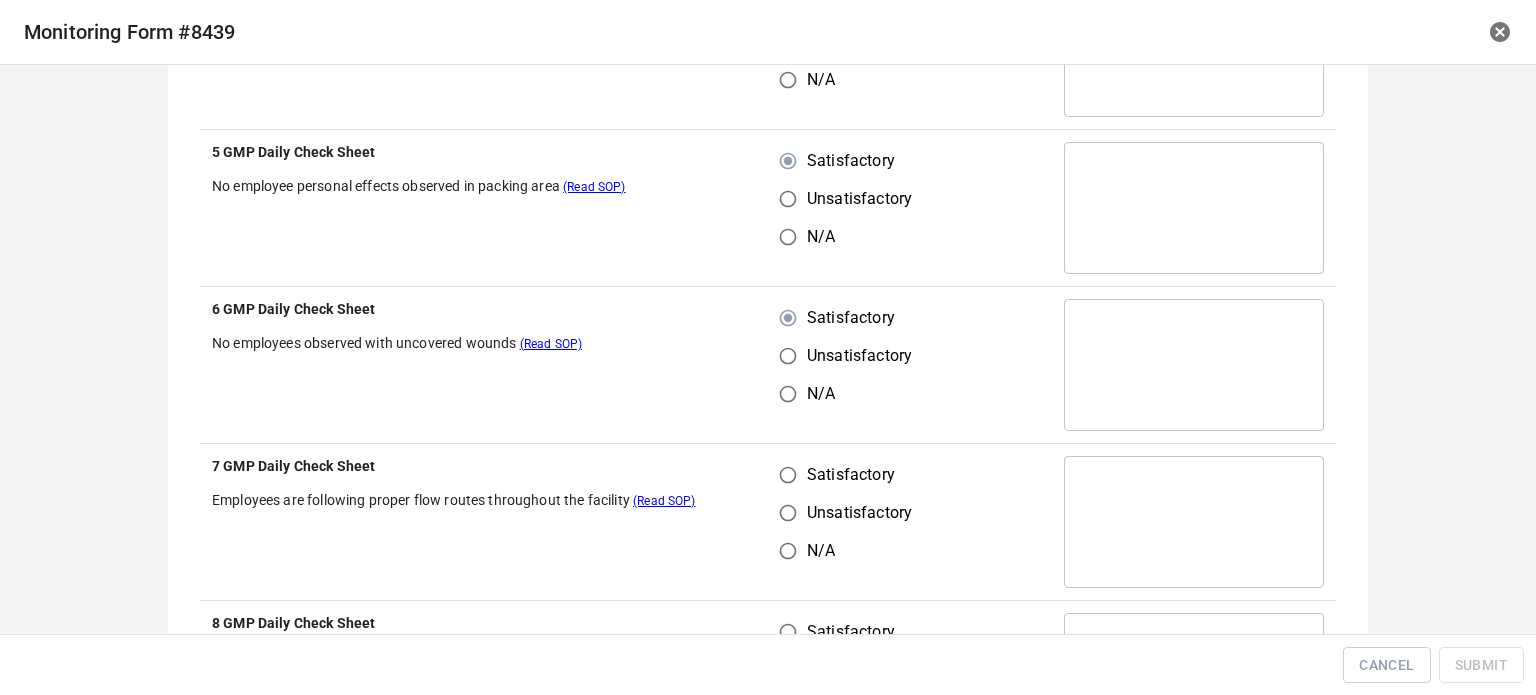 scroll, scrollTop: 2400, scrollLeft: 0, axis: vertical 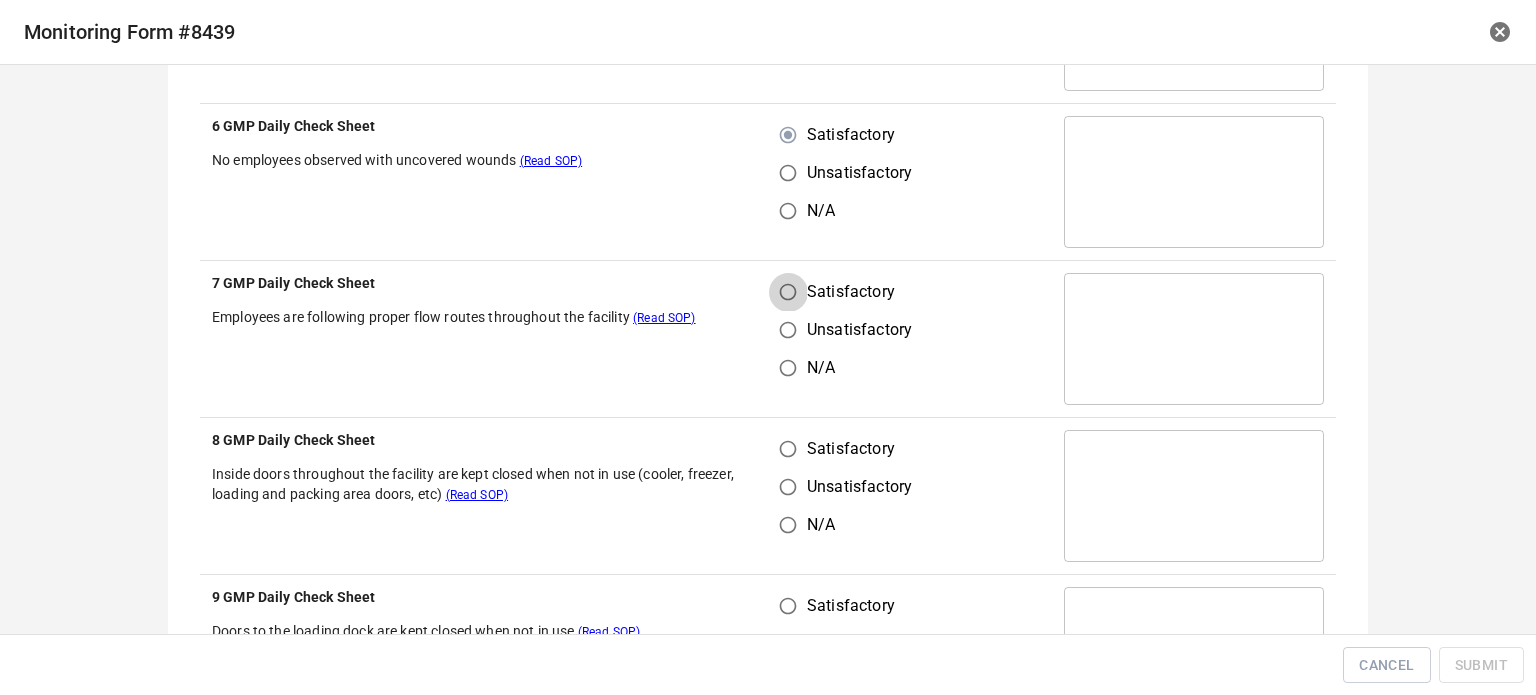 click on "Satisfactory" at bounding box center [788, 292] 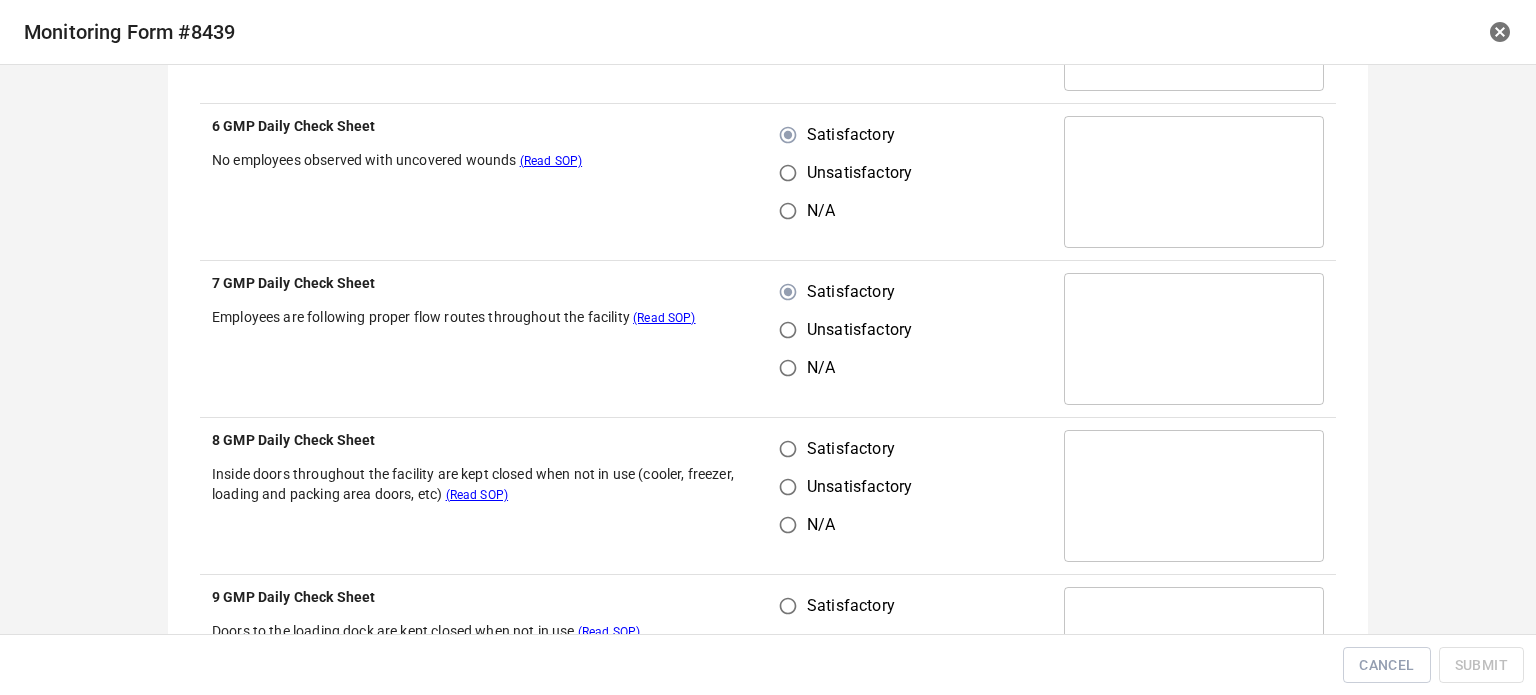 click on "Satisfactory" at bounding box center (788, 449) 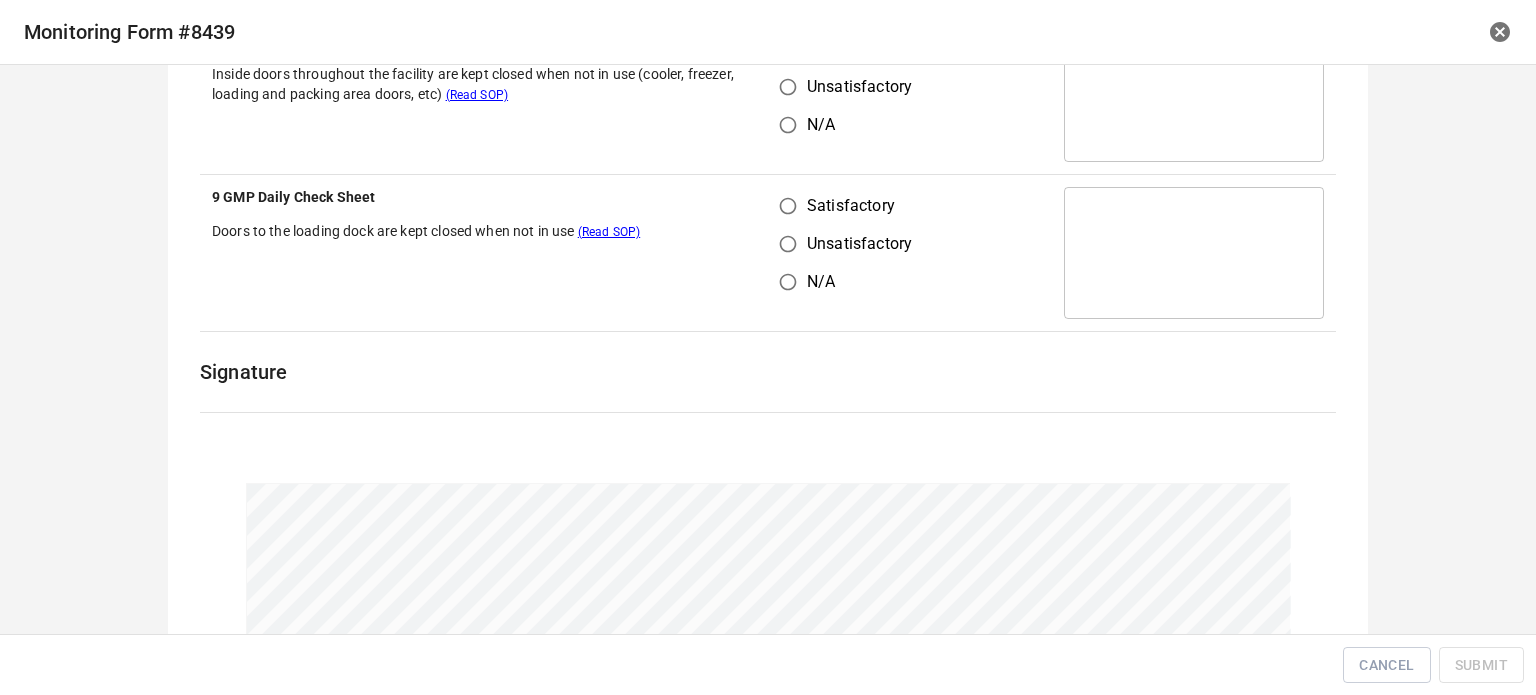 click on "Satisfactory" at bounding box center [788, 206] 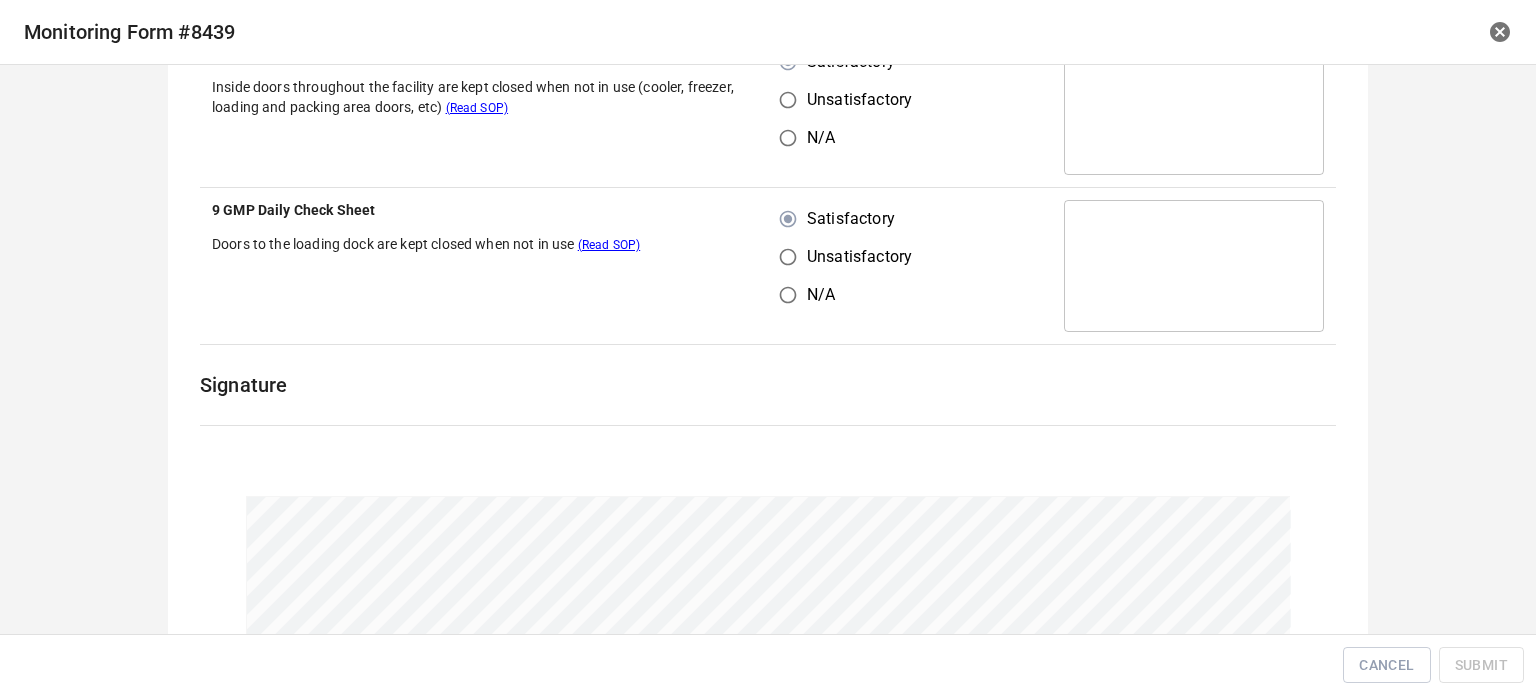 scroll, scrollTop: 2970, scrollLeft: 0, axis: vertical 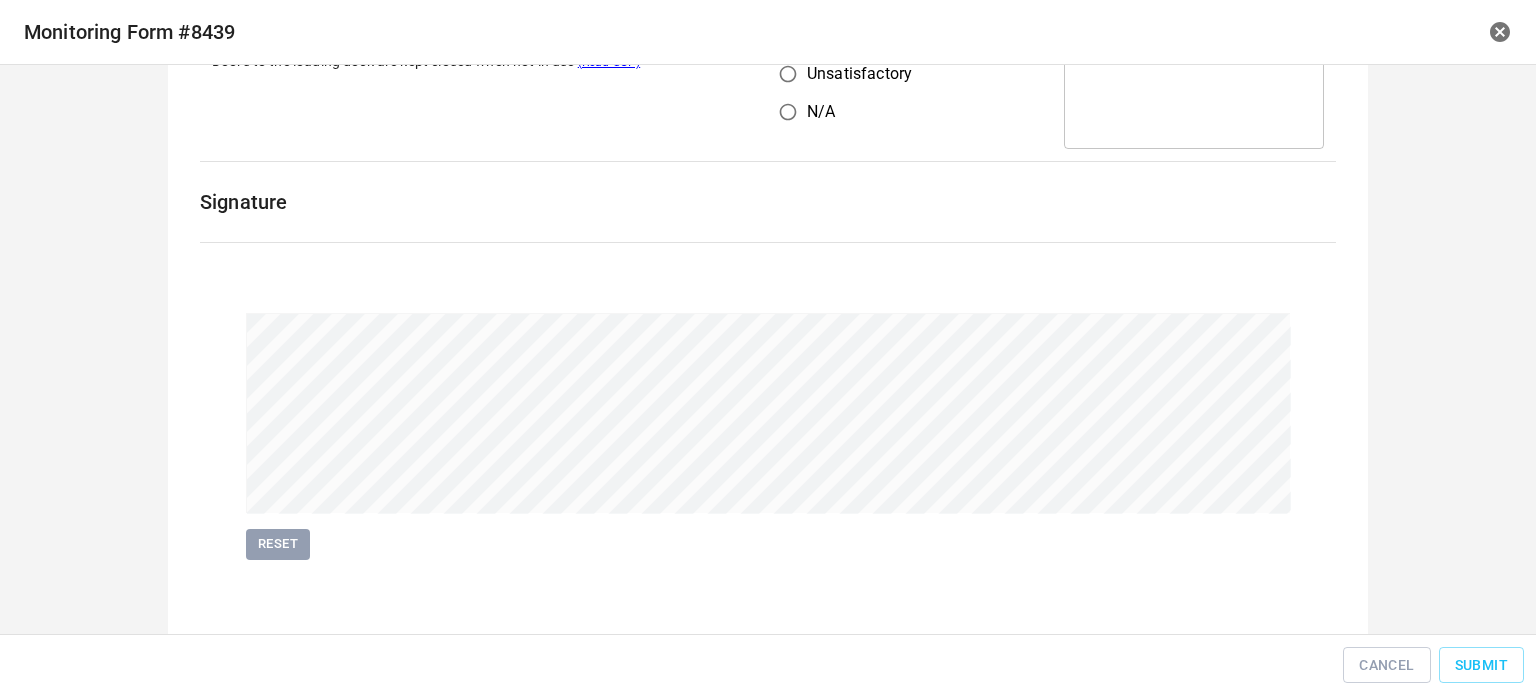 click on "Reset" at bounding box center (278, 544) 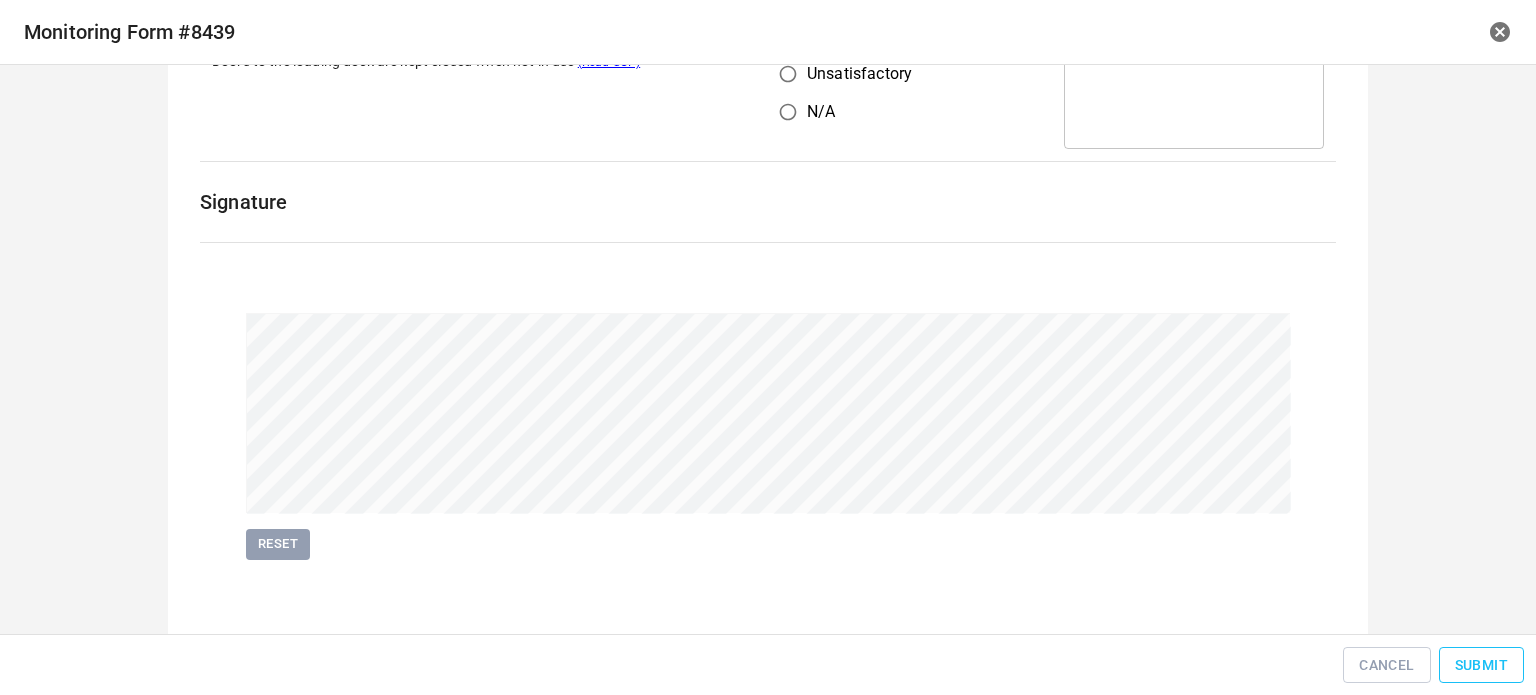 click on "Submit" at bounding box center [1481, 665] 